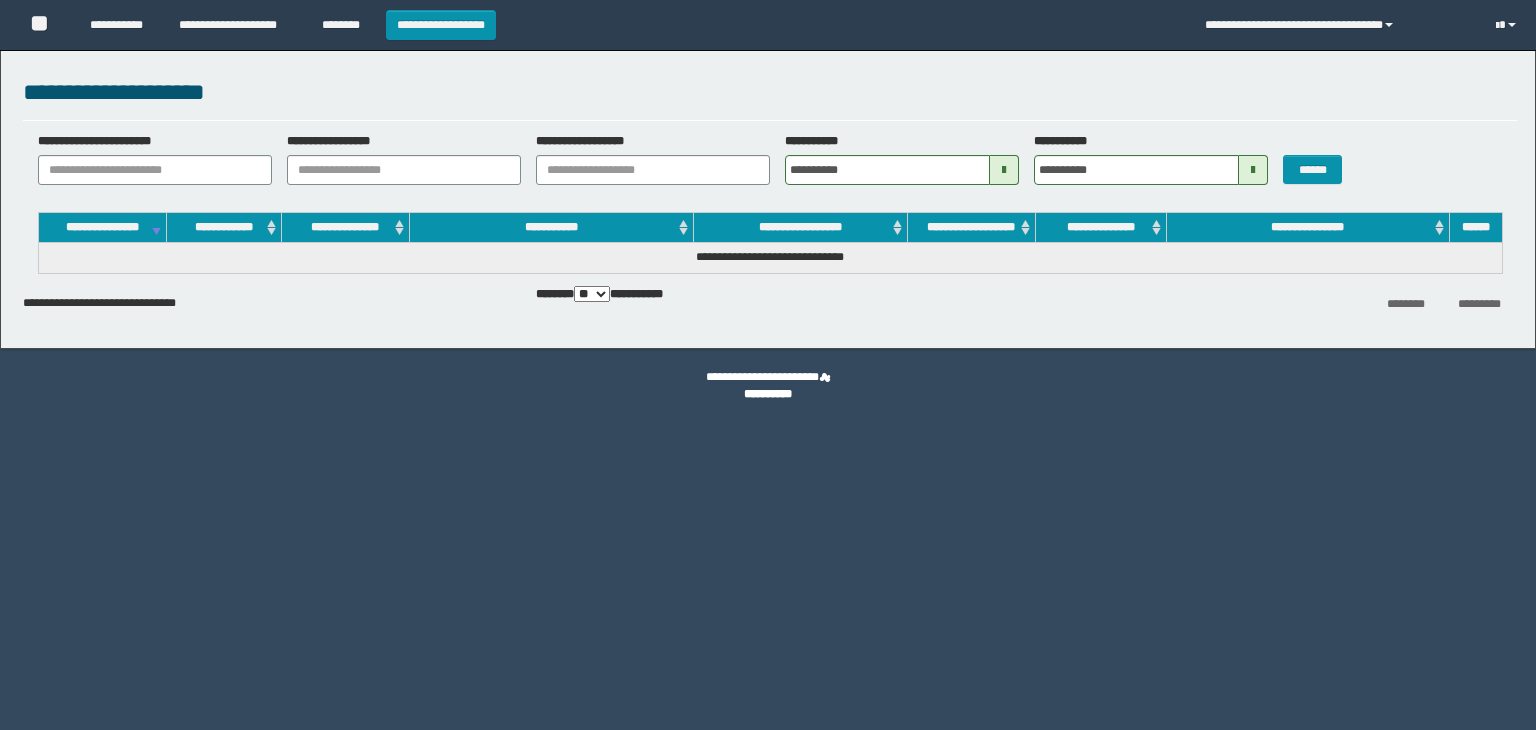scroll, scrollTop: 0, scrollLeft: 0, axis: both 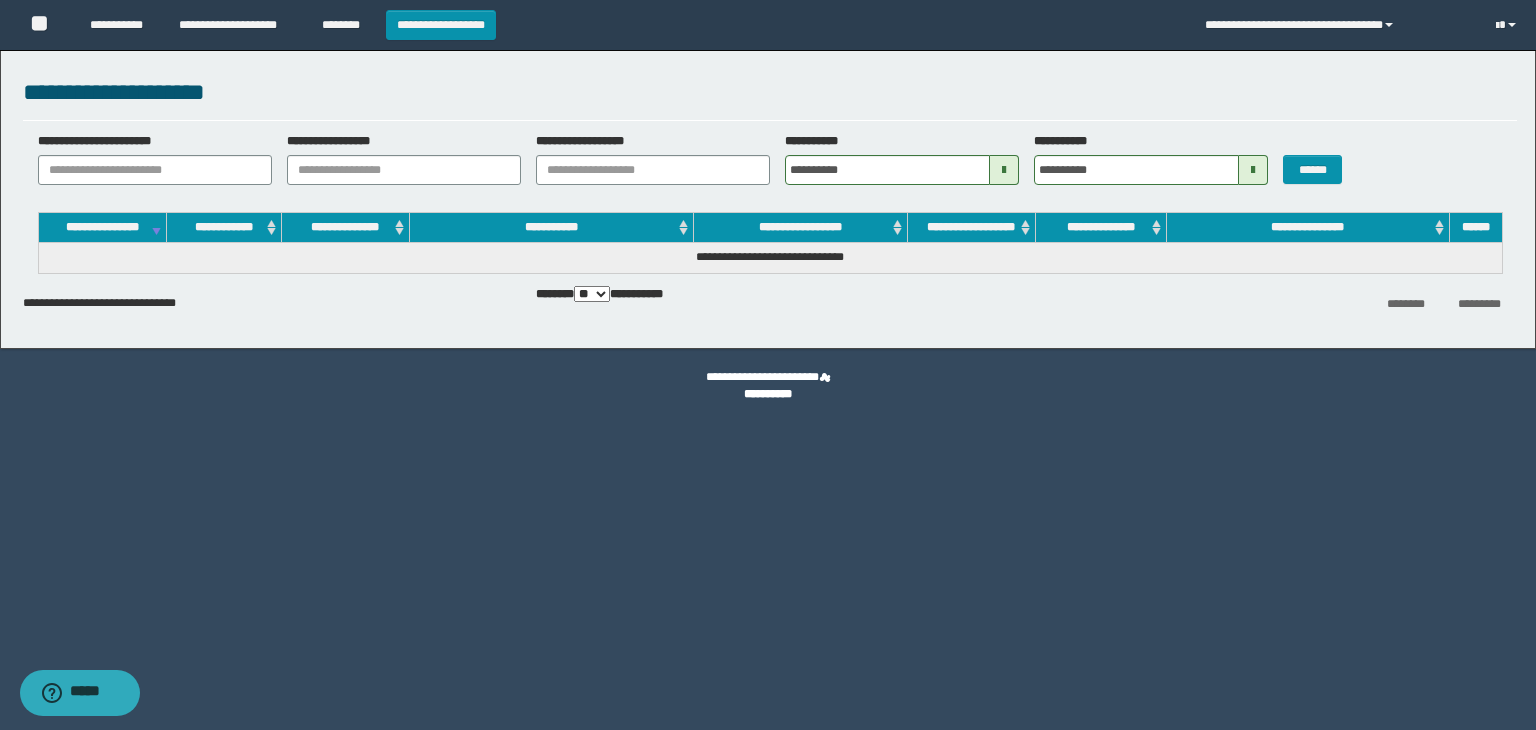 click on "**********" at bounding box center [770, 271] 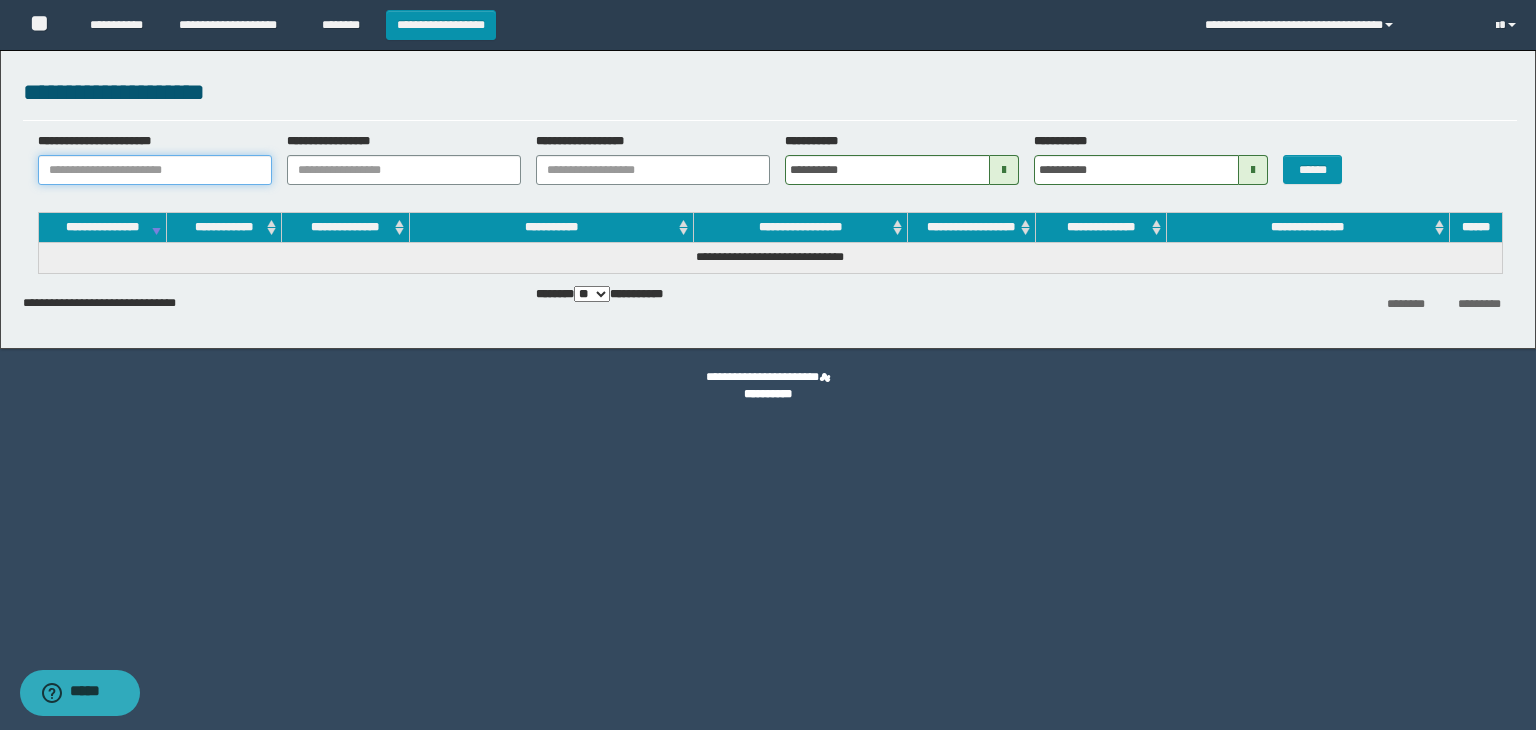 click on "**********" at bounding box center [155, 170] 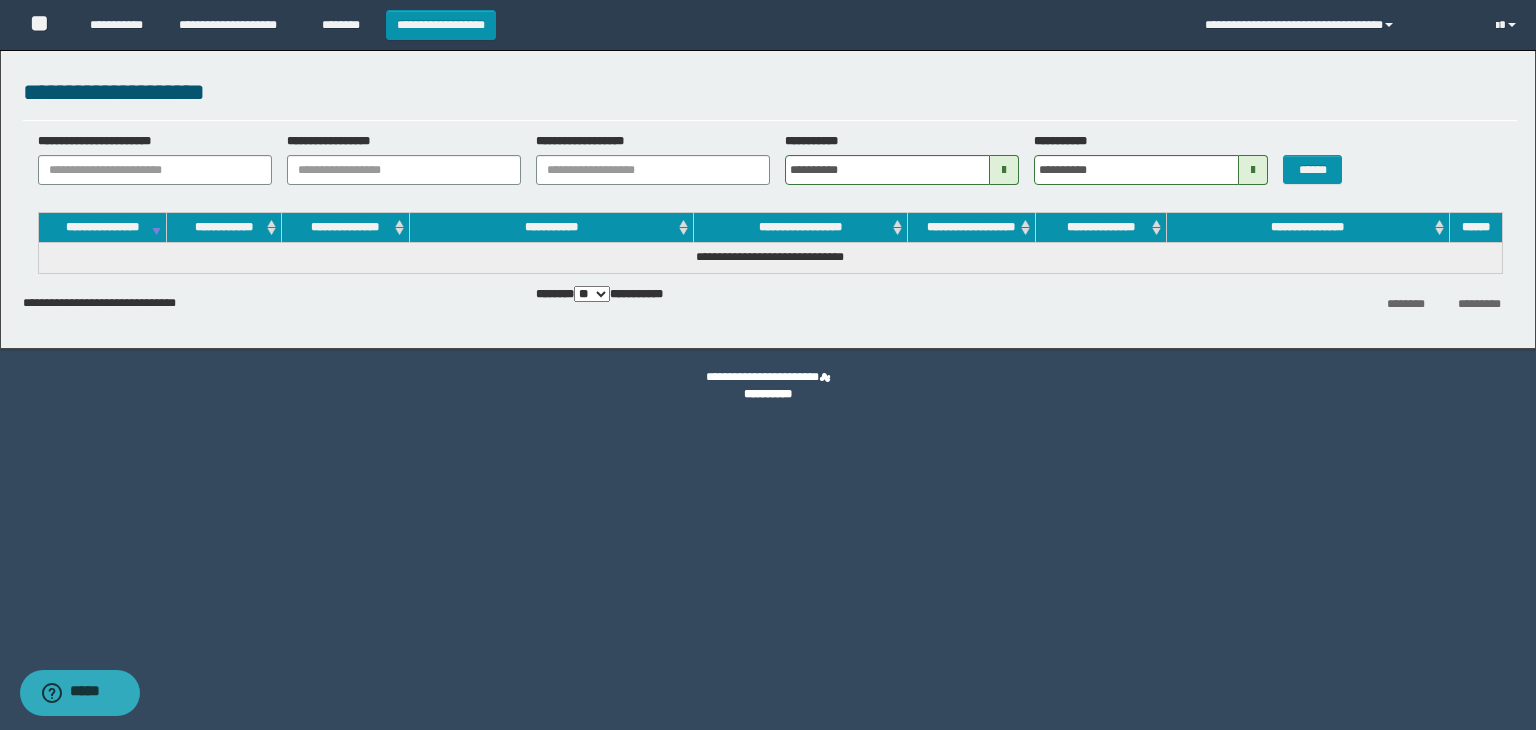 click at bounding box center [1004, 170] 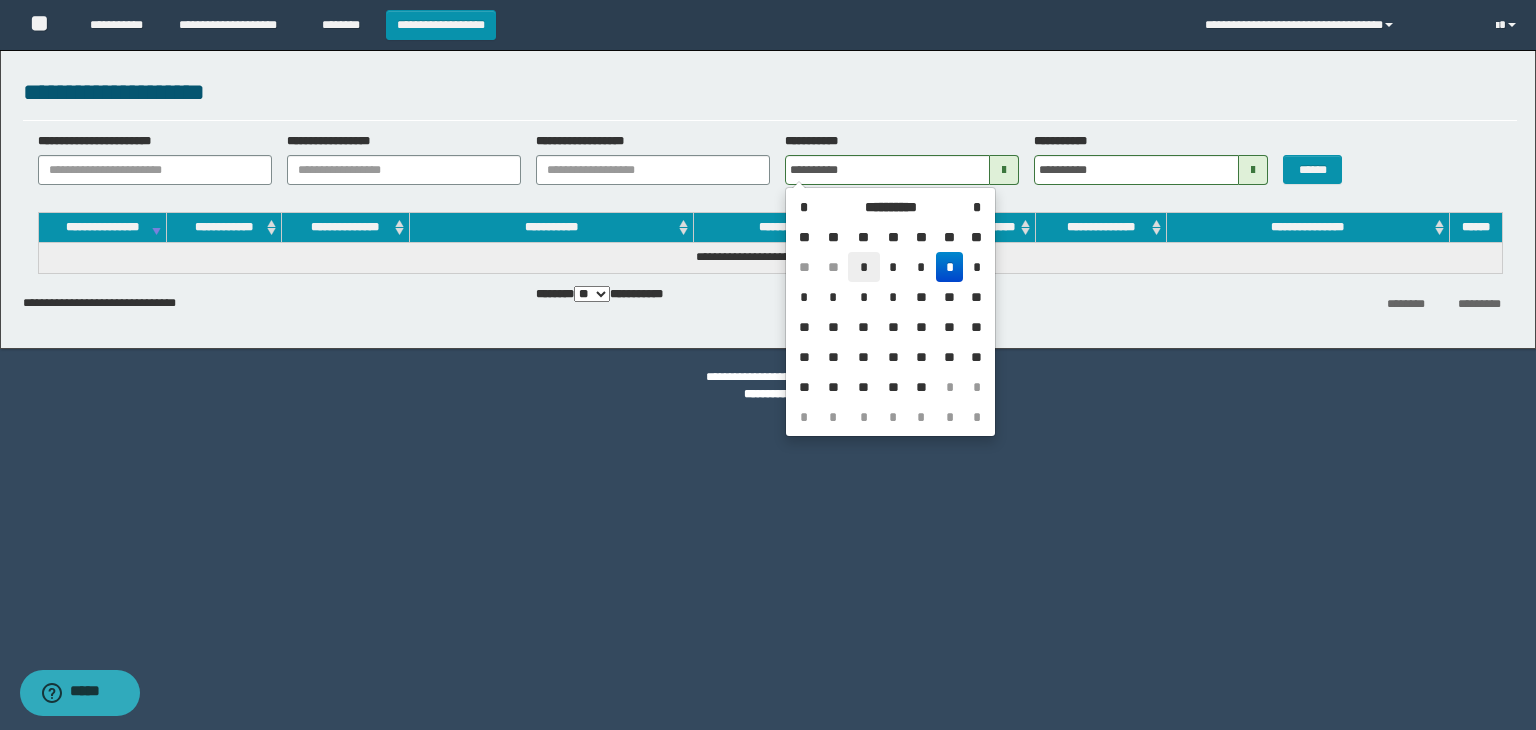 click on "*" at bounding box center (864, 267) 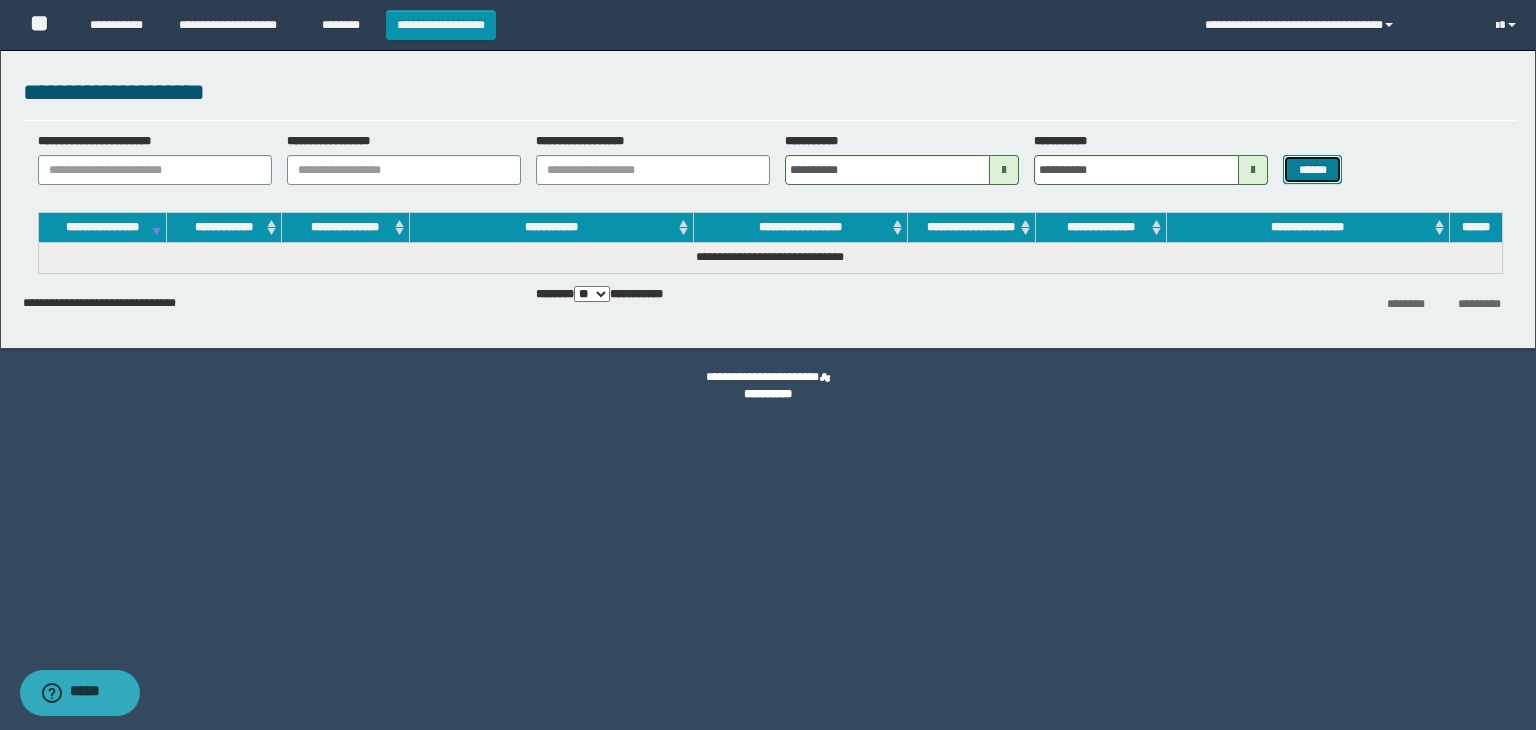 click on "******" at bounding box center (1312, 170) 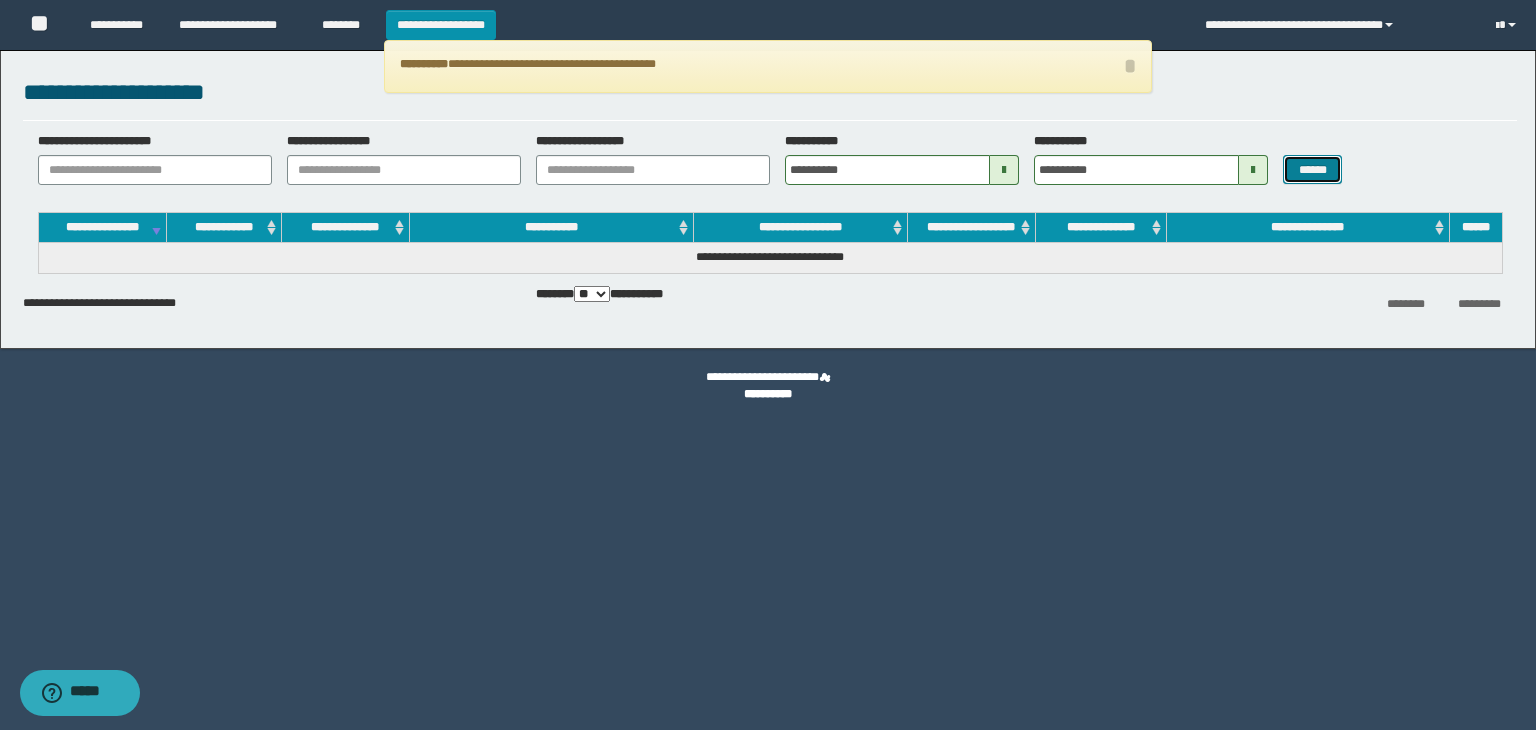 click on "******" at bounding box center (1312, 170) 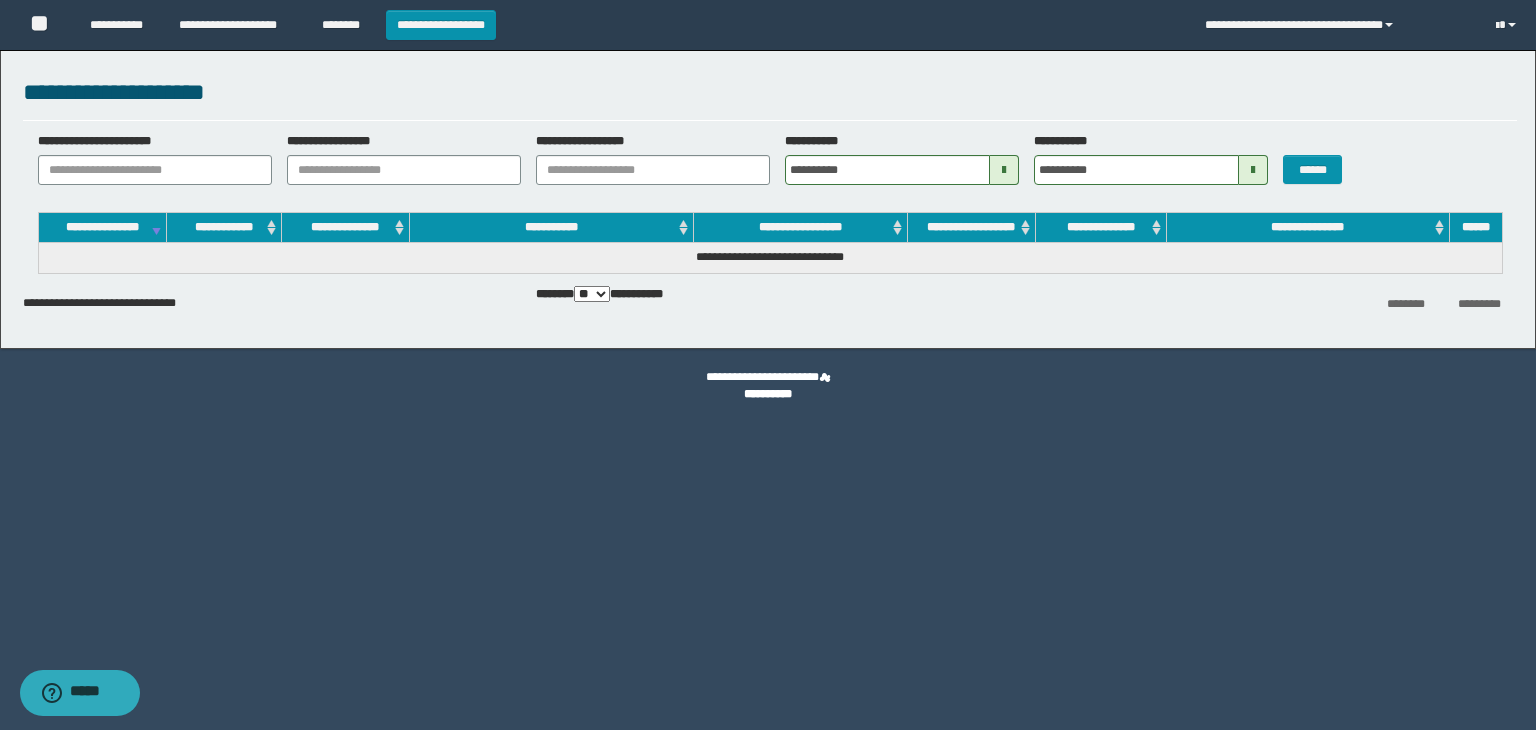 click at bounding box center (1253, 170) 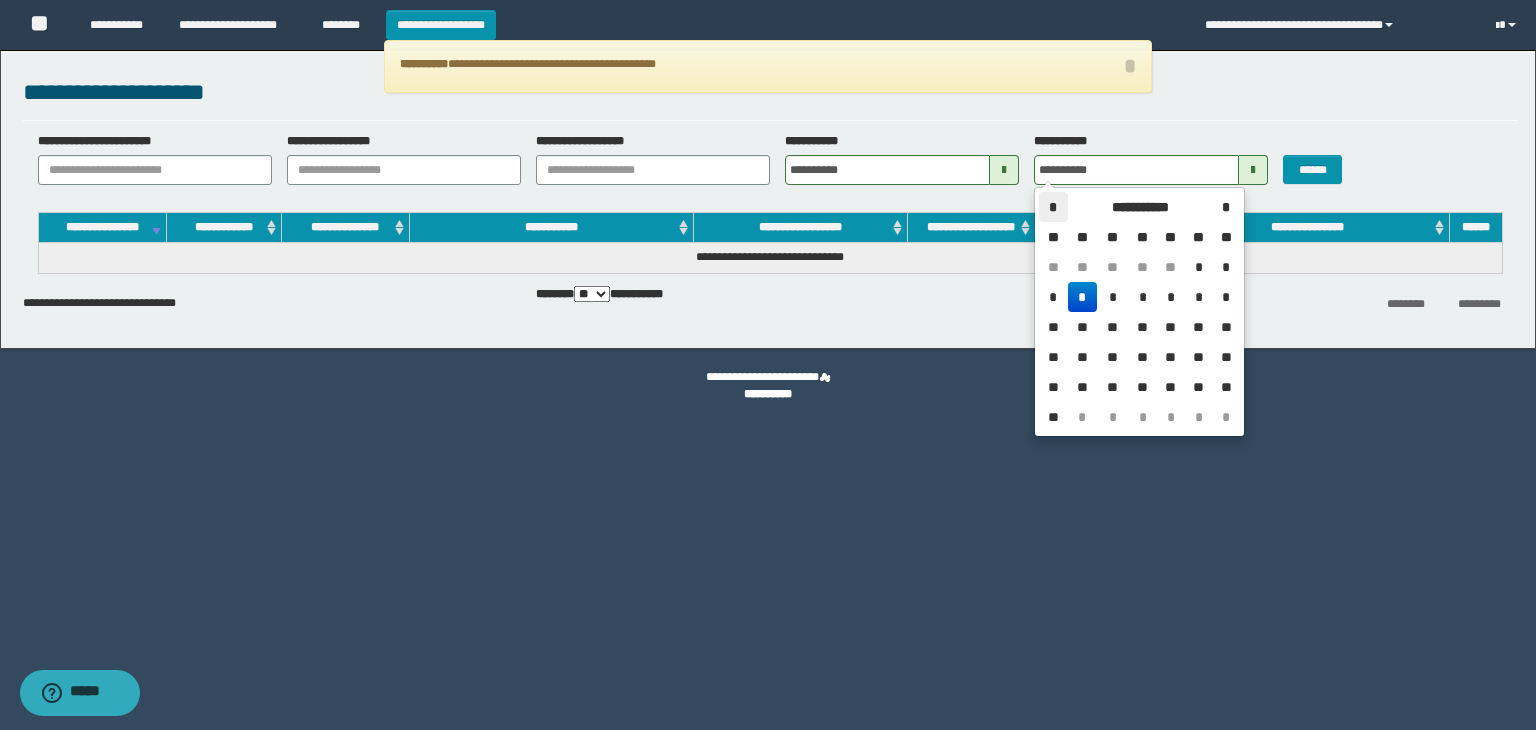 click on "*" at bounding box center (1053, 207) 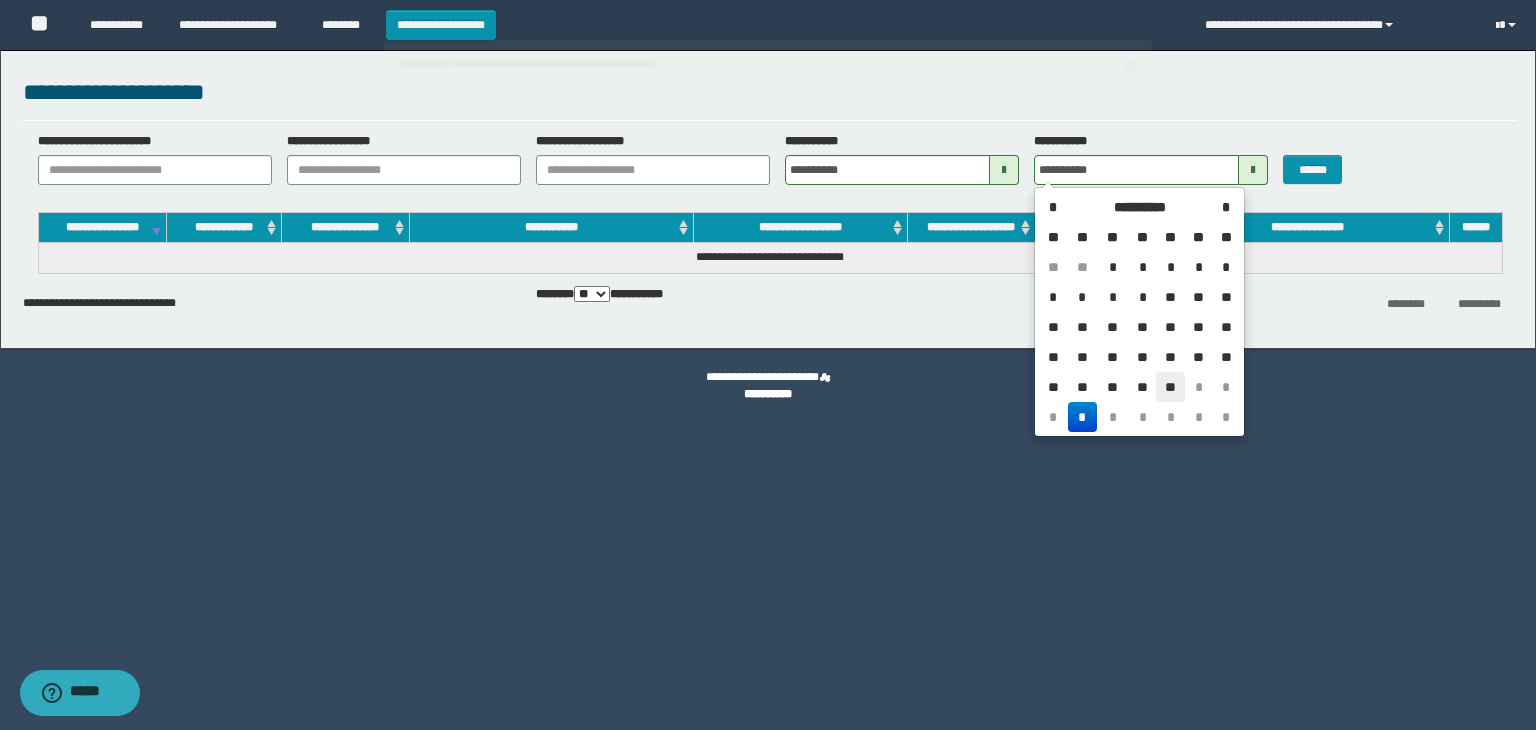 click on "**" at bounding box center (1170, 387) 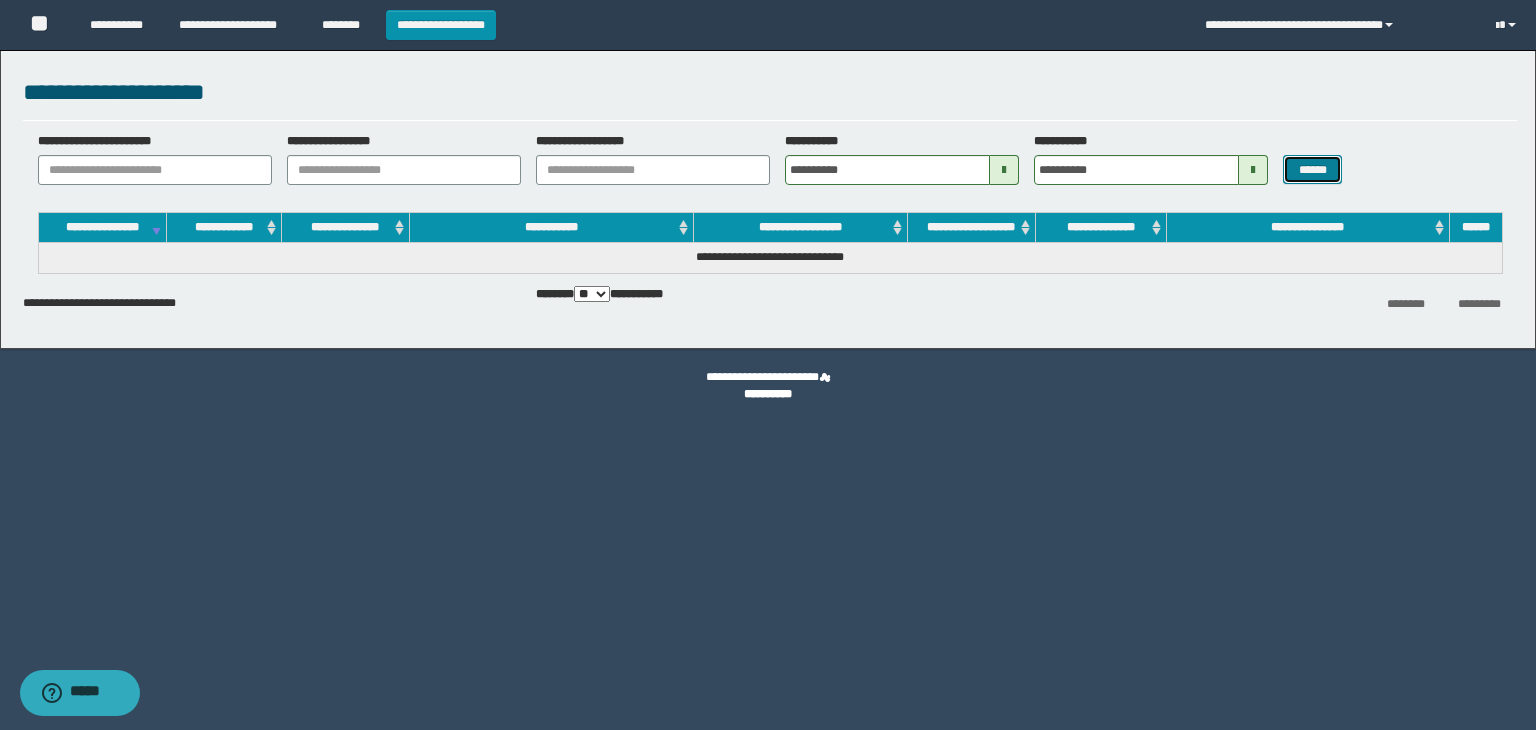 click on "******" at bounding box center (1312, 170) 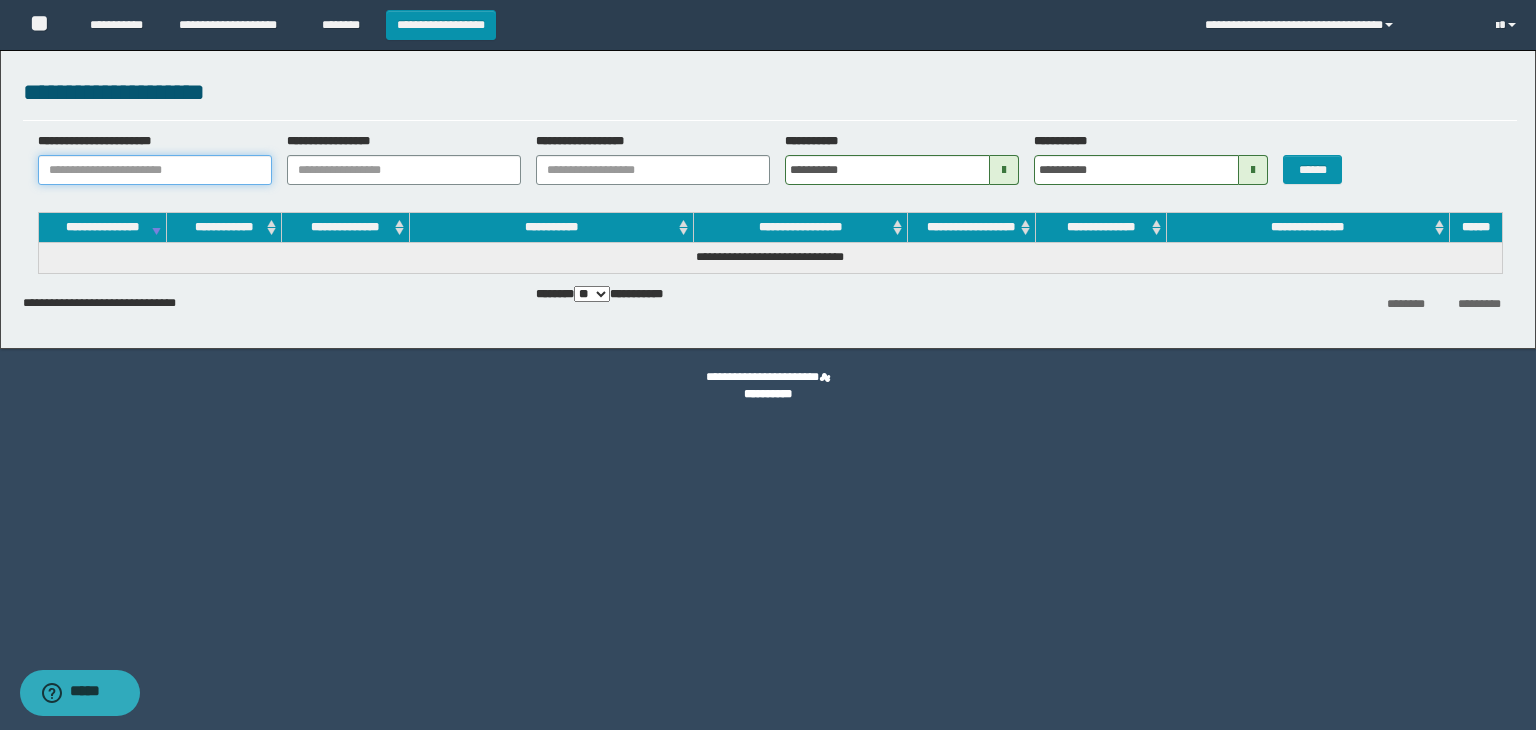 click on "**********" at bounding box center [155, 170] 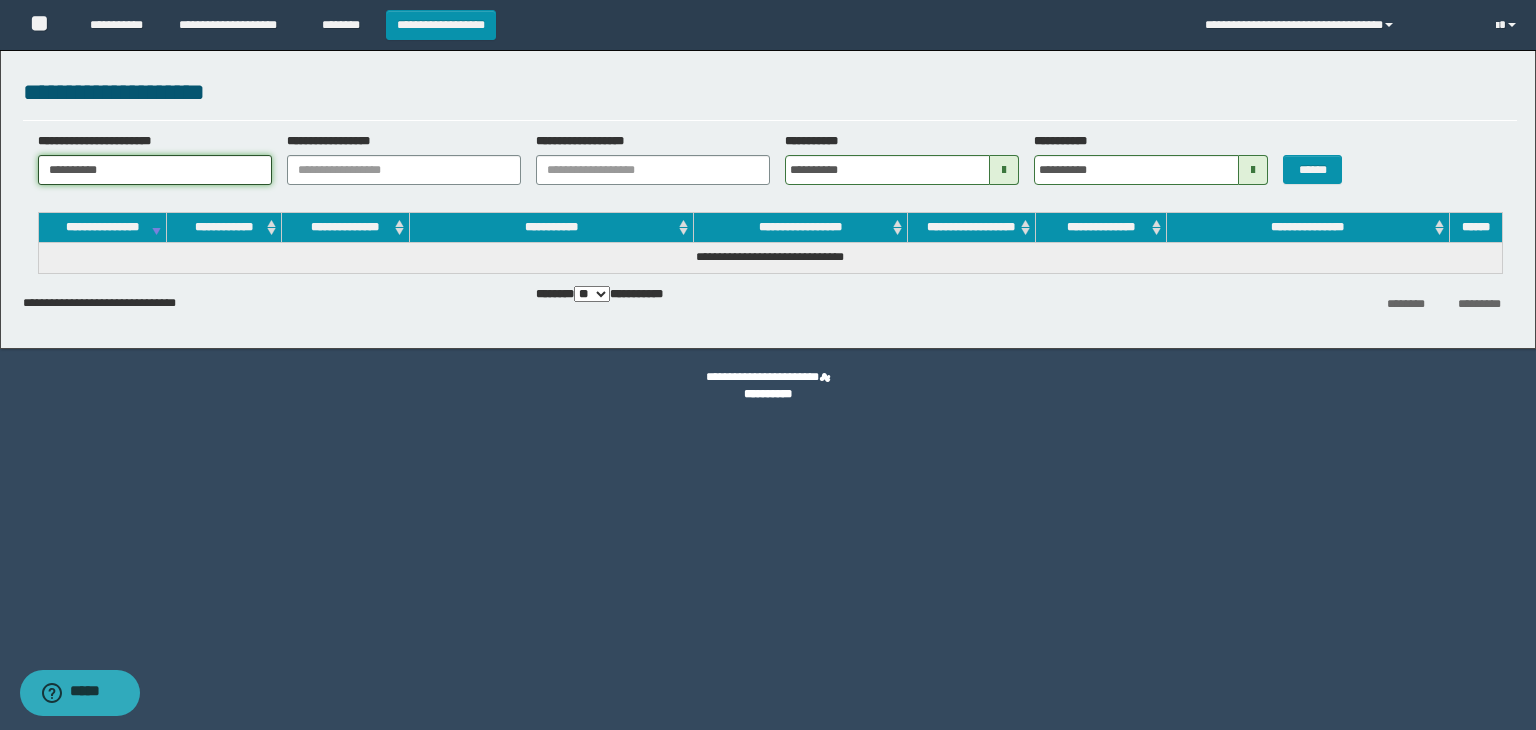 type on "**********" 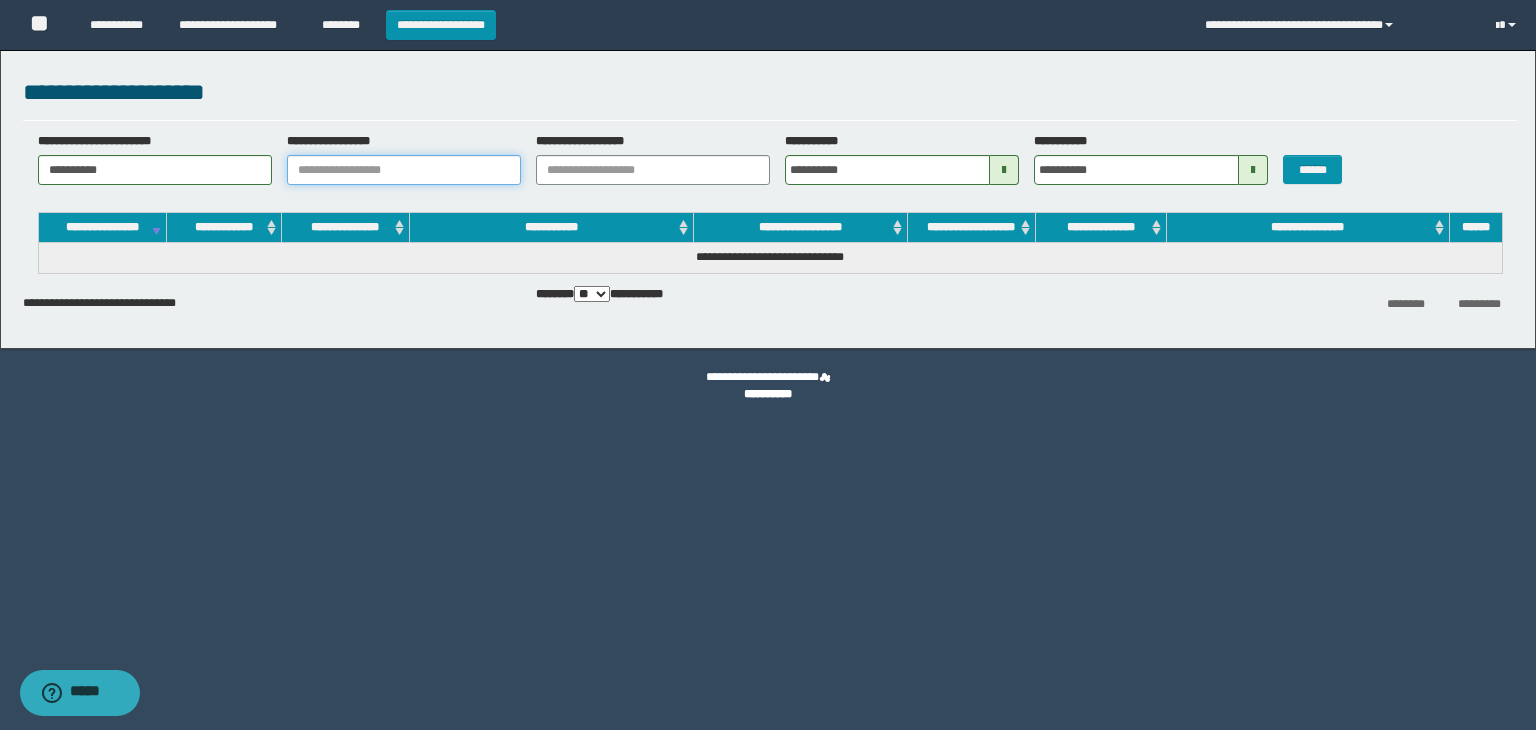 click on "**********" at bounding box center (404, 170) 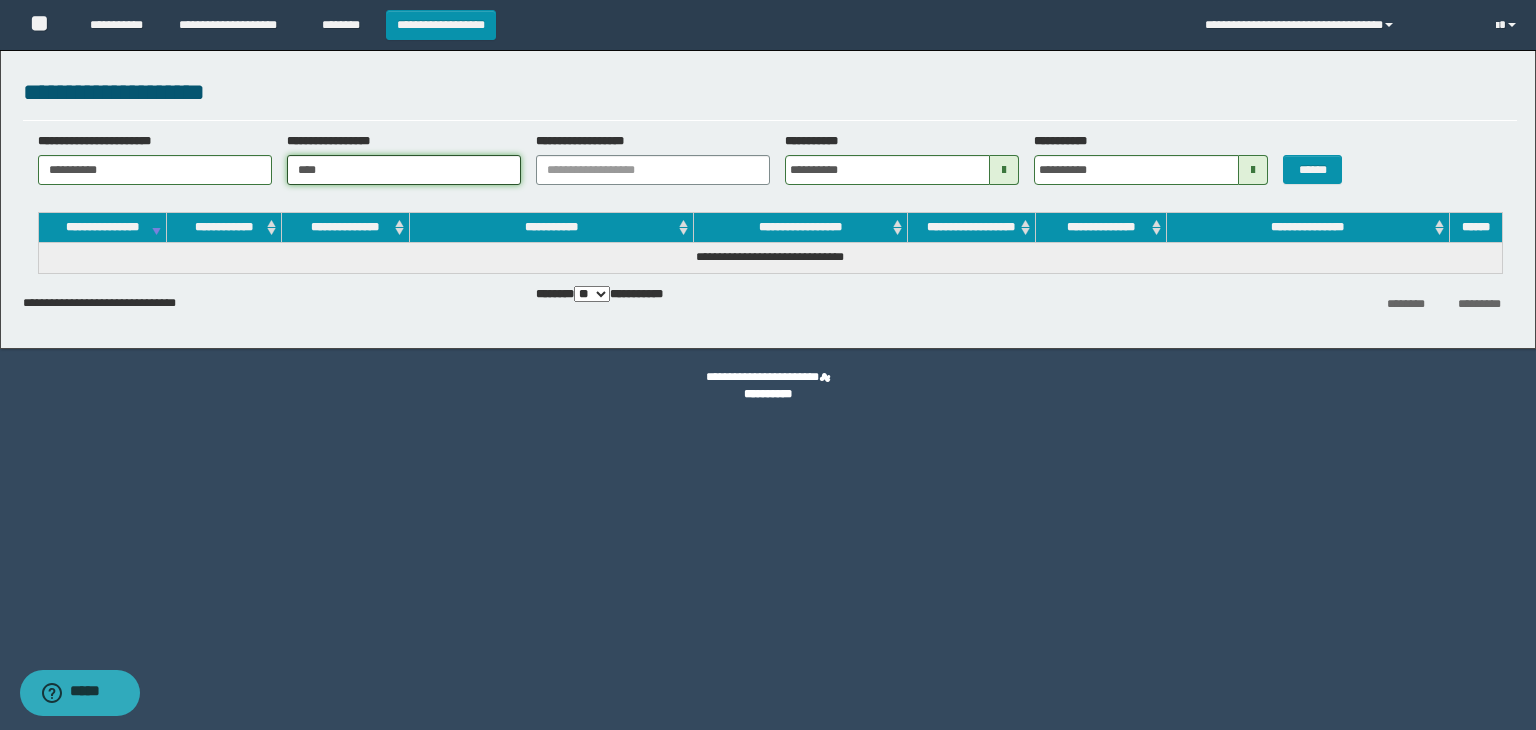 type on "****" 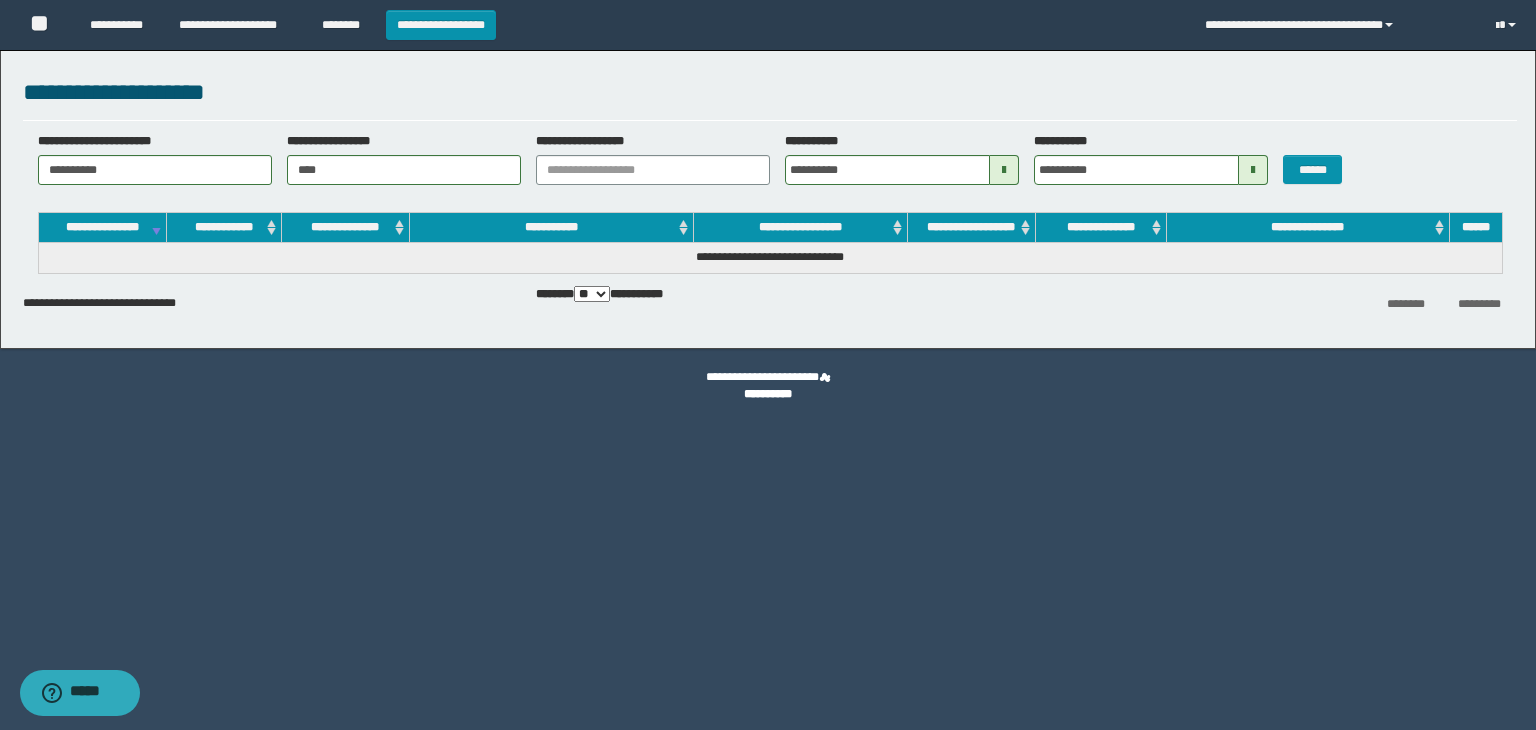 click at bounding box center (1004, 170) 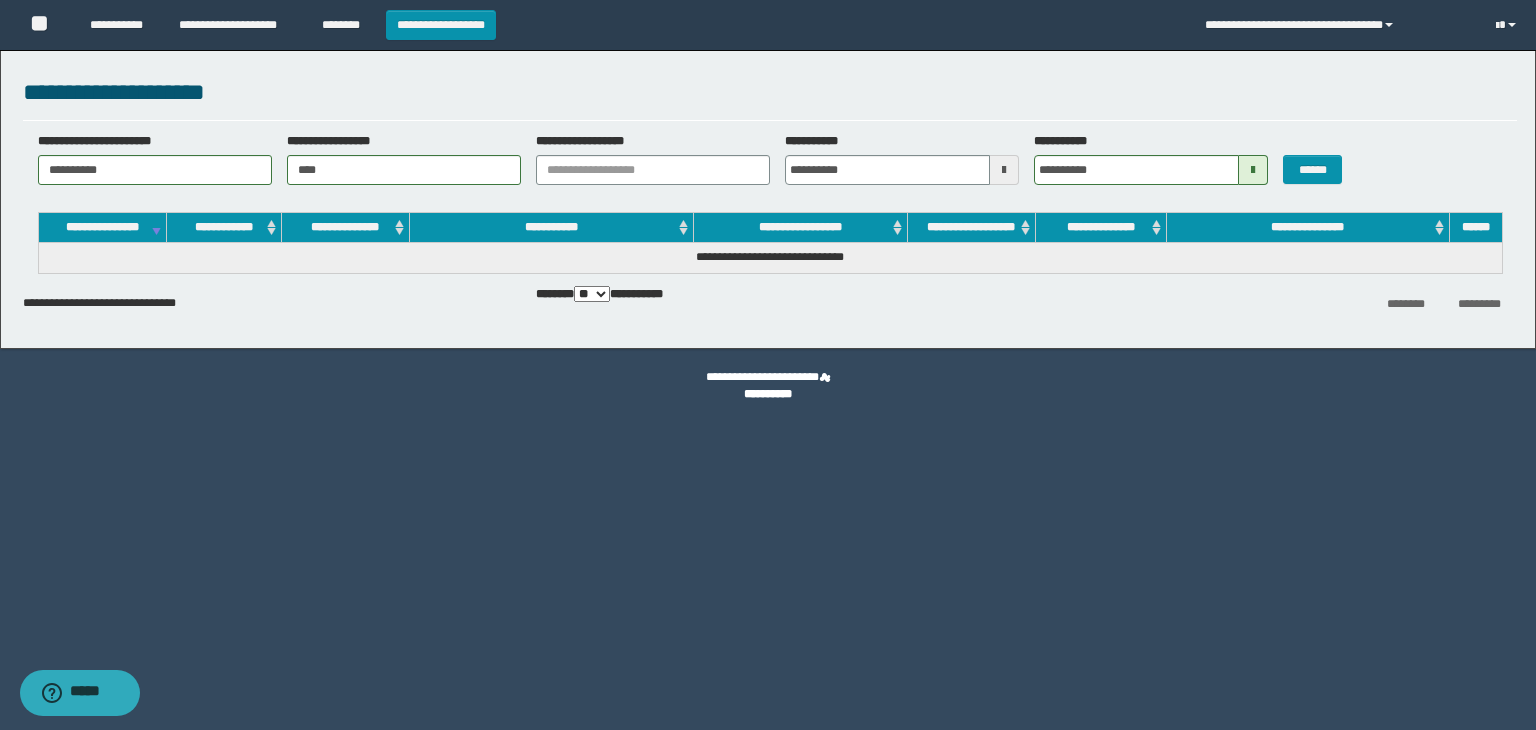 click at bounding box center [1004, 170] 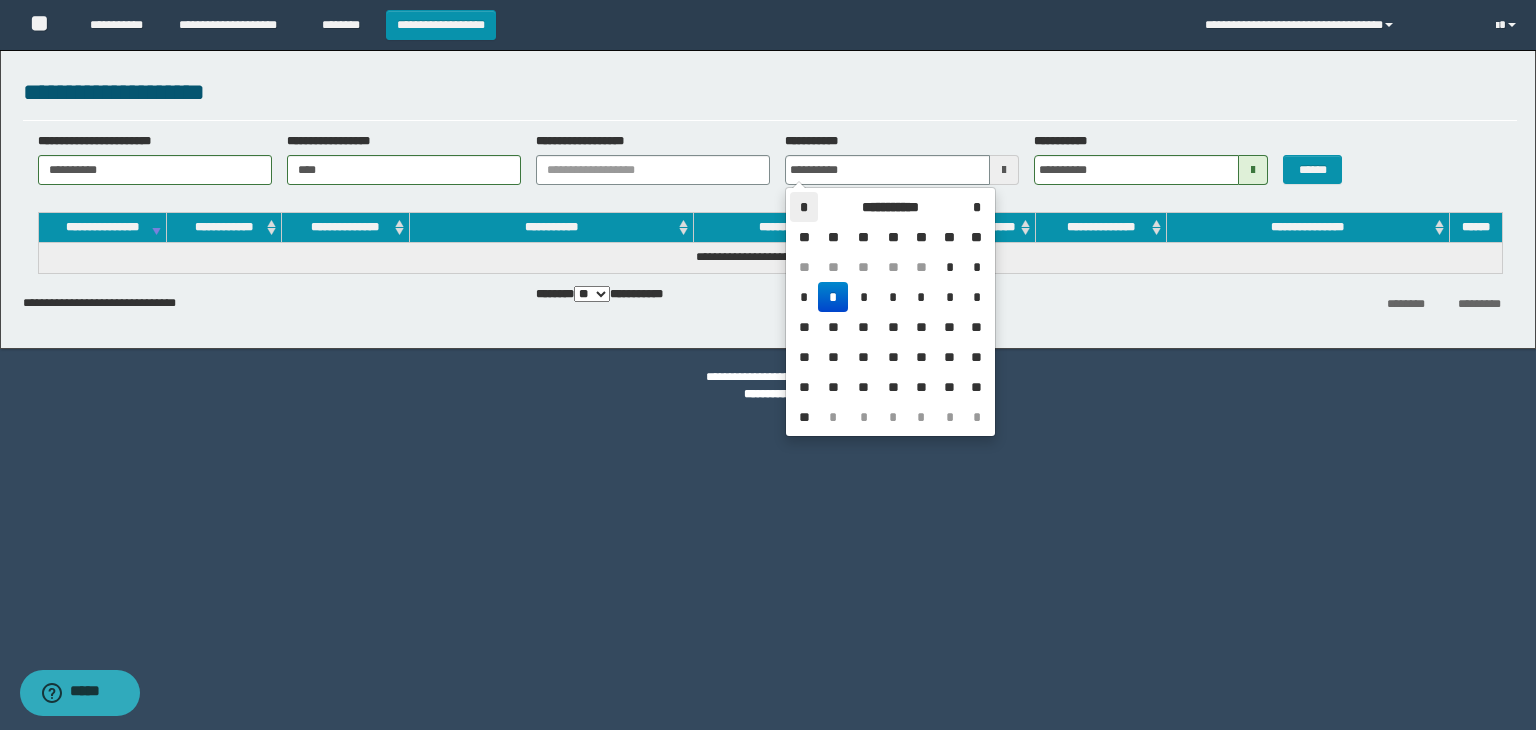 click on "*" at bounding box center (804, 207) 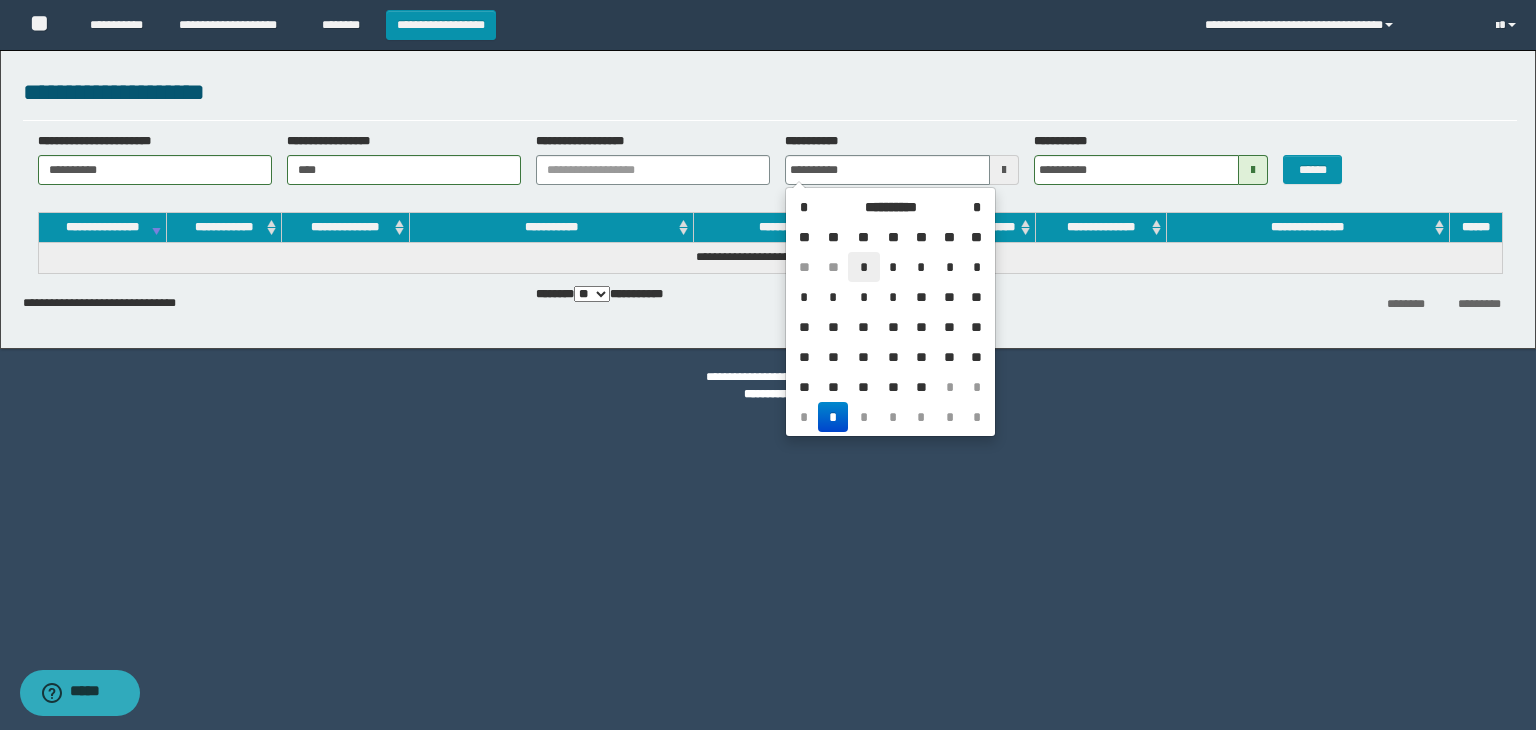 click on "*" at bounding box center (864, 267) 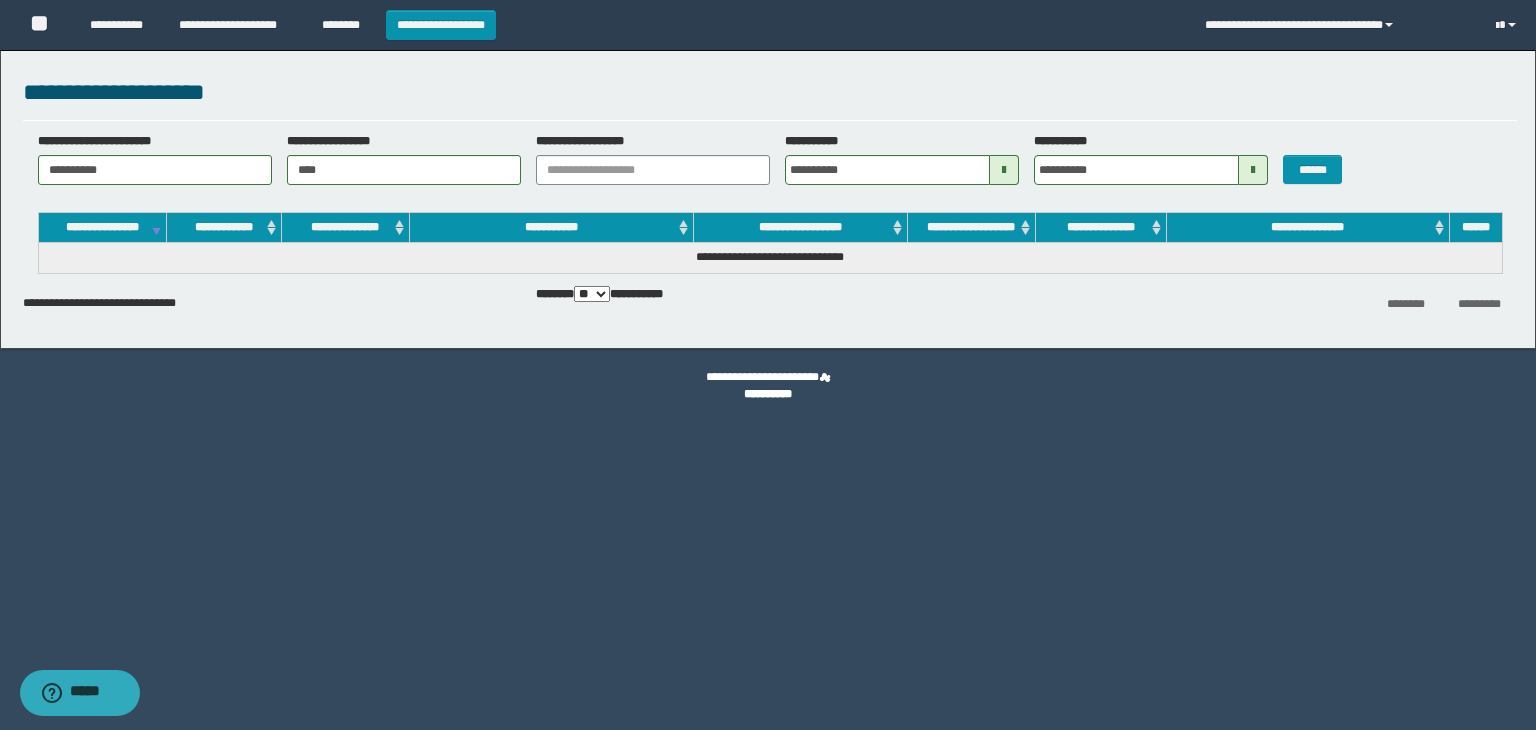 click at bounding box center (1253, 170) 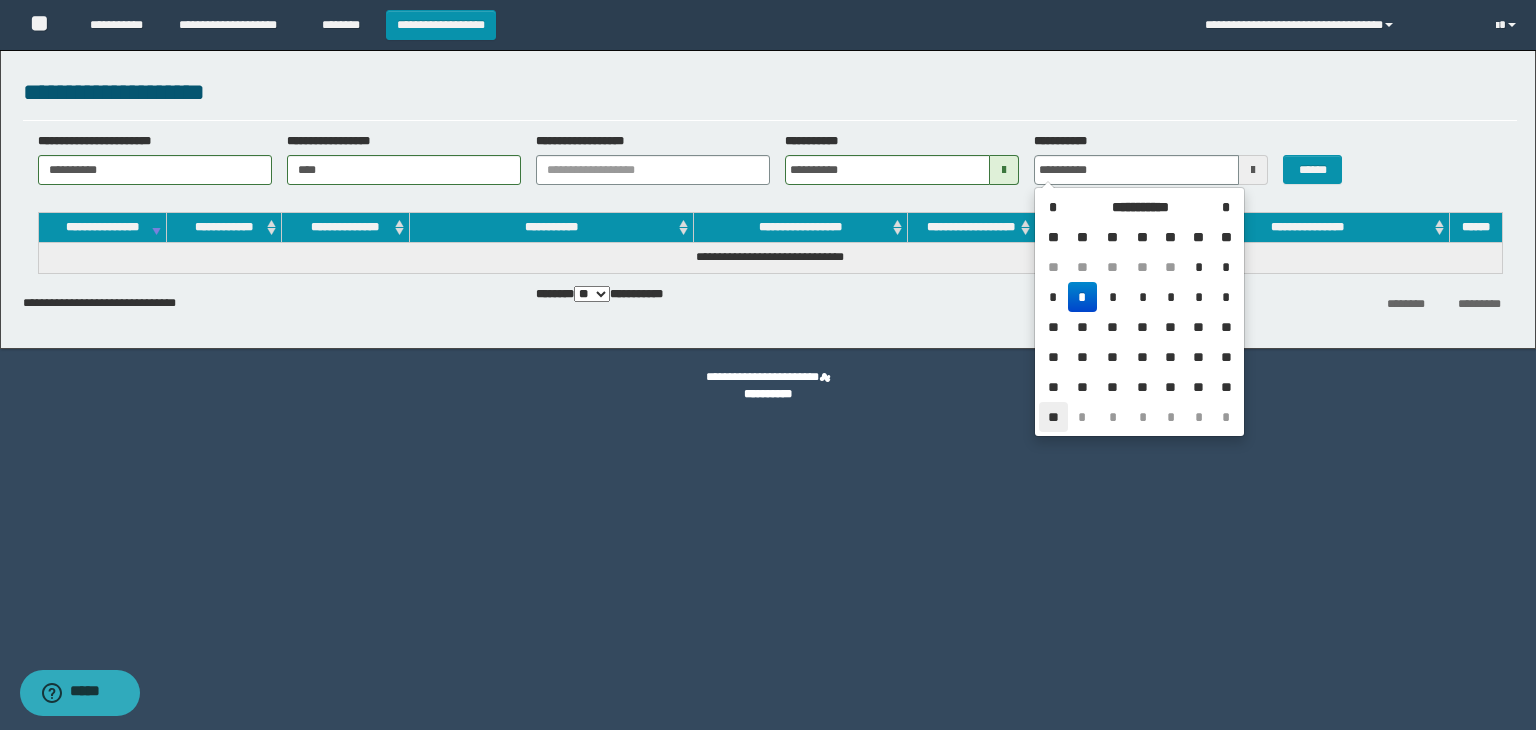 click on "**" at bounding box center [1053, 417] 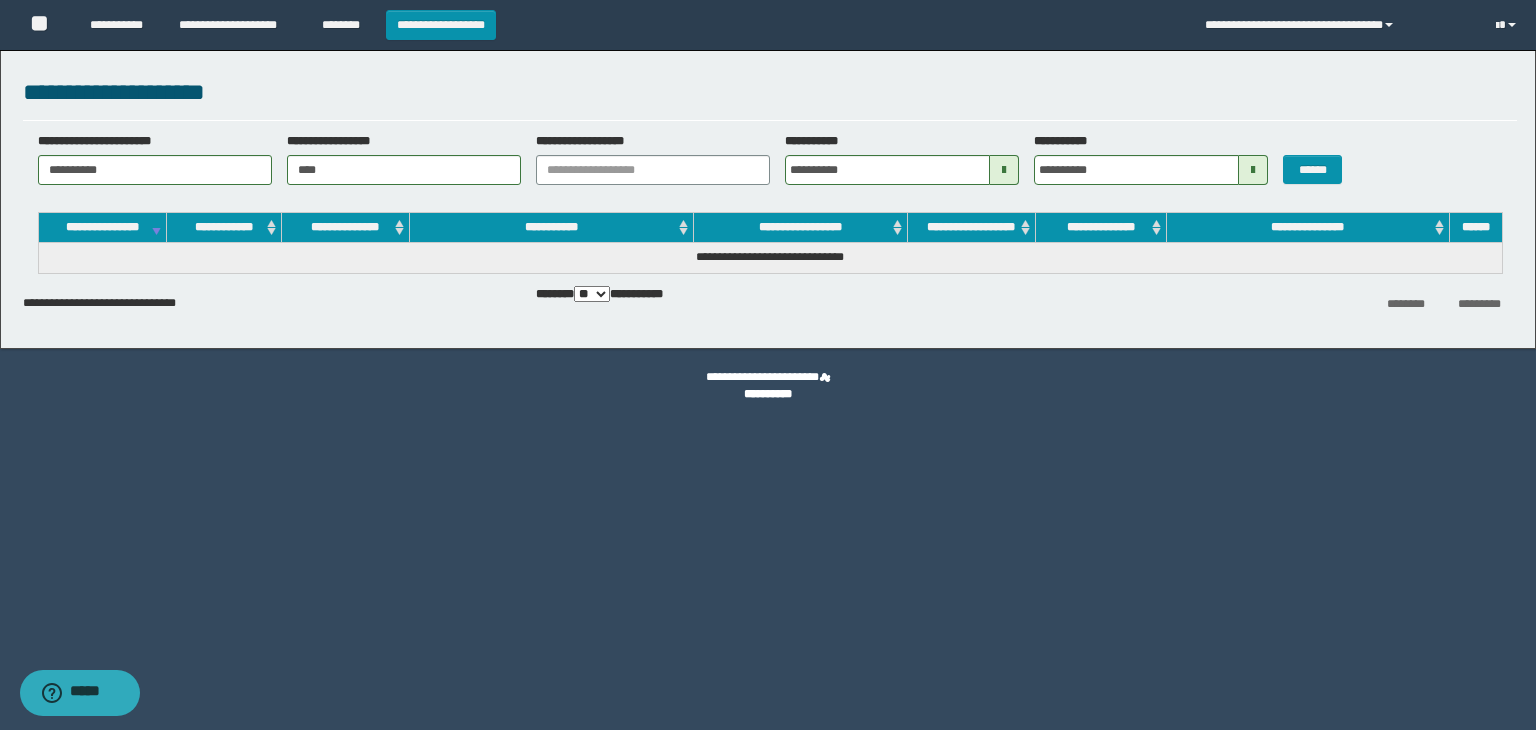 click at bounding box center [1253, 170] 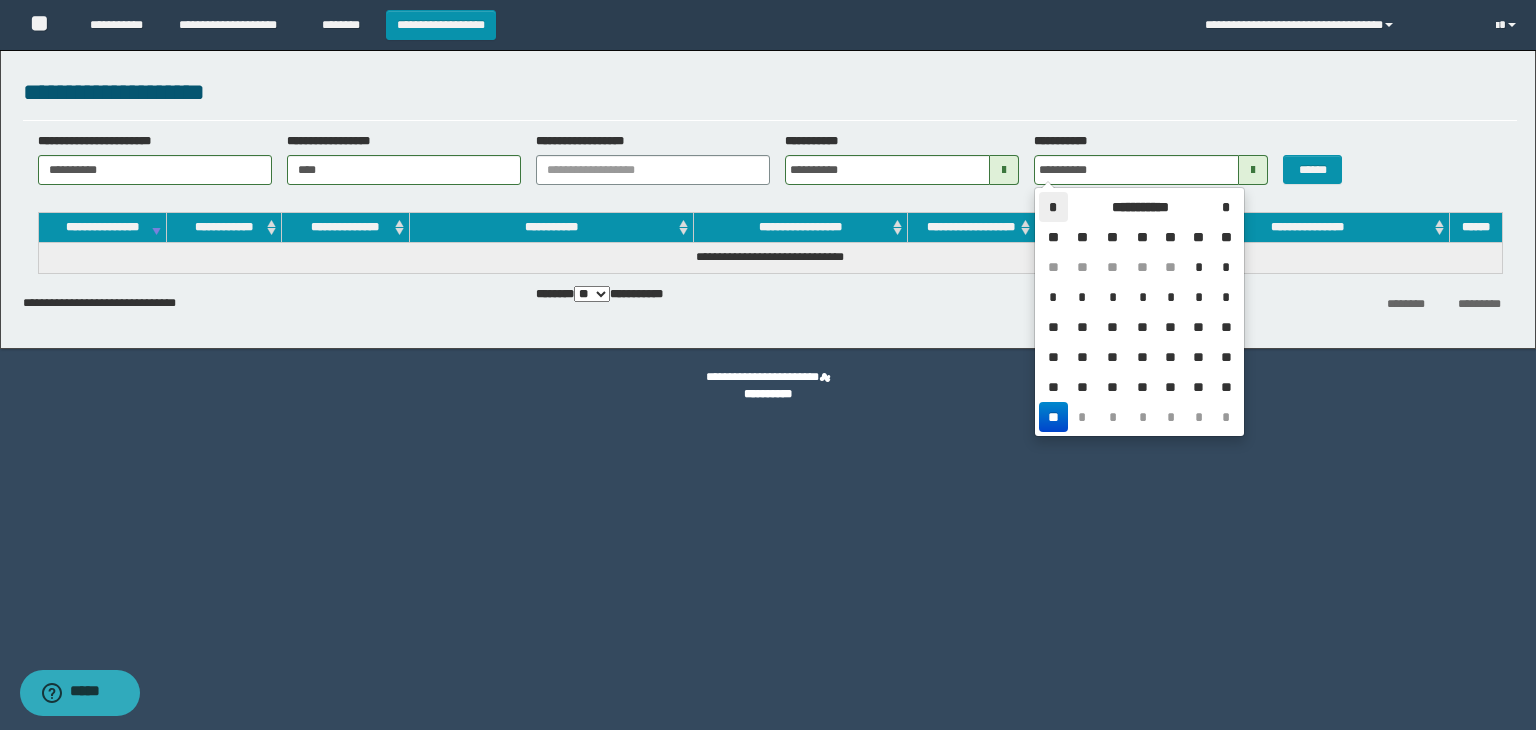 click on "*" at bounding box center (1053, 207) 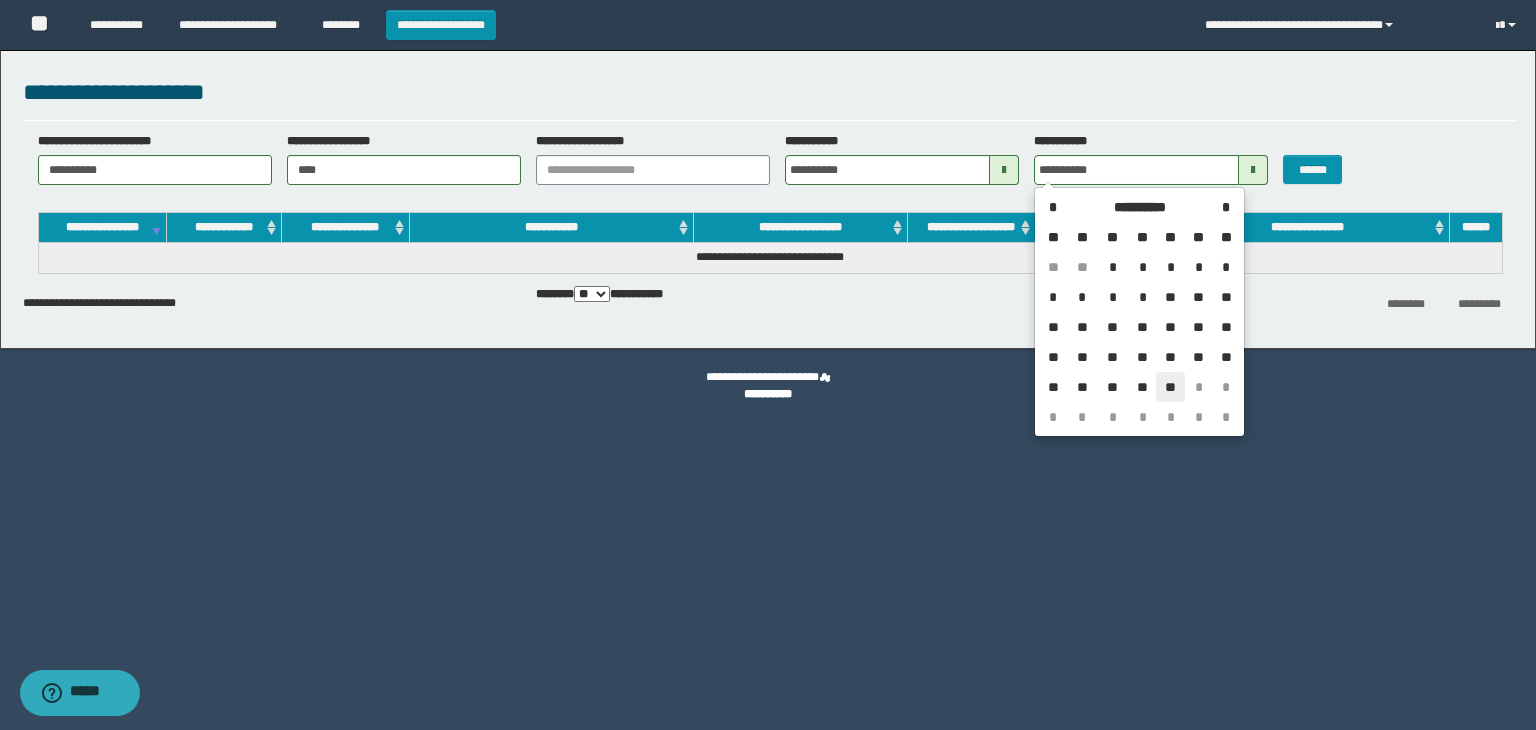 click on "**" at bounding box center (1170, 387) 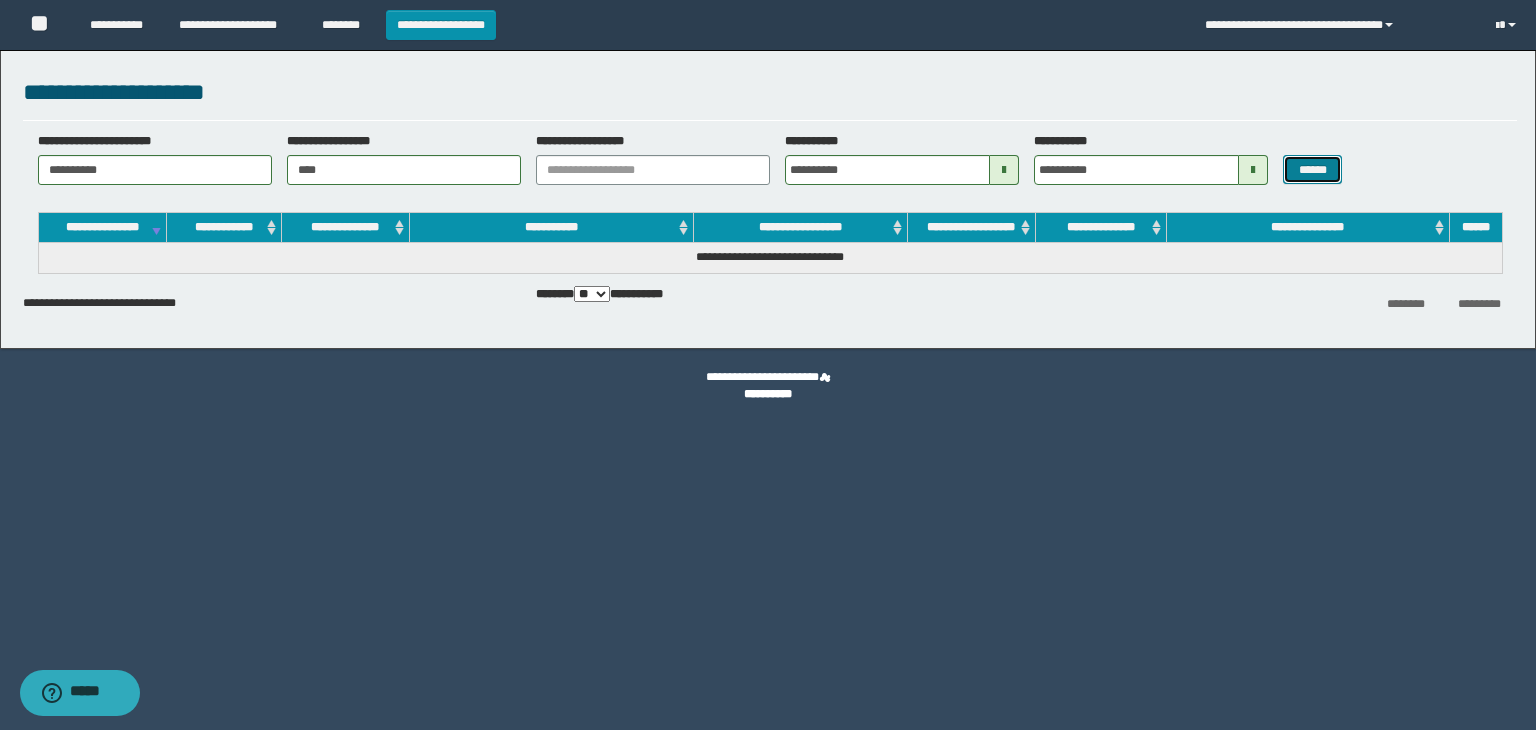 click on "******" at bounding box center (1312, 170) 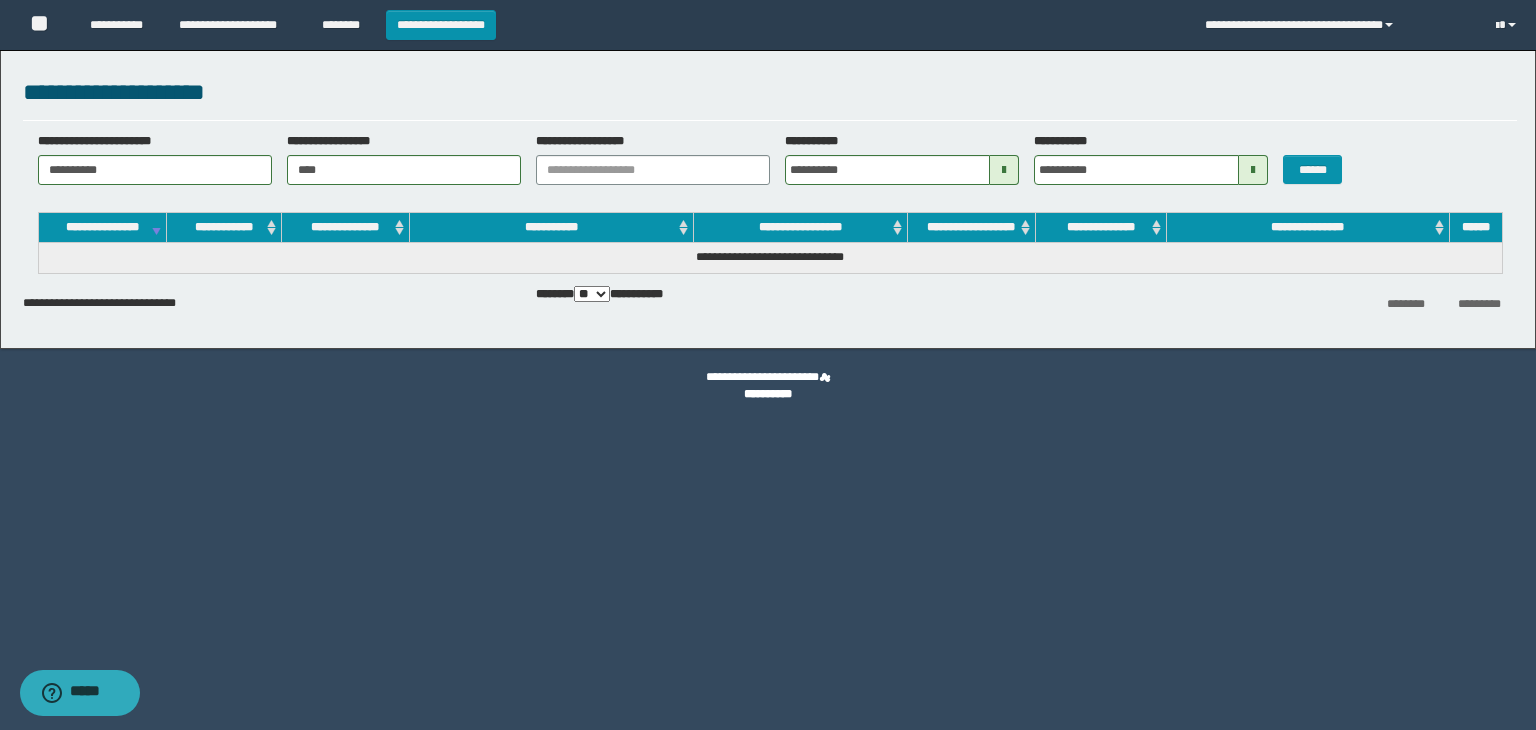 click at bounding box center [1004, 170] 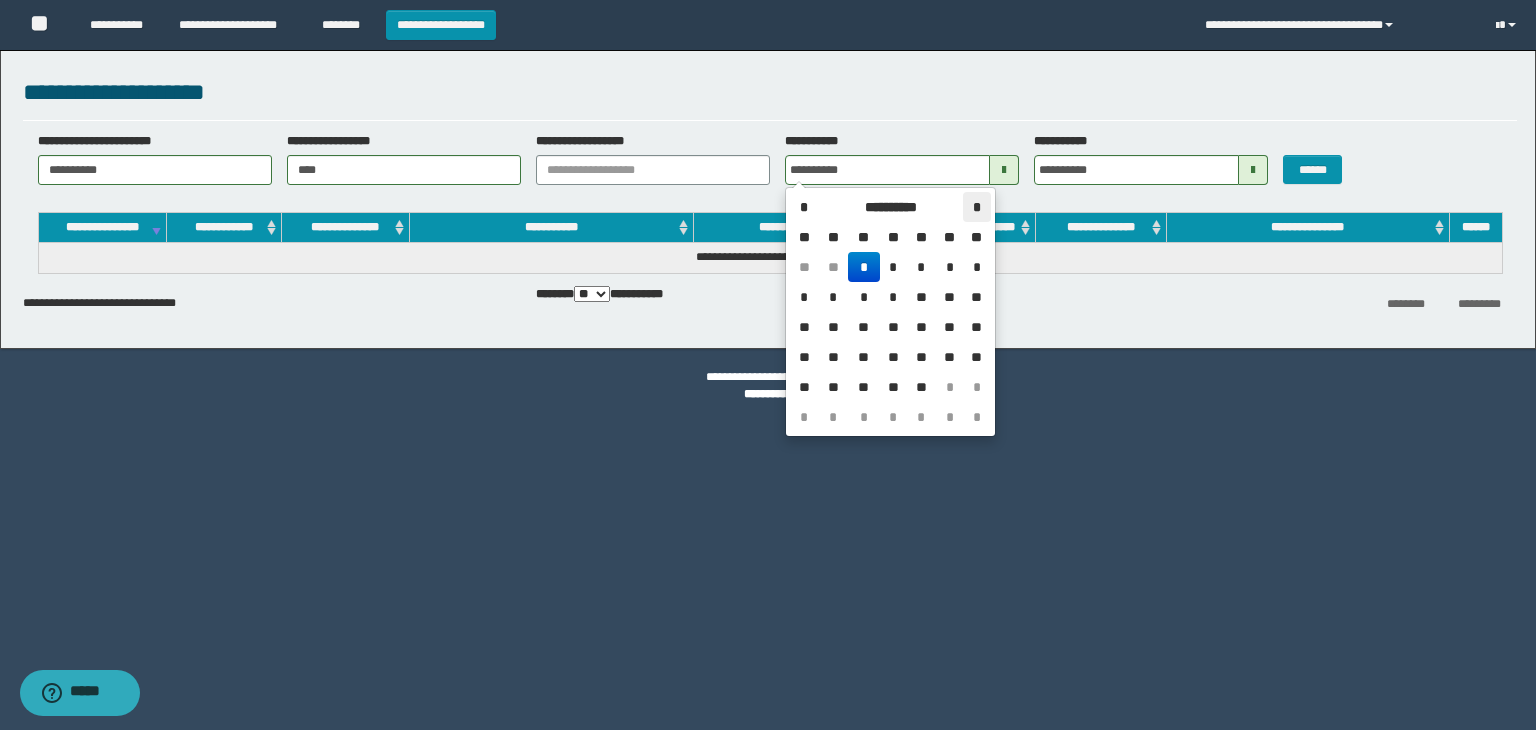 click on "*" at bounding box center [976, 207] 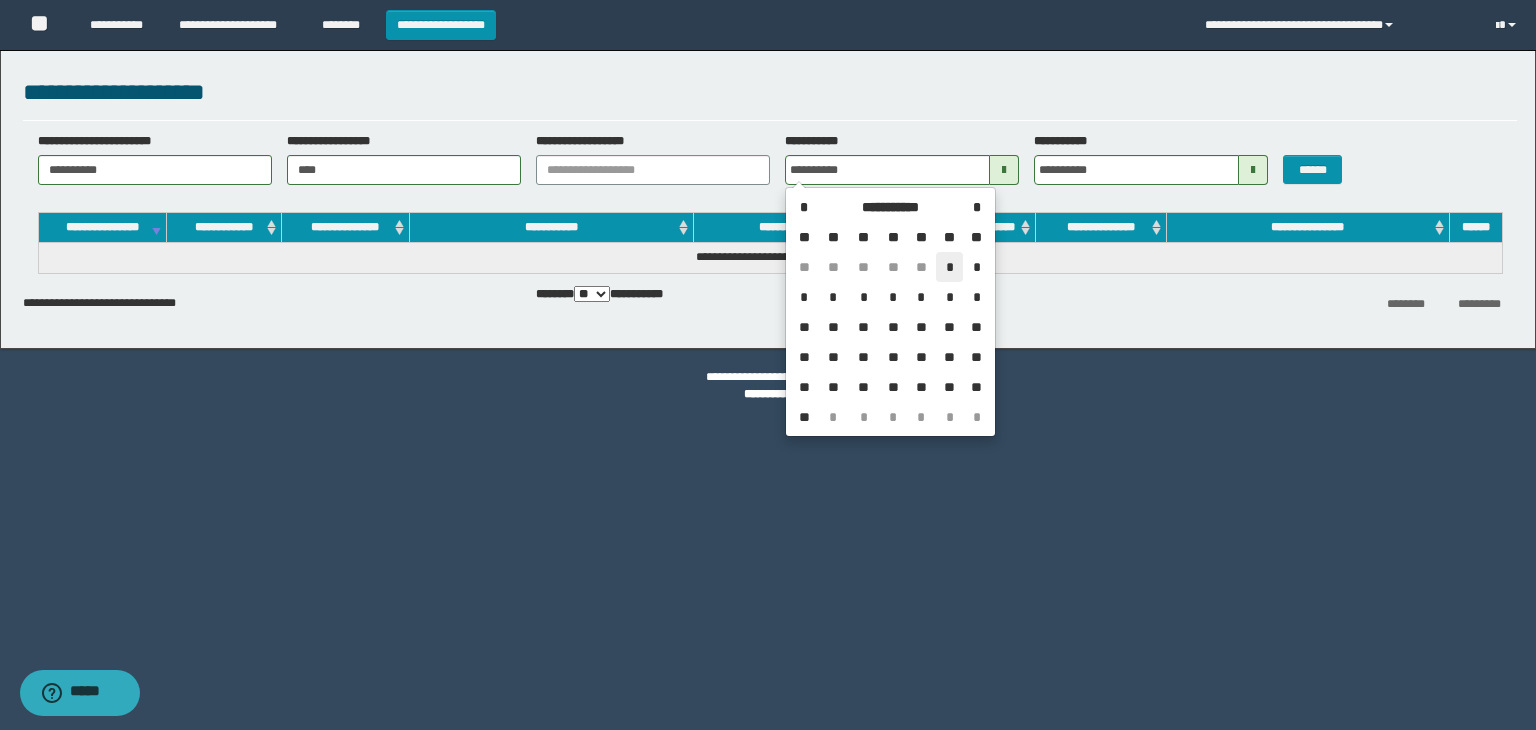 click on "*" at bounding box center (950, 267) 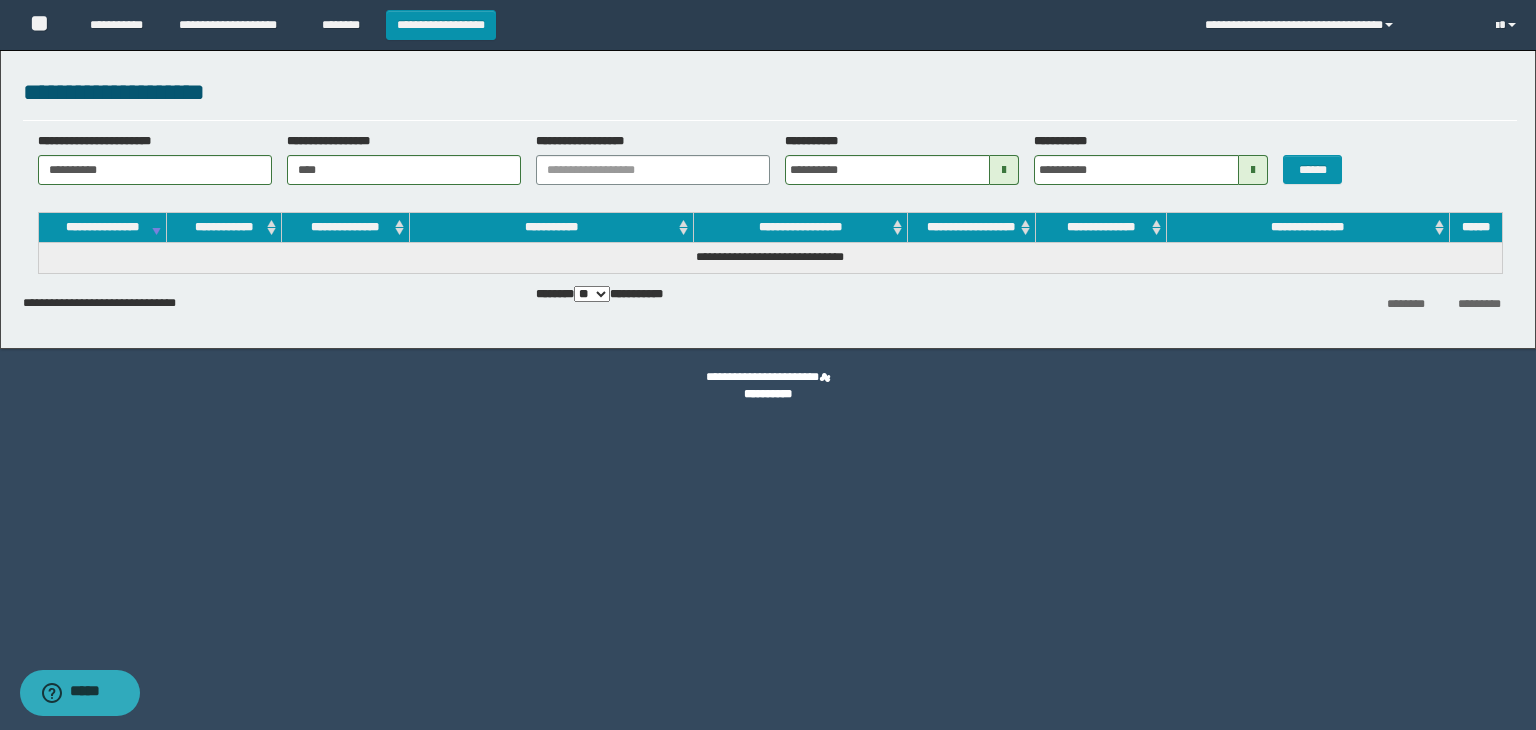 click at bounding box center [1253, 170] 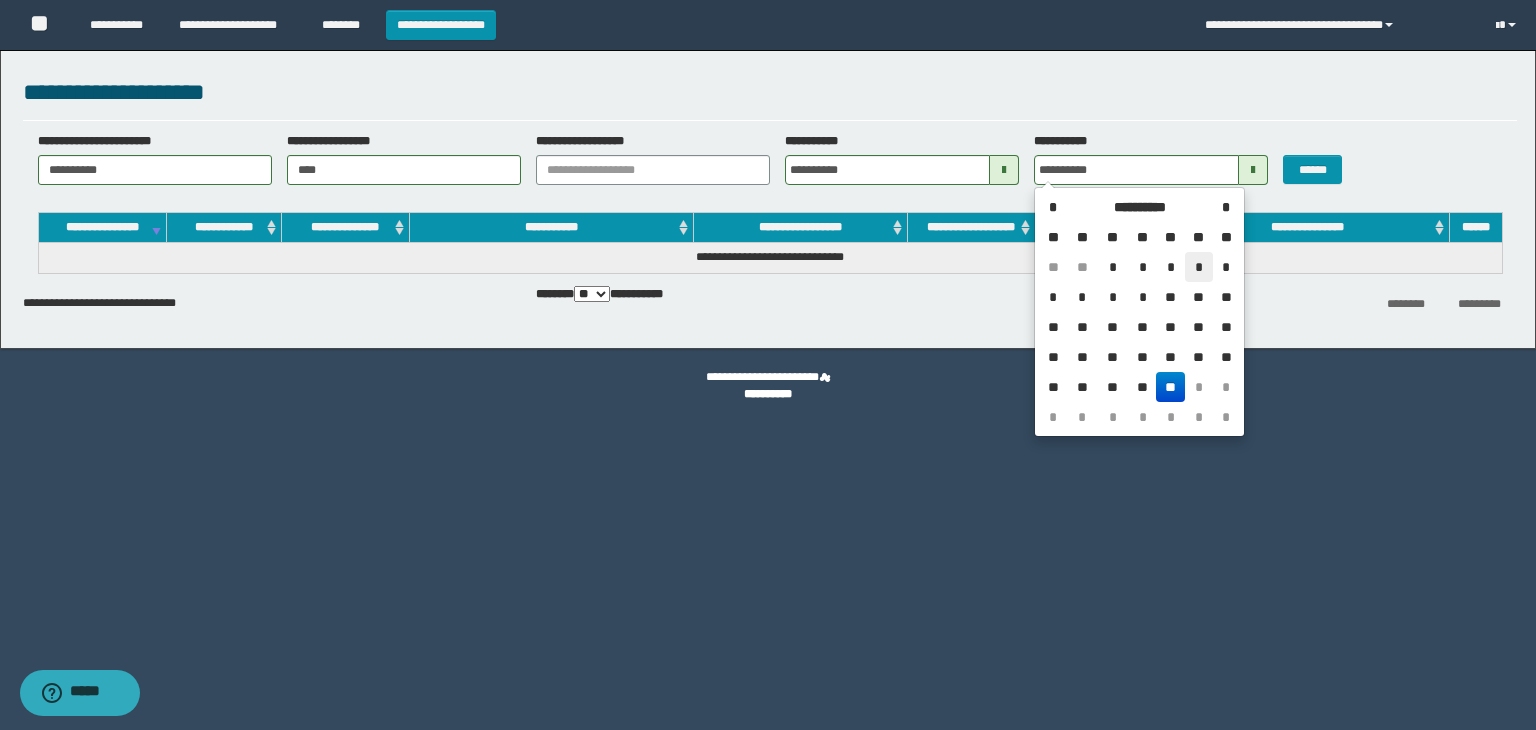 click on "*" at bounding box center [1199, 267] 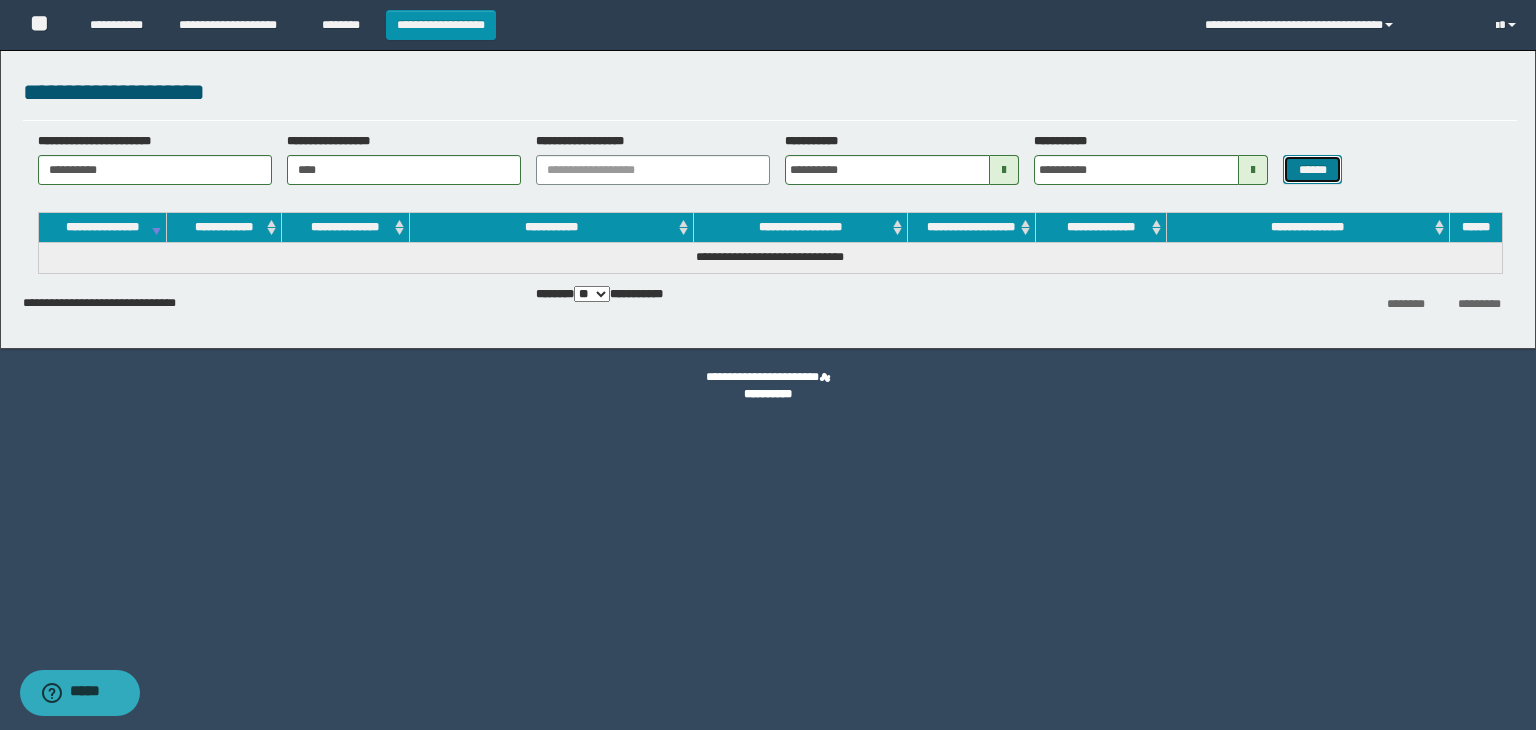 click on "******" at bounding box center (1312, 170) 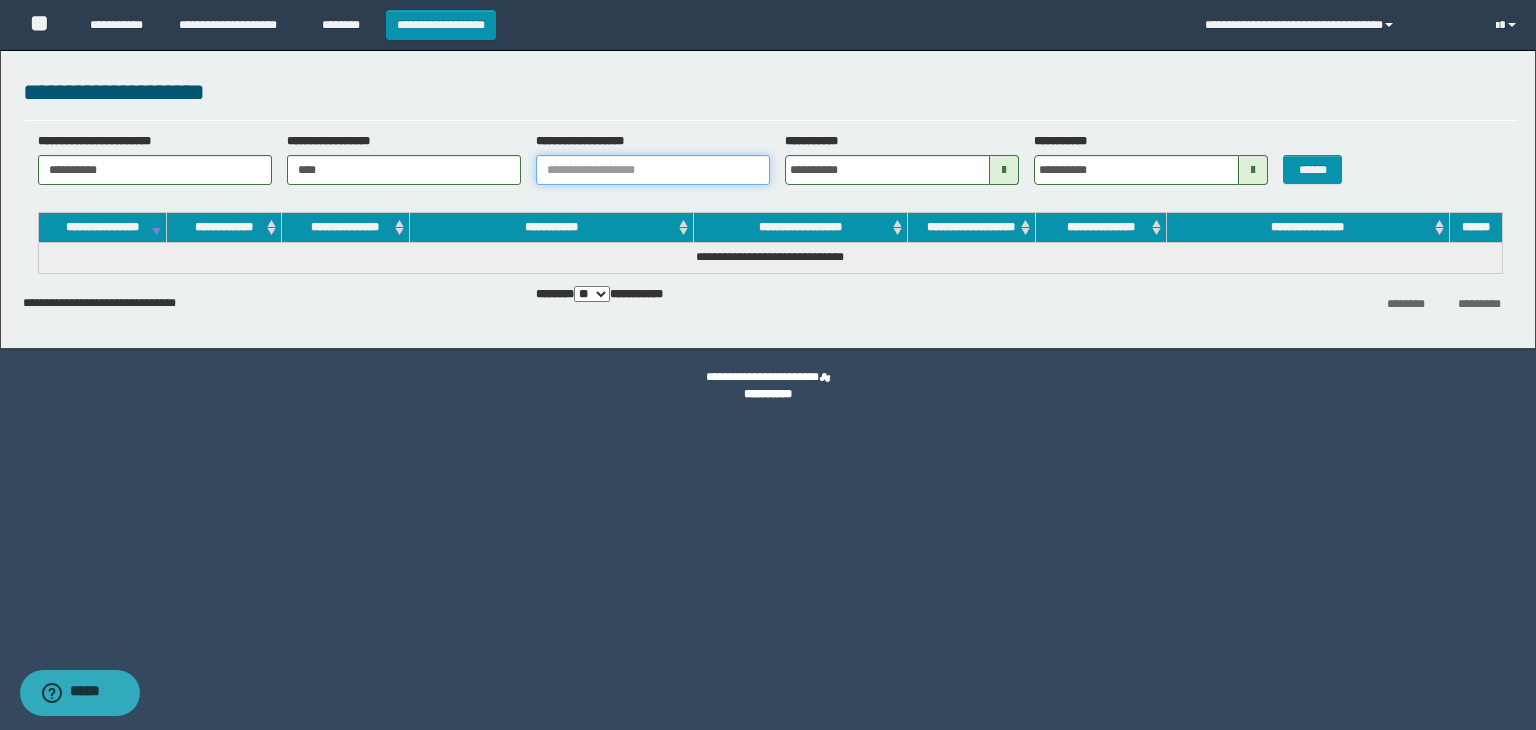 click on "**********" at bounding box center (653, 170) 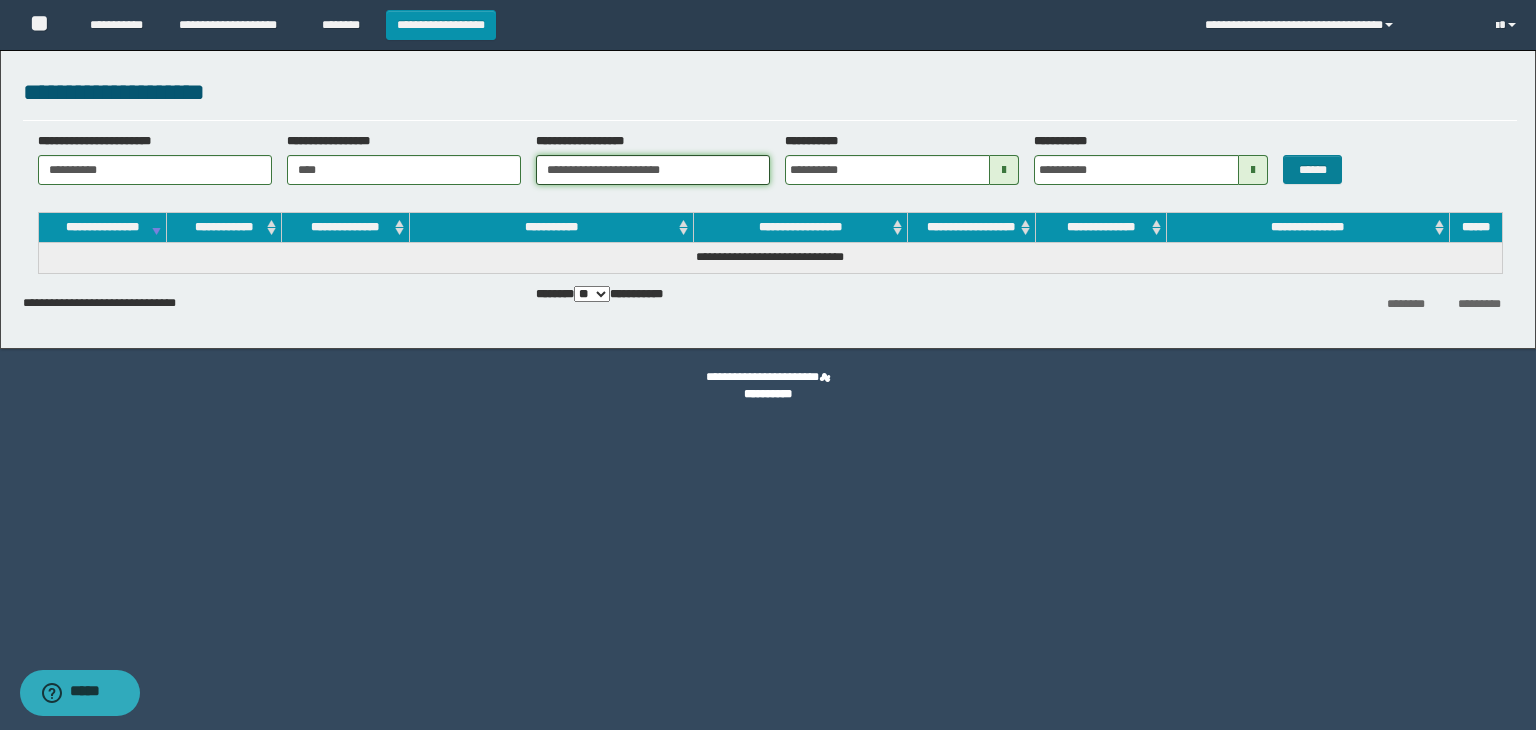 type on "**********" 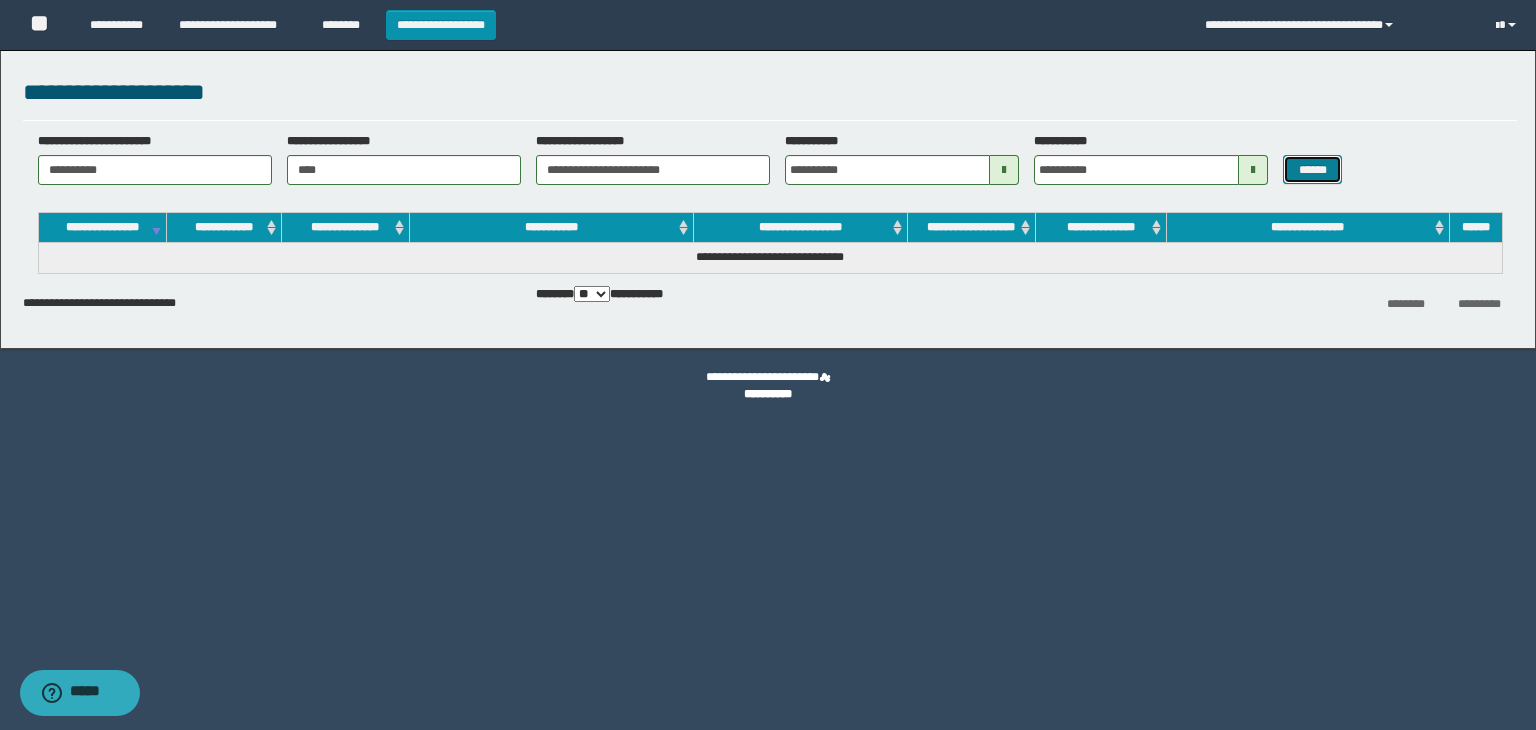 click on "******" at bounding box center [1312, 170] 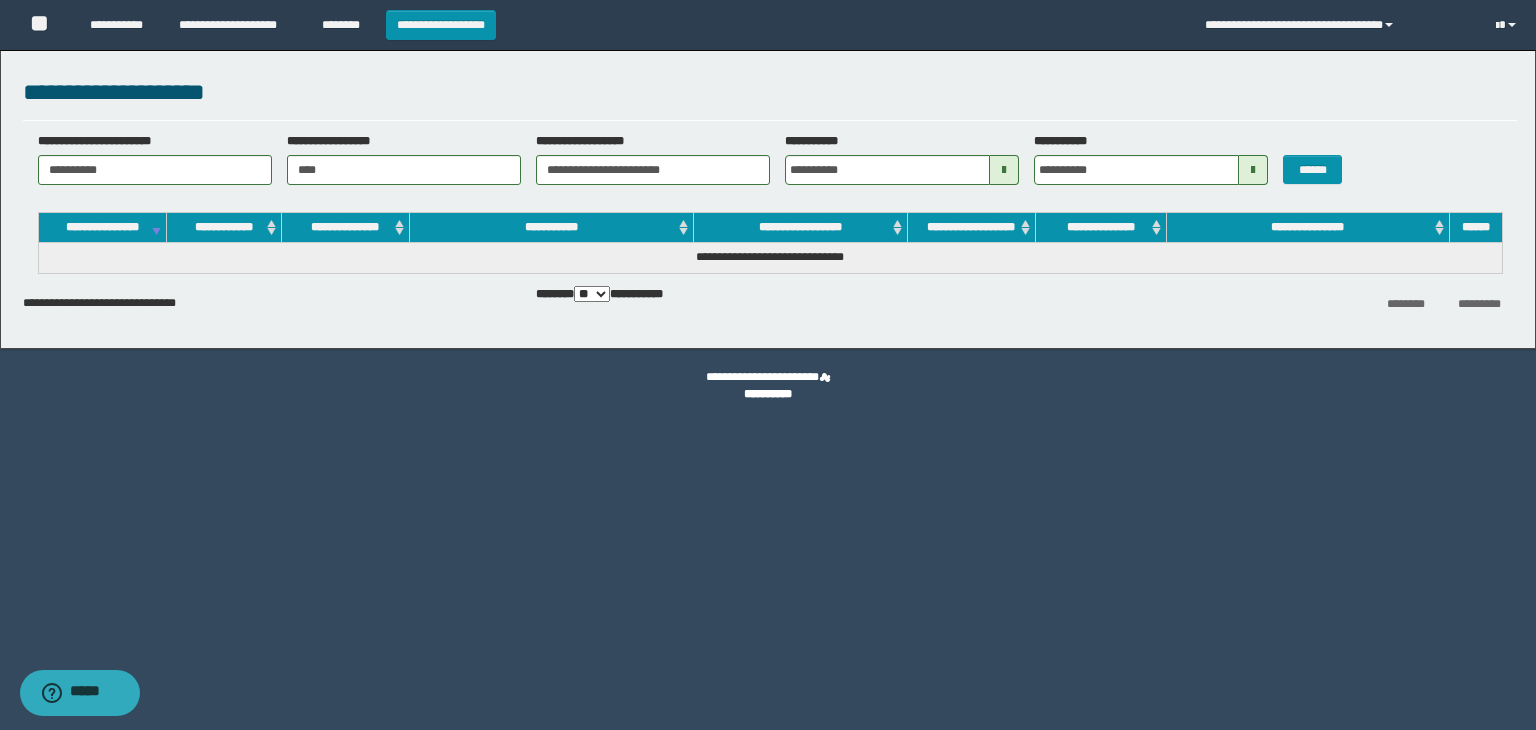 click on "**********" at bounding box center [345, 228] 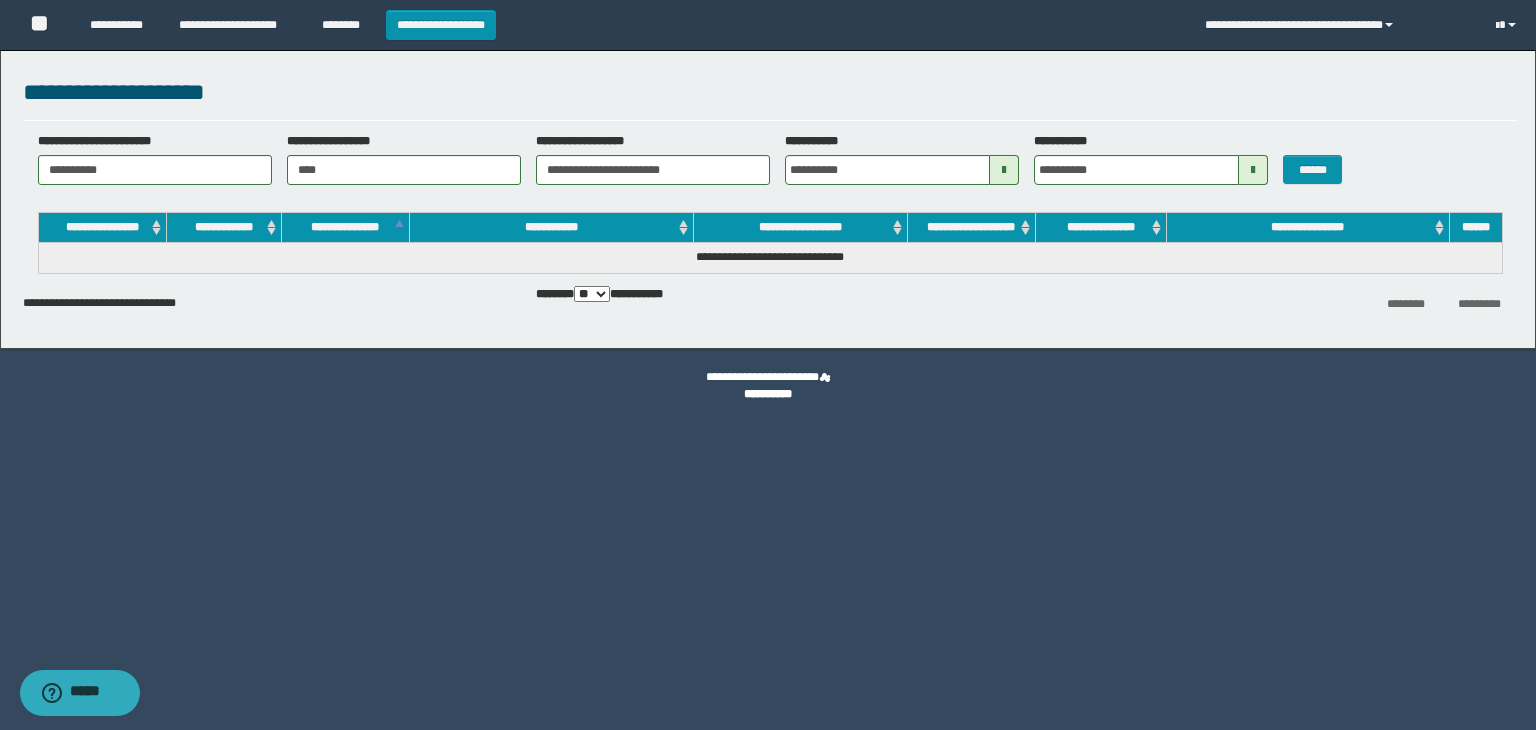 click on "**********" at bounding box center (345, 228) 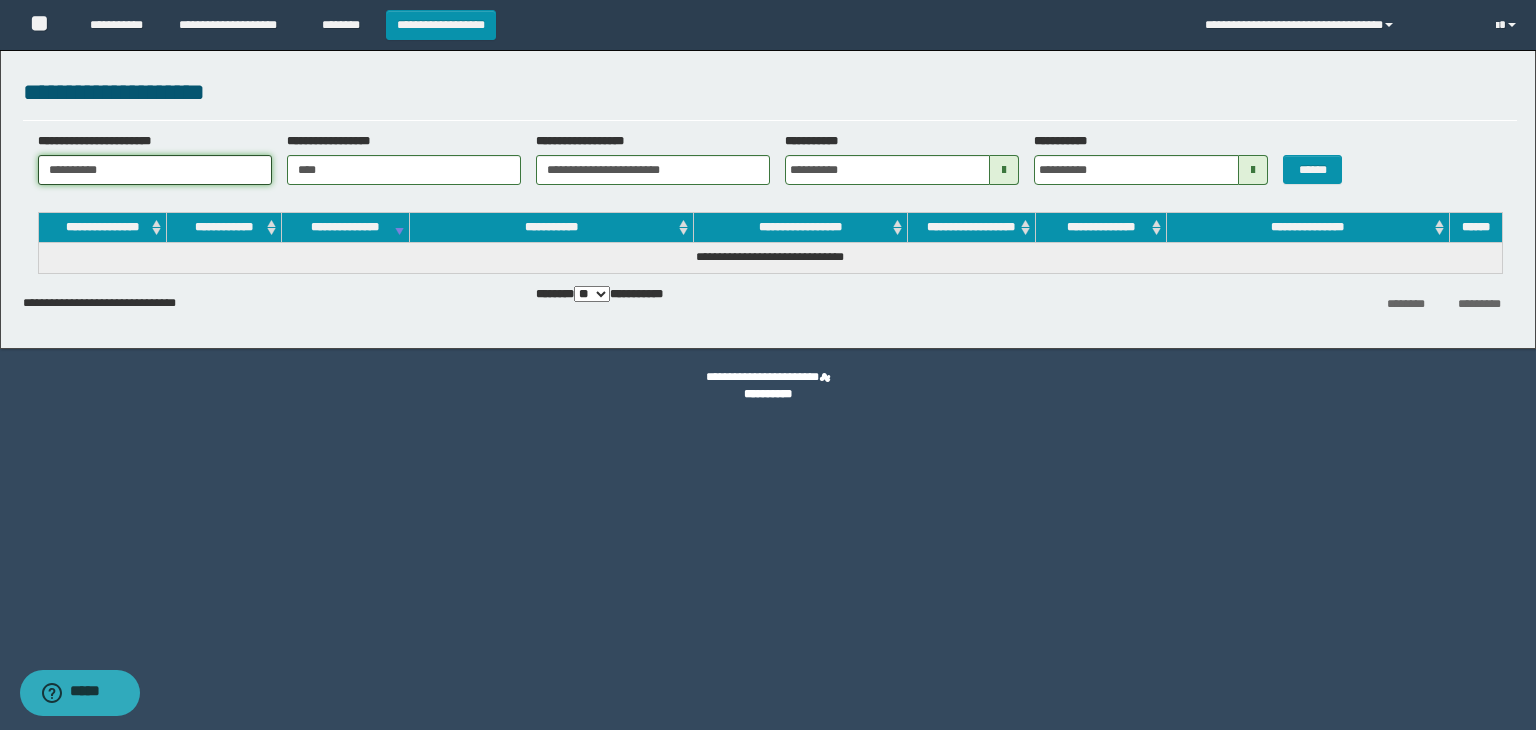 click on "**********" at bounding box center (155, 170) 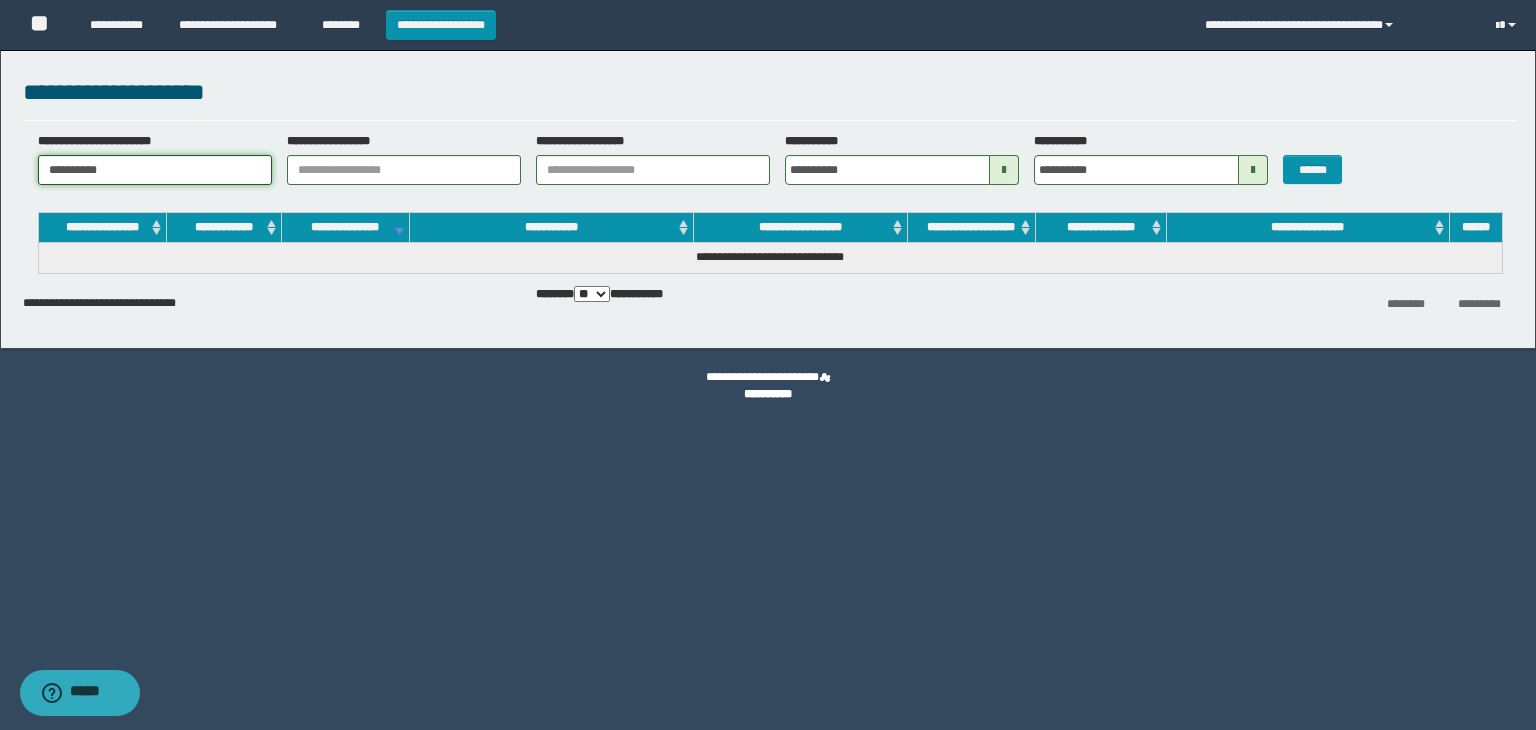 type on "**********" 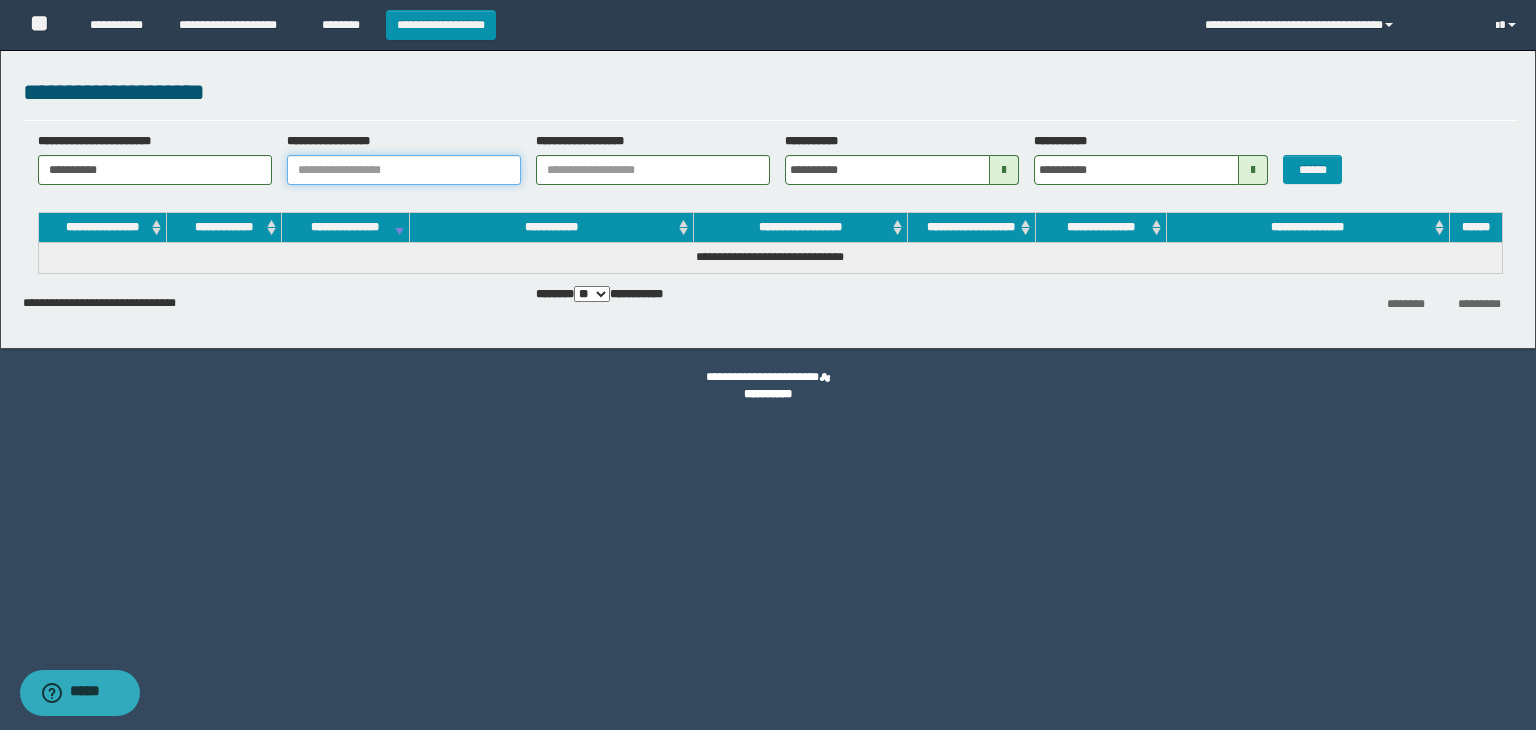 click on "**********" at bounding box center [404, 170] 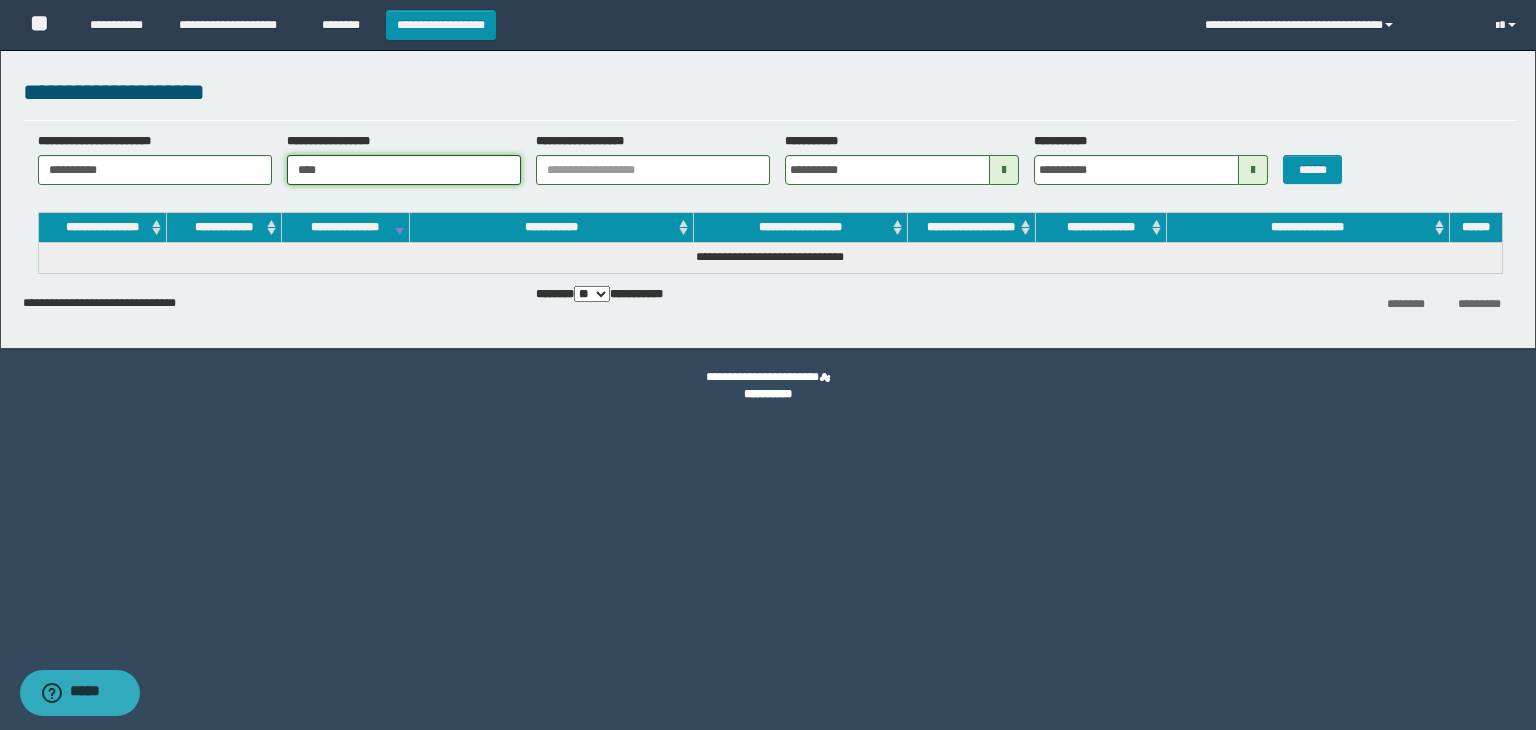 type on "****" 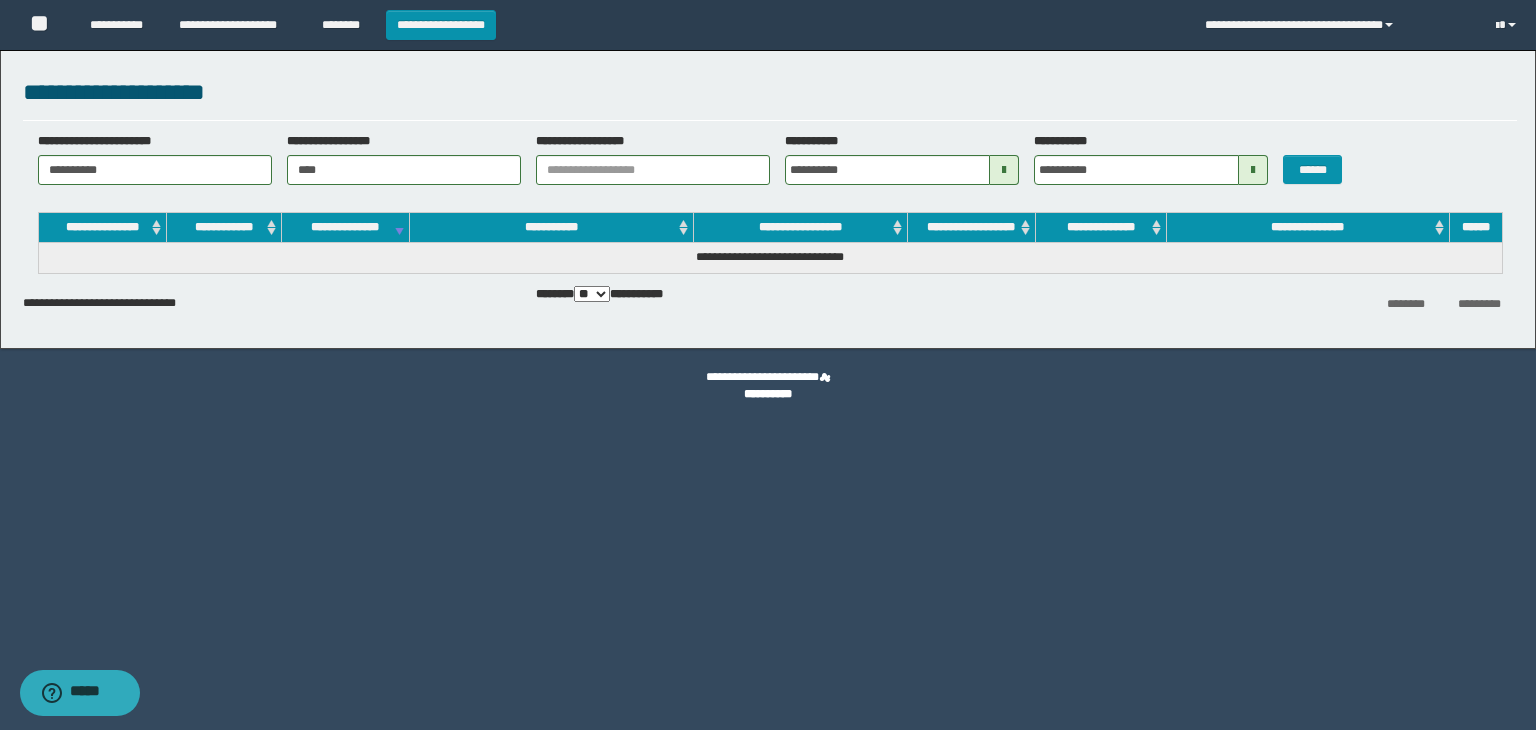 click at bounding box center (1004, 170) 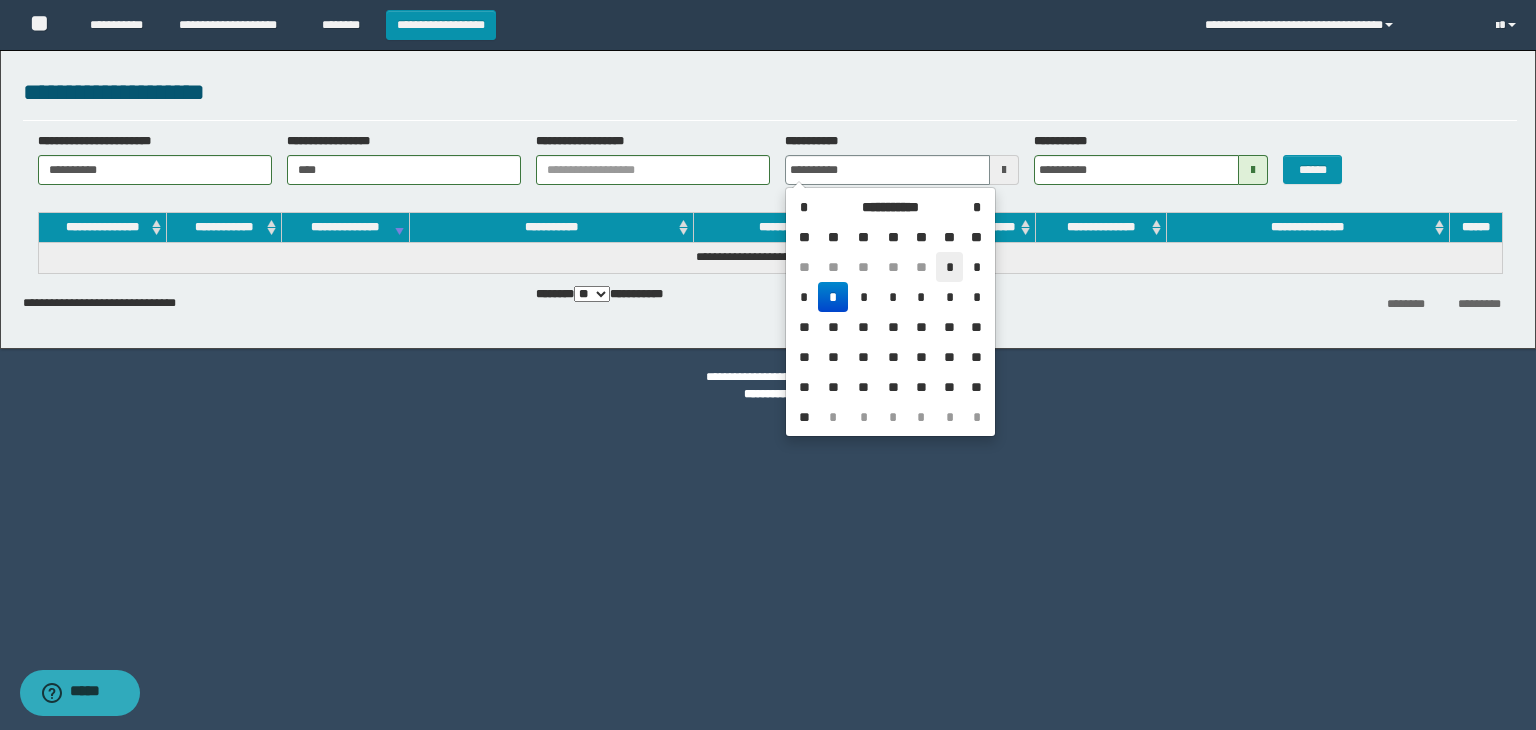 click on "*" at bounding box center (950, 267) 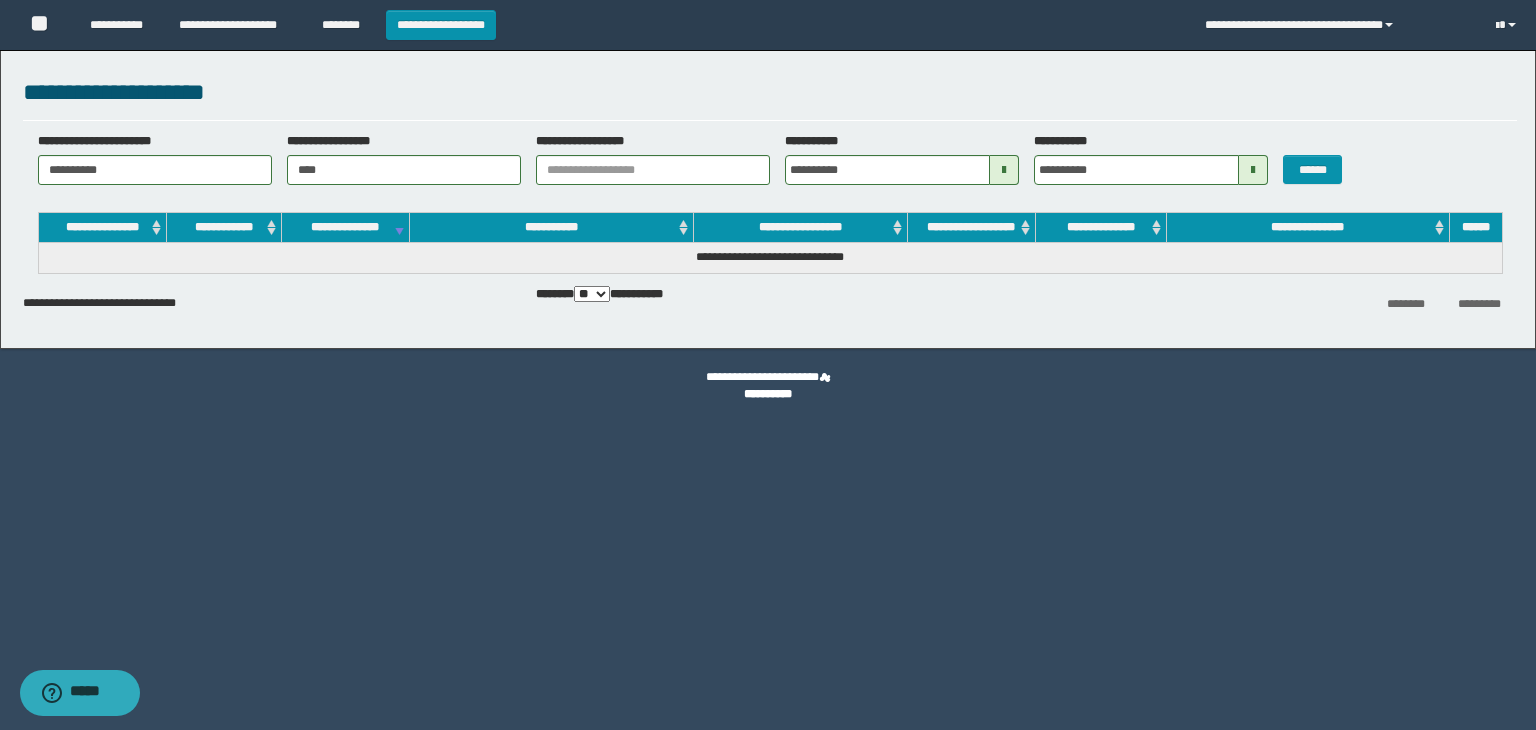 click at bounding box center (1253, 170) 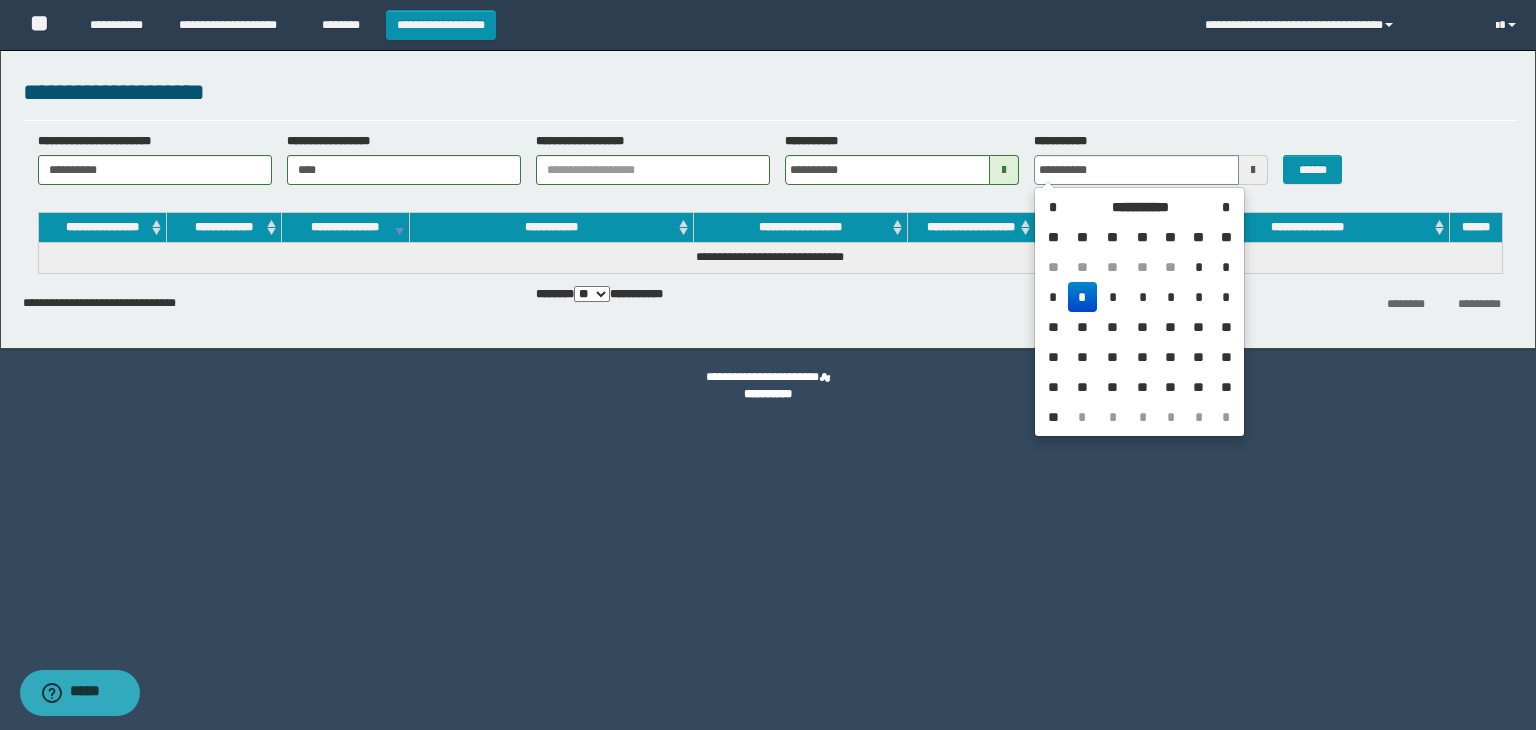 click on "*" at bounding box center [1082, 297] 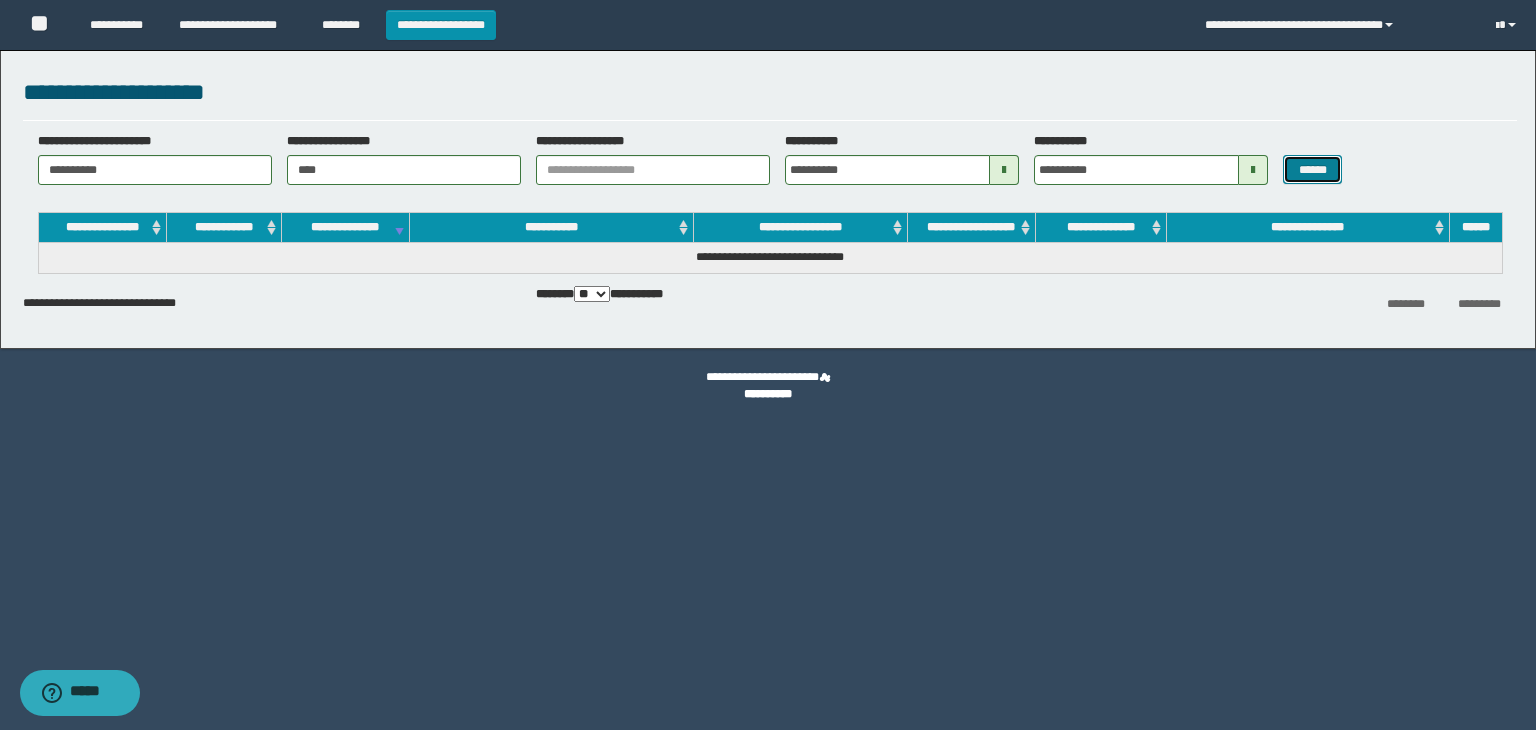 click on "******" at bounding box center (1312, 170) 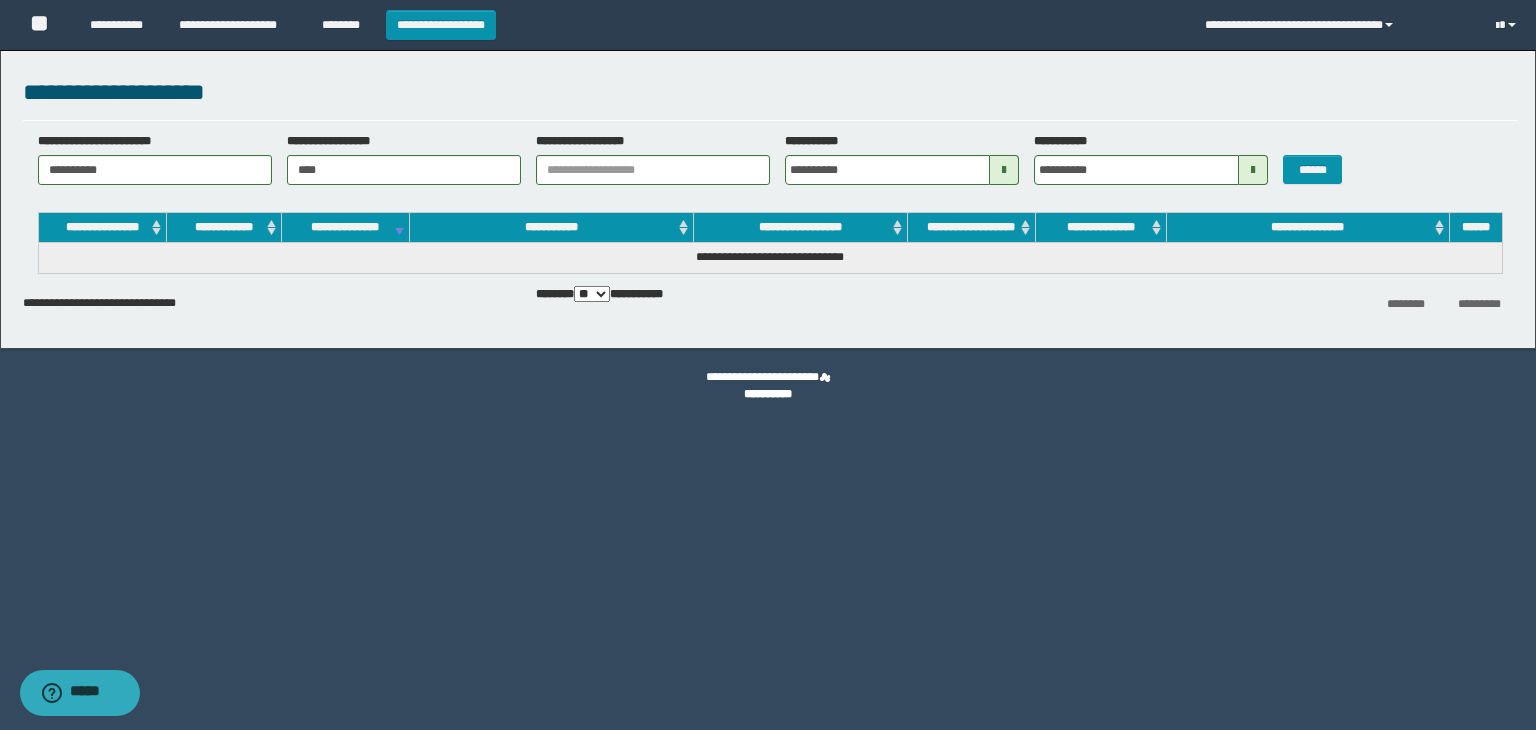 click at bounding box center (1004, 170) 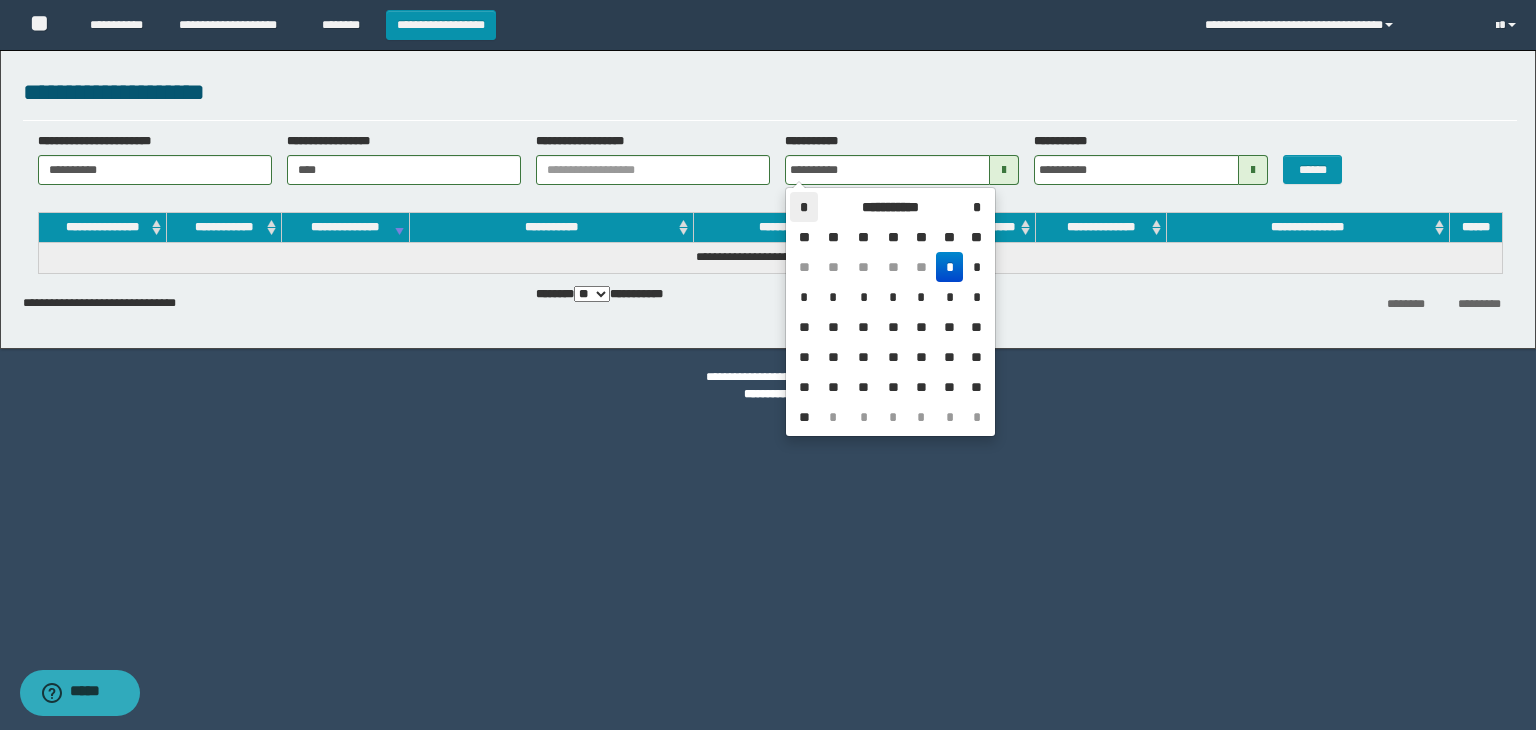 click on "*" at bounding box center [804, 207] 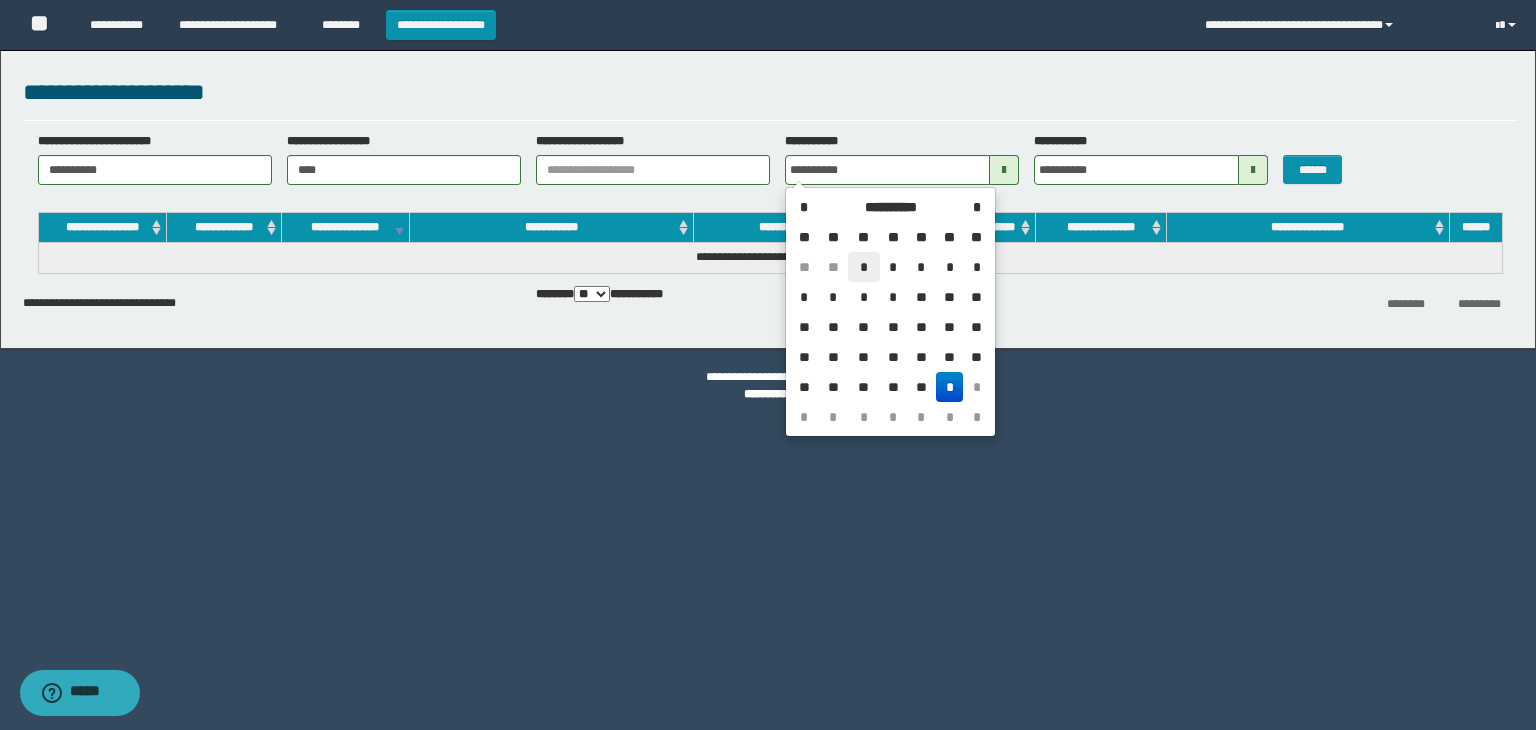 click on "*" at bounding box center (864, 267) 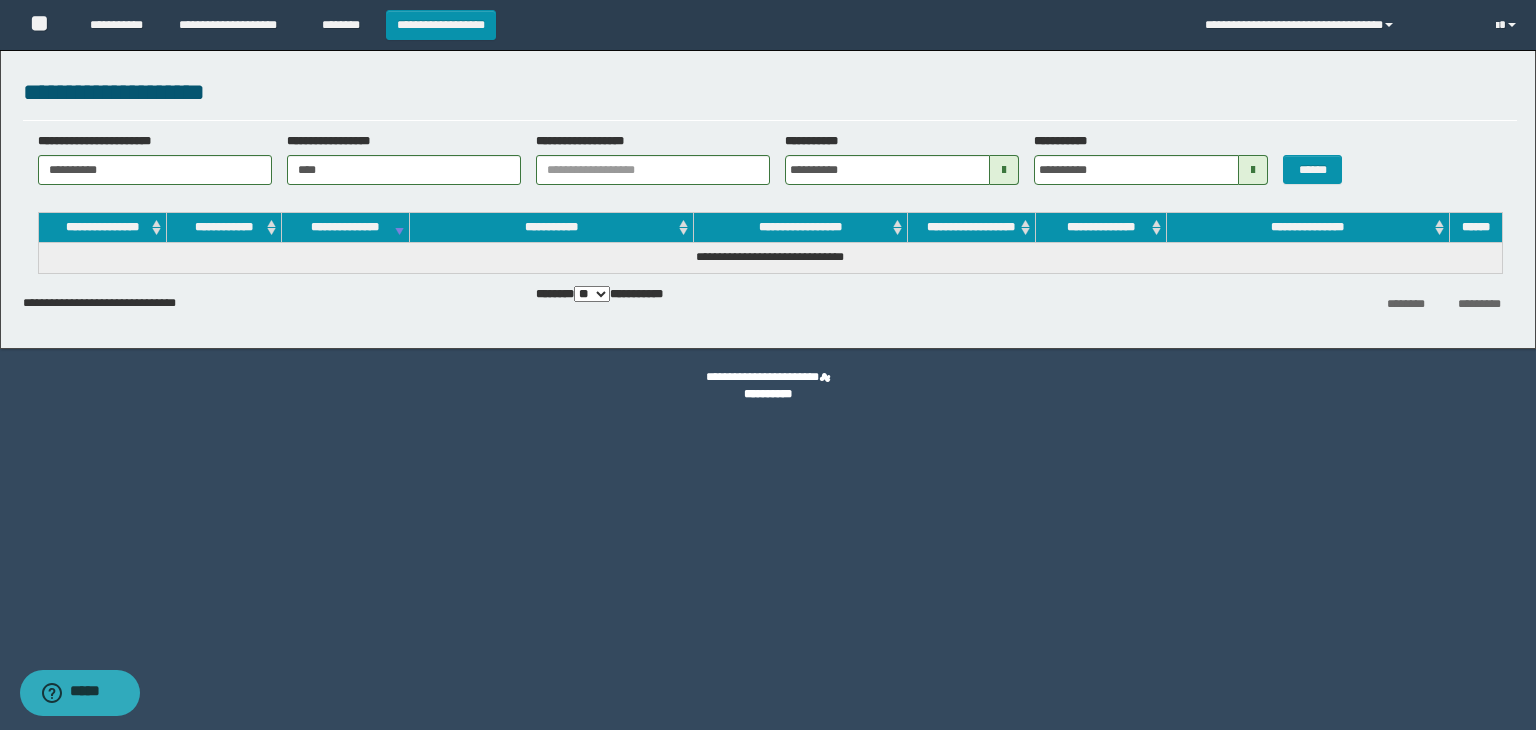 click at bounding box center [1253, 170] 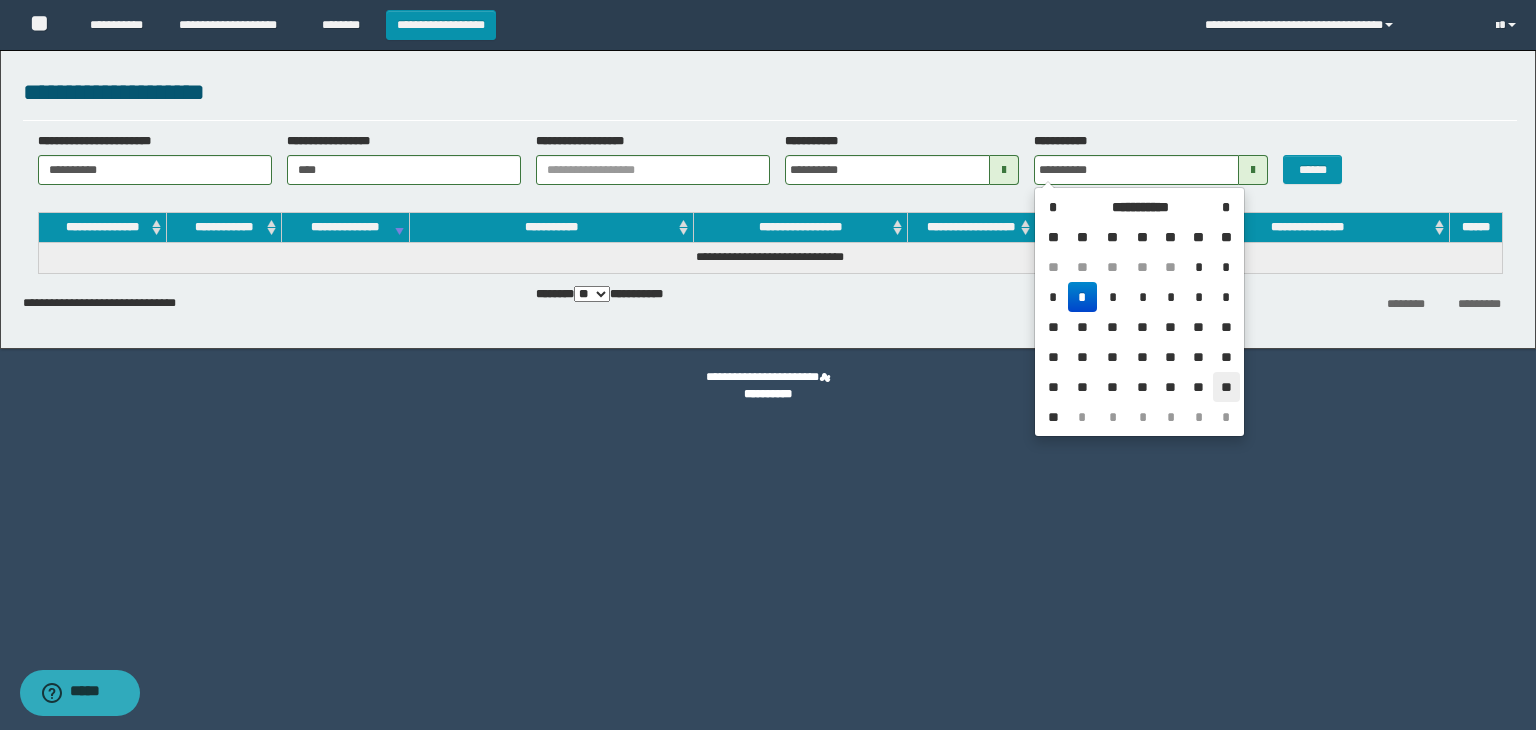 click on "**" at bounding box center (1226, 387) 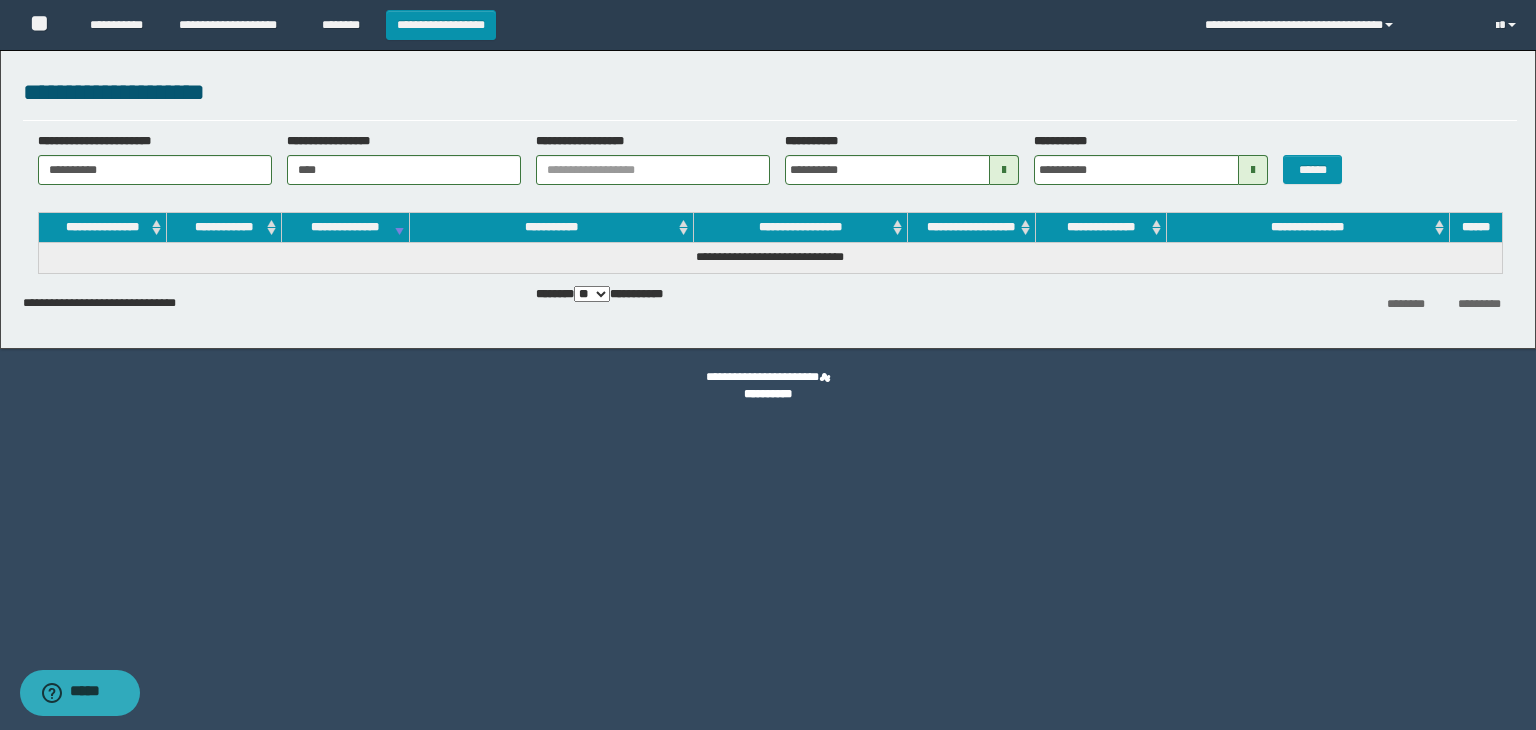click at bounding box center [1253, 170] 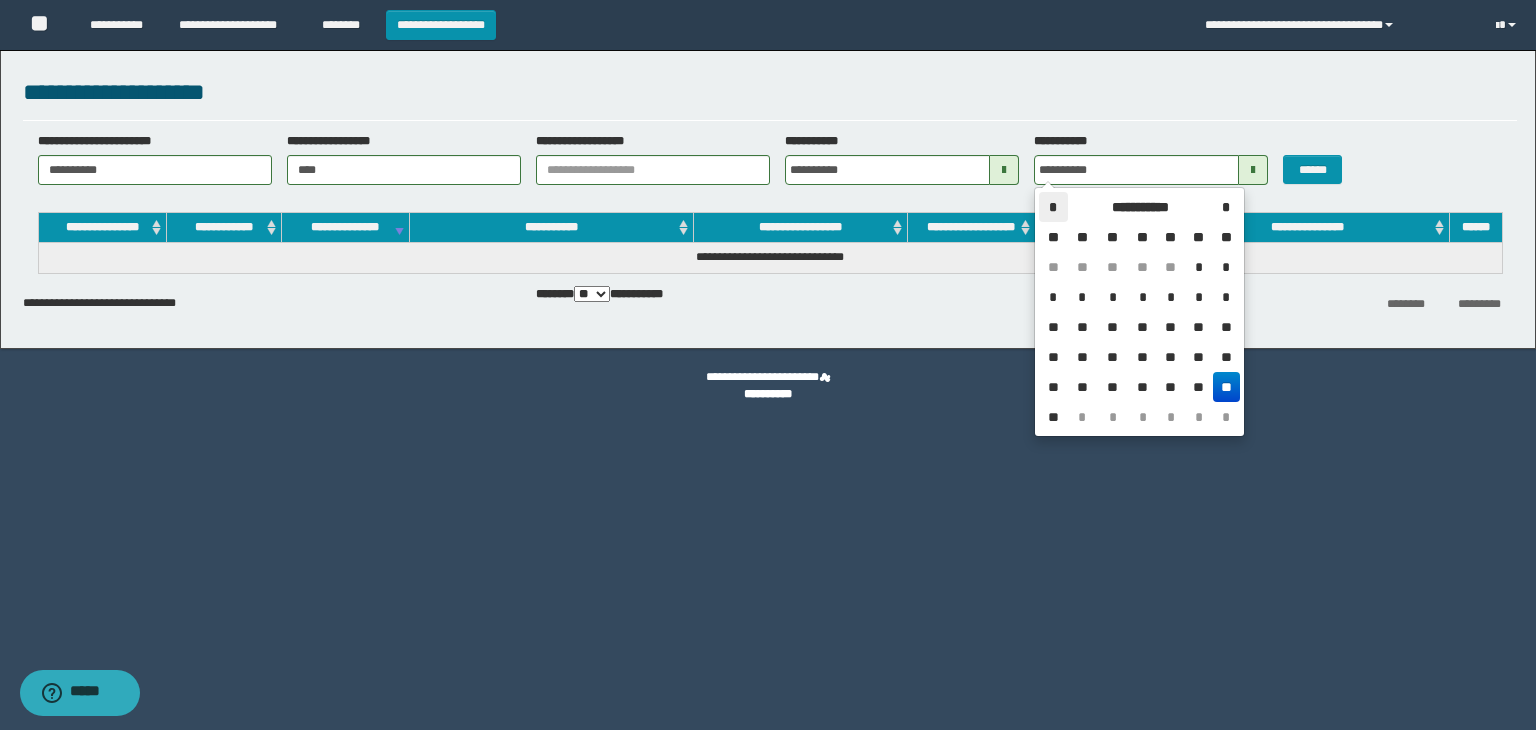 click on "*" at bounding box center [1053, 207] 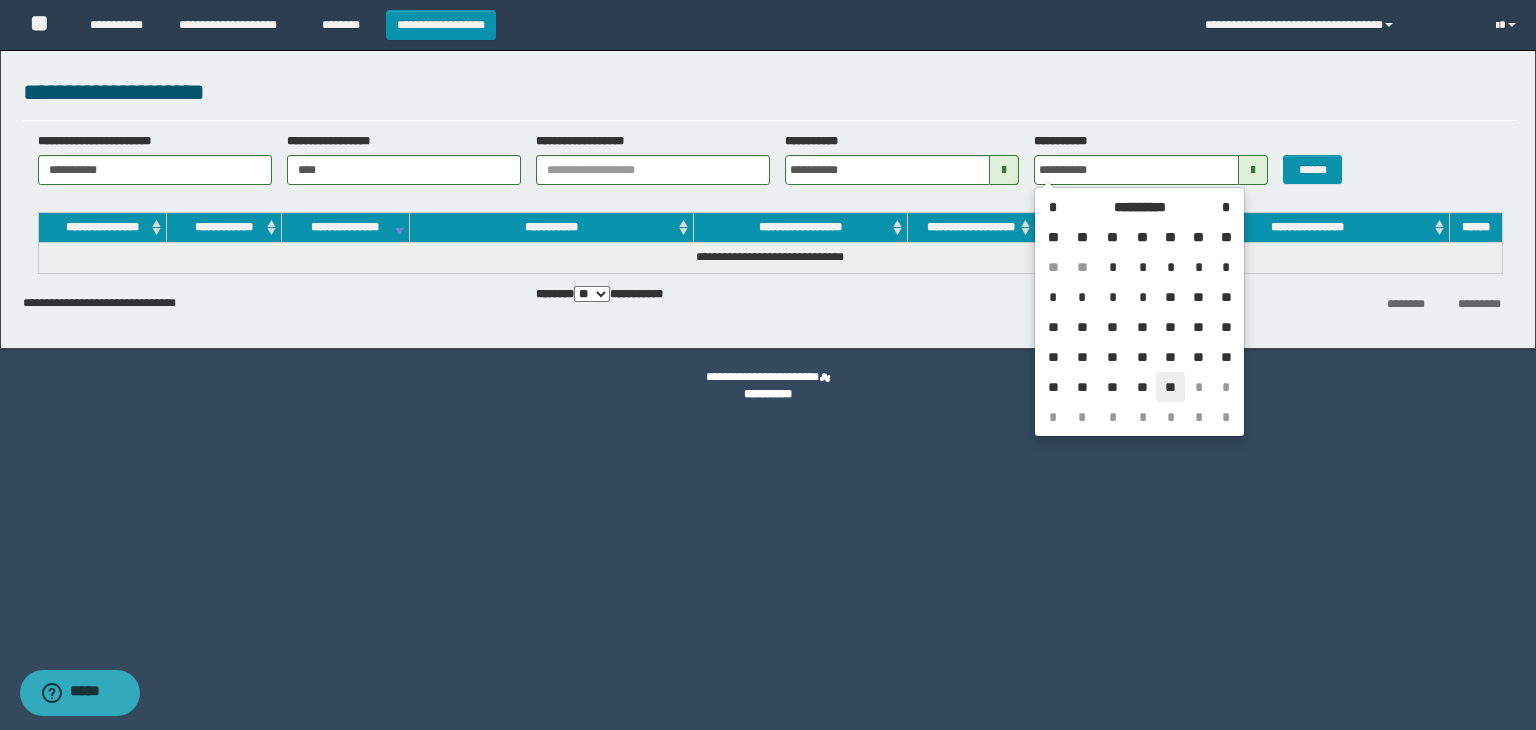click on "**" at bounding box center [1170, 387] 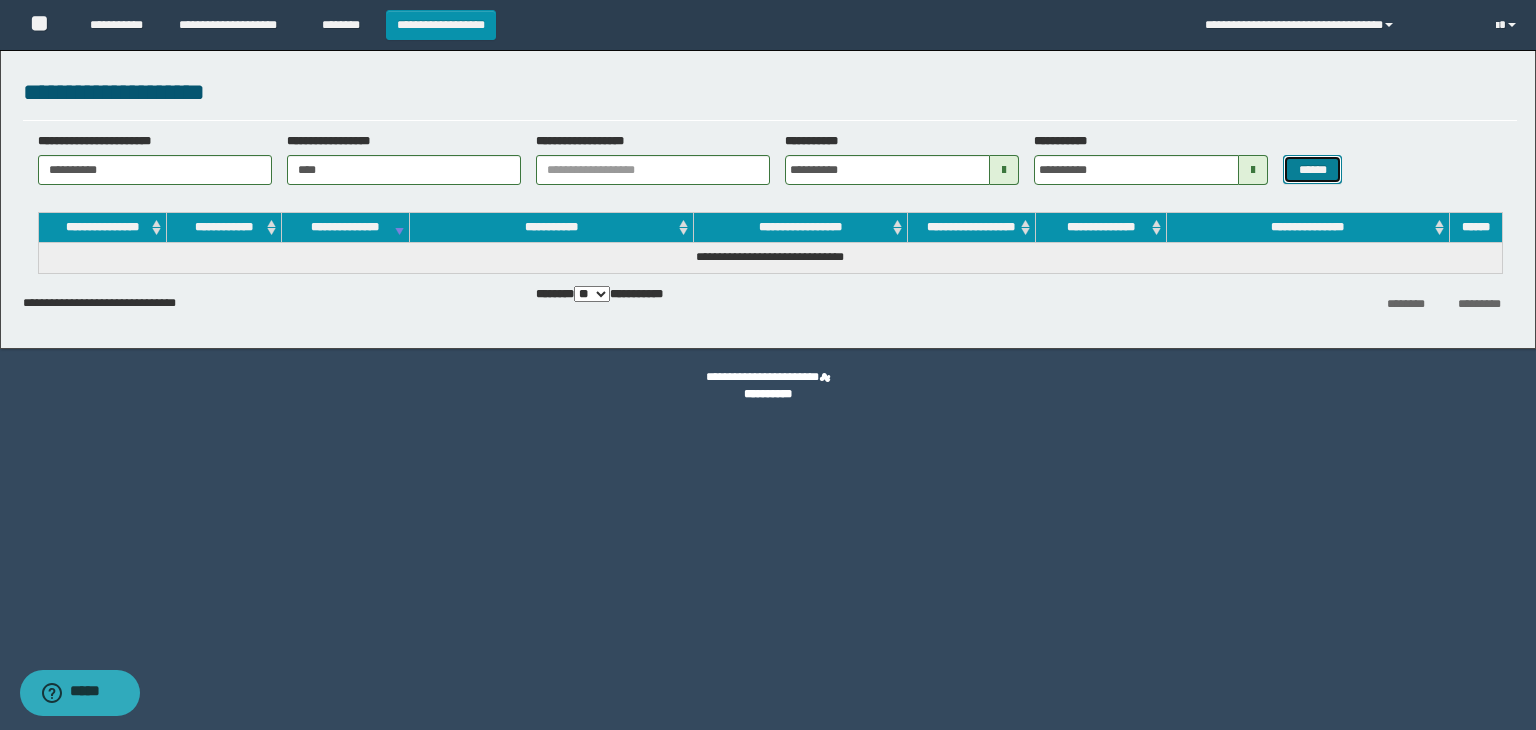 click on "******" at bounding box center (1312, 170) 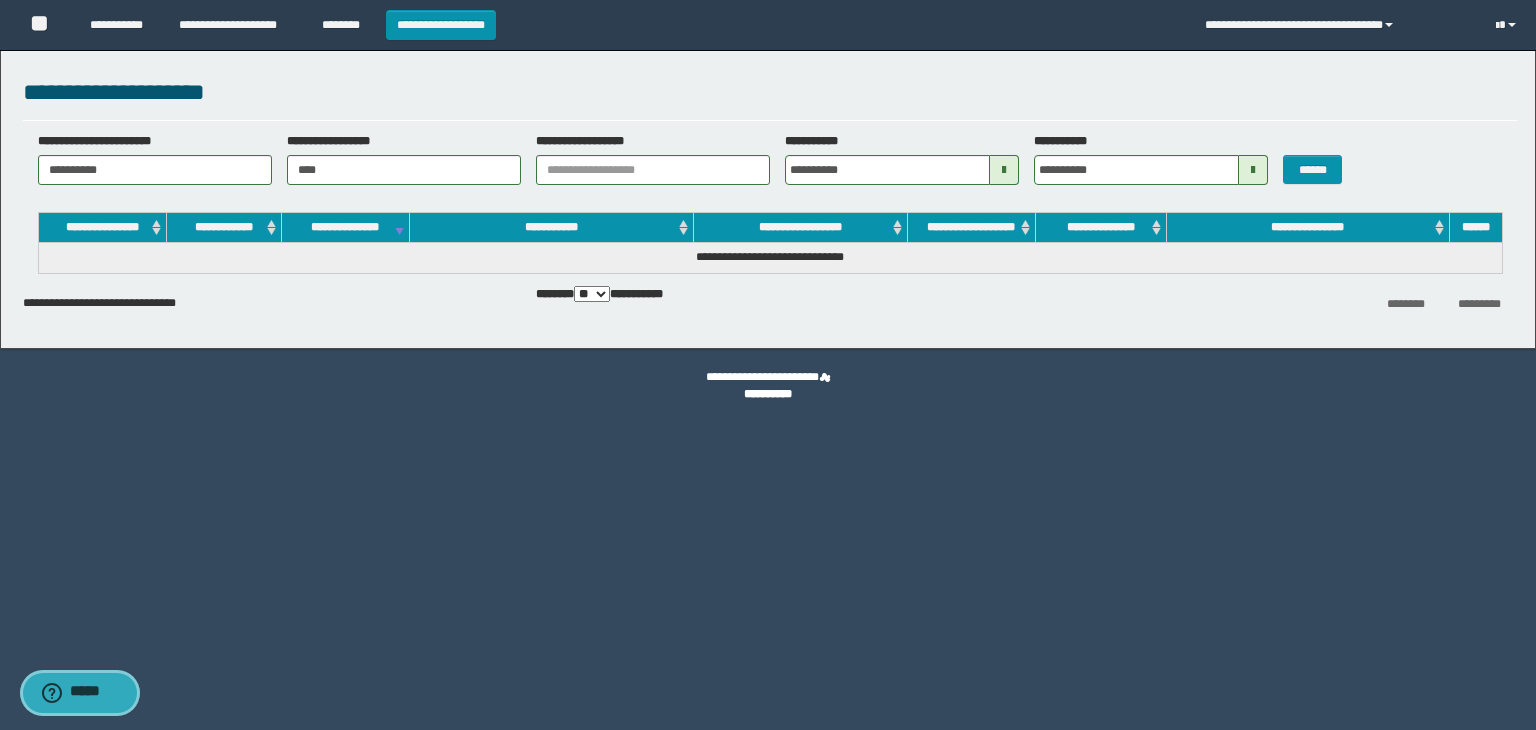 click on "*****" at bounding box center [94, 693] 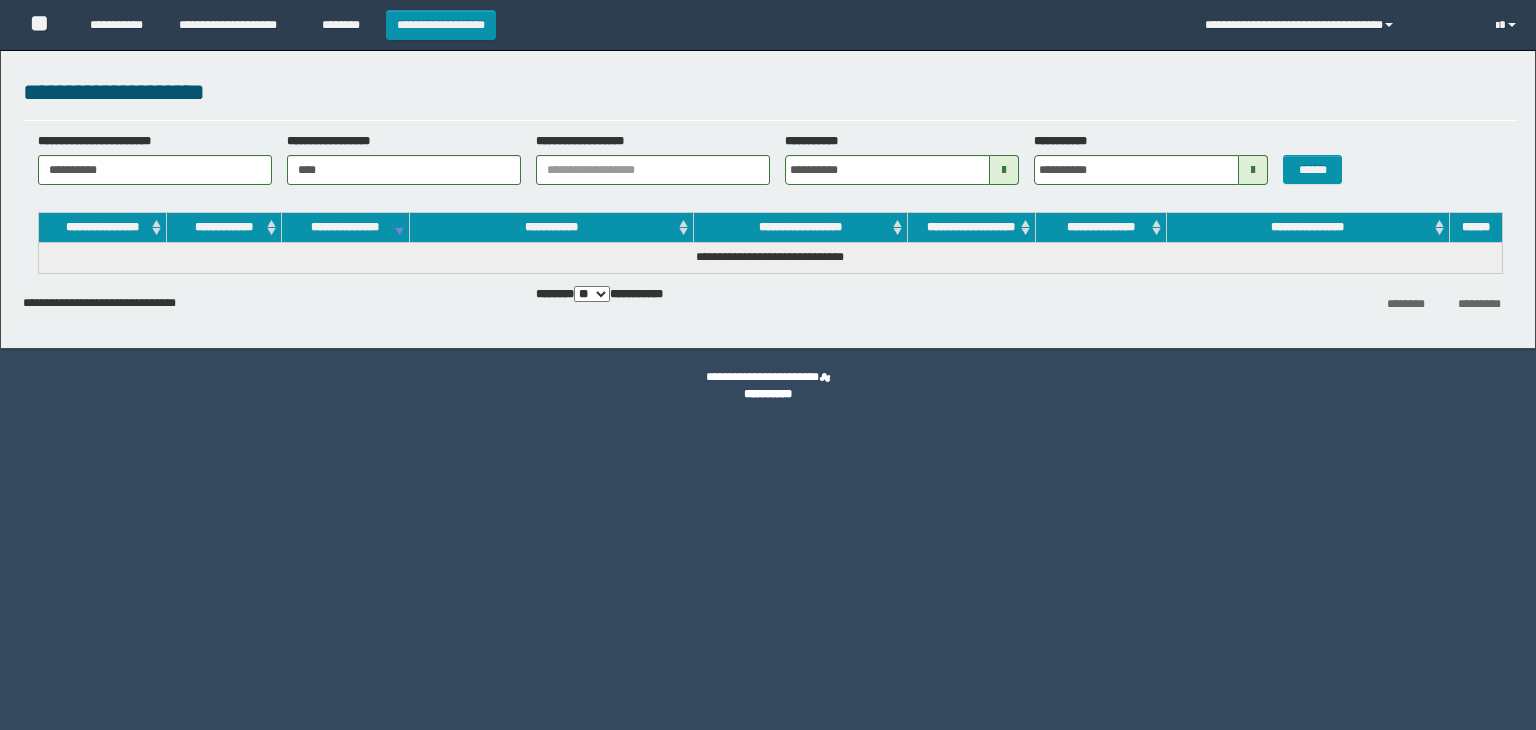 scroll, scrollTop: 0, scrollLeft: 0, axis: both 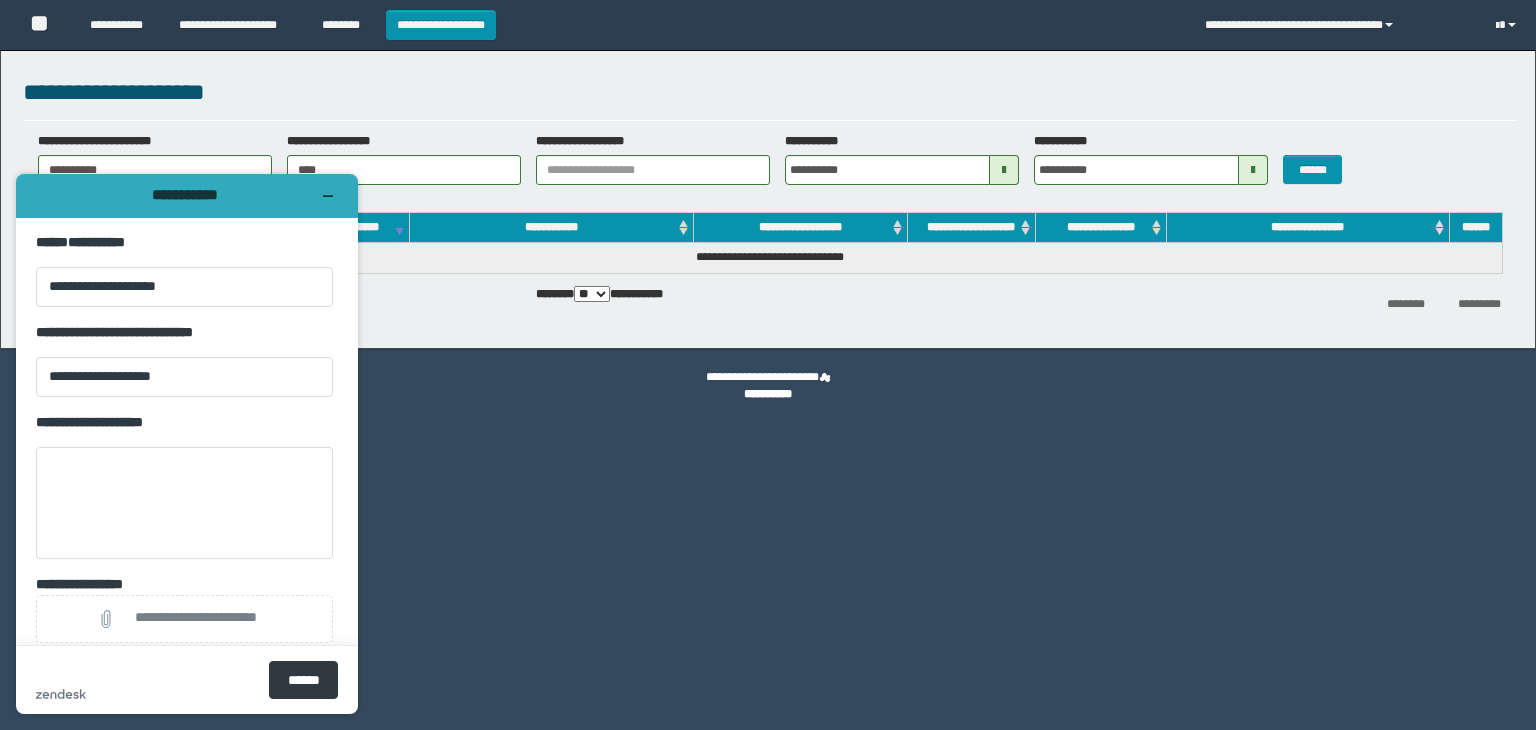 click on "******* .cls-1{fill:#03363d;} ******" at bounding box center [187, 680] 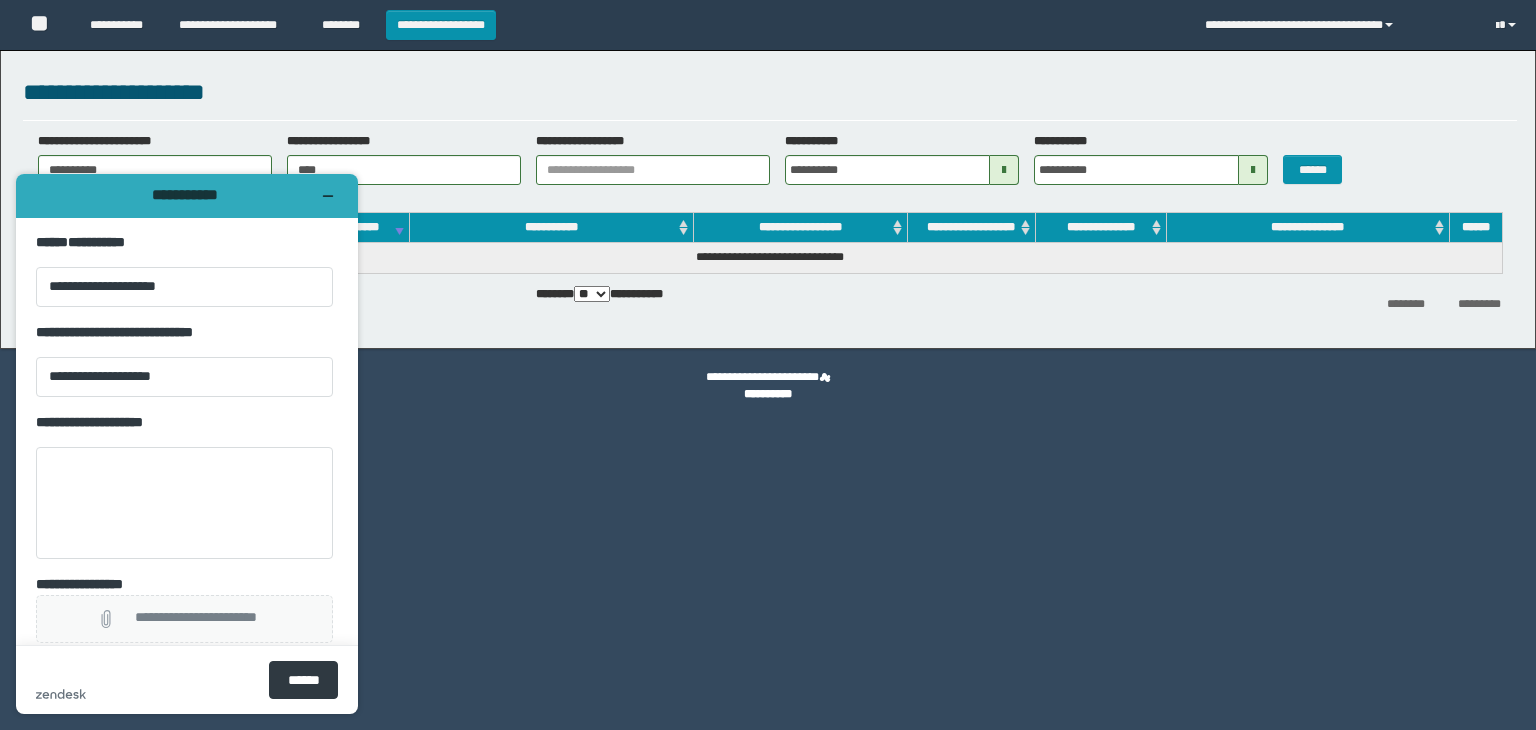 click 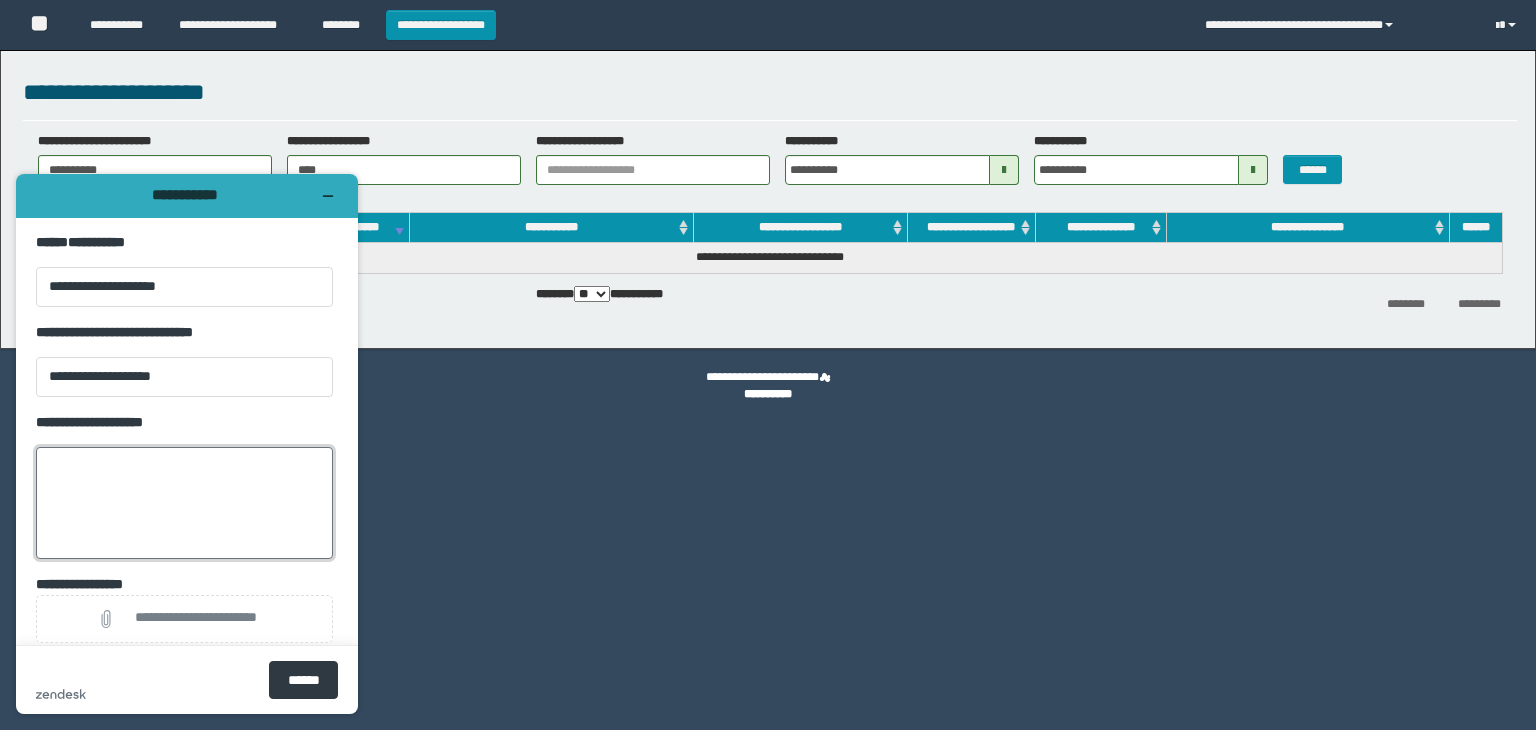 click on "**********" at bounding box center (184, 503) 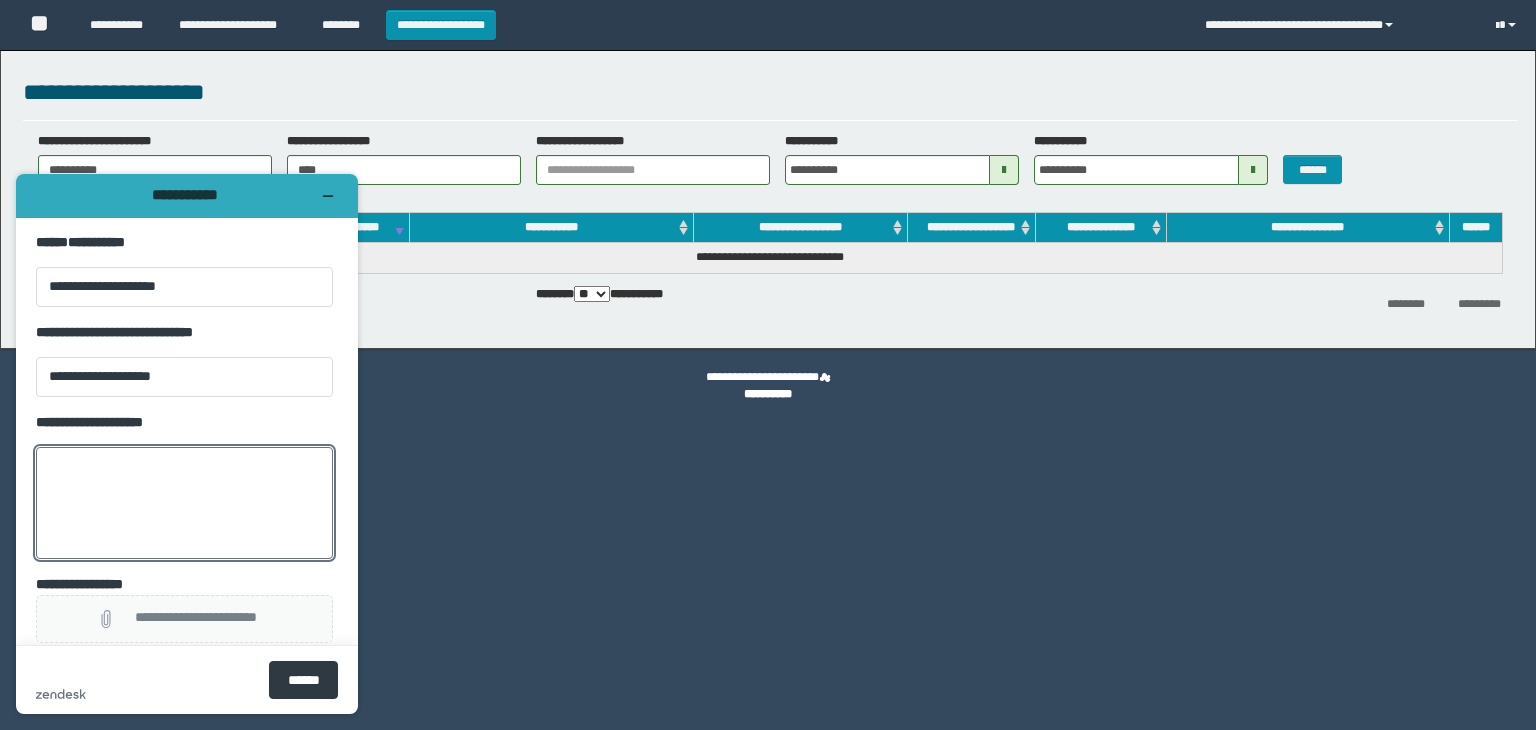 click on "**********" at bounding box center (196, 619) 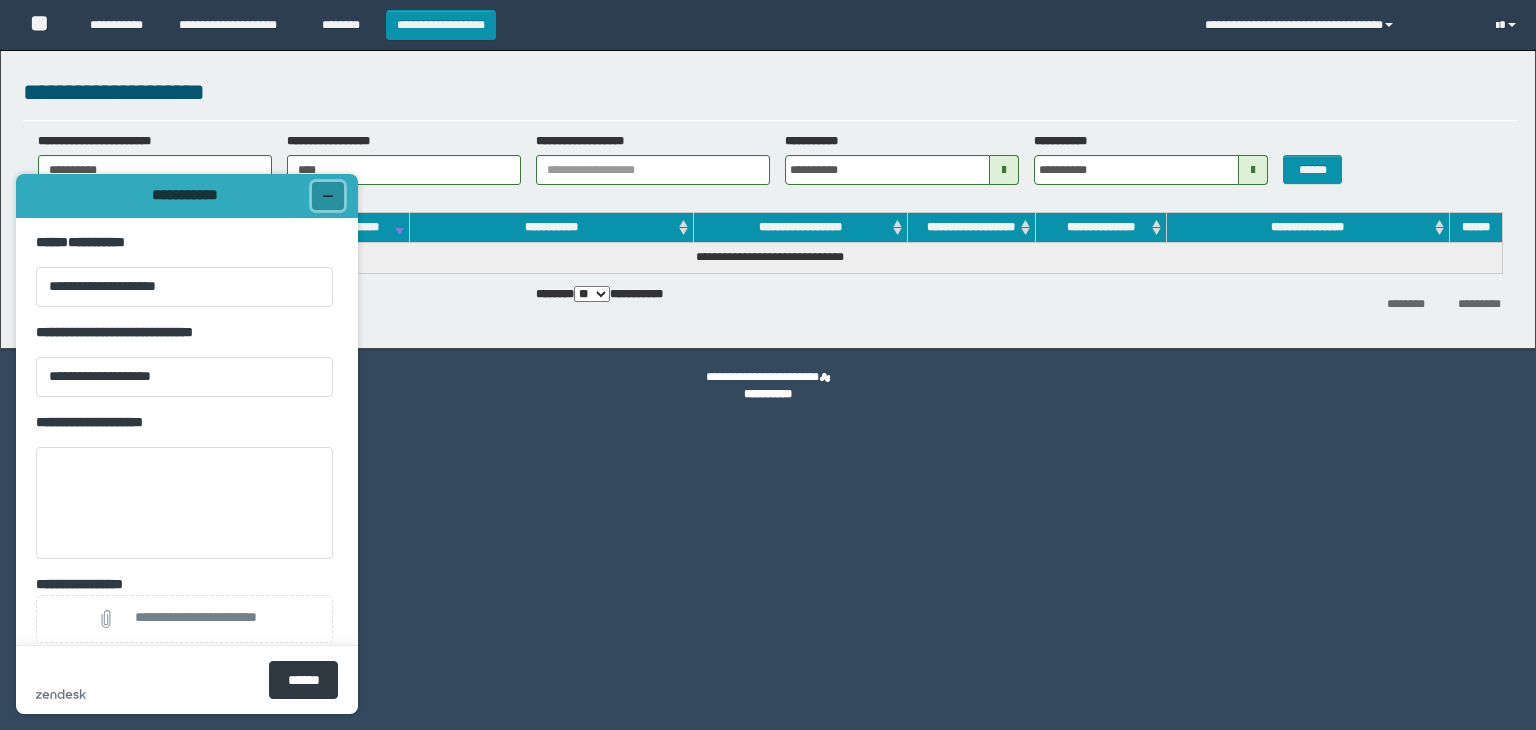 click 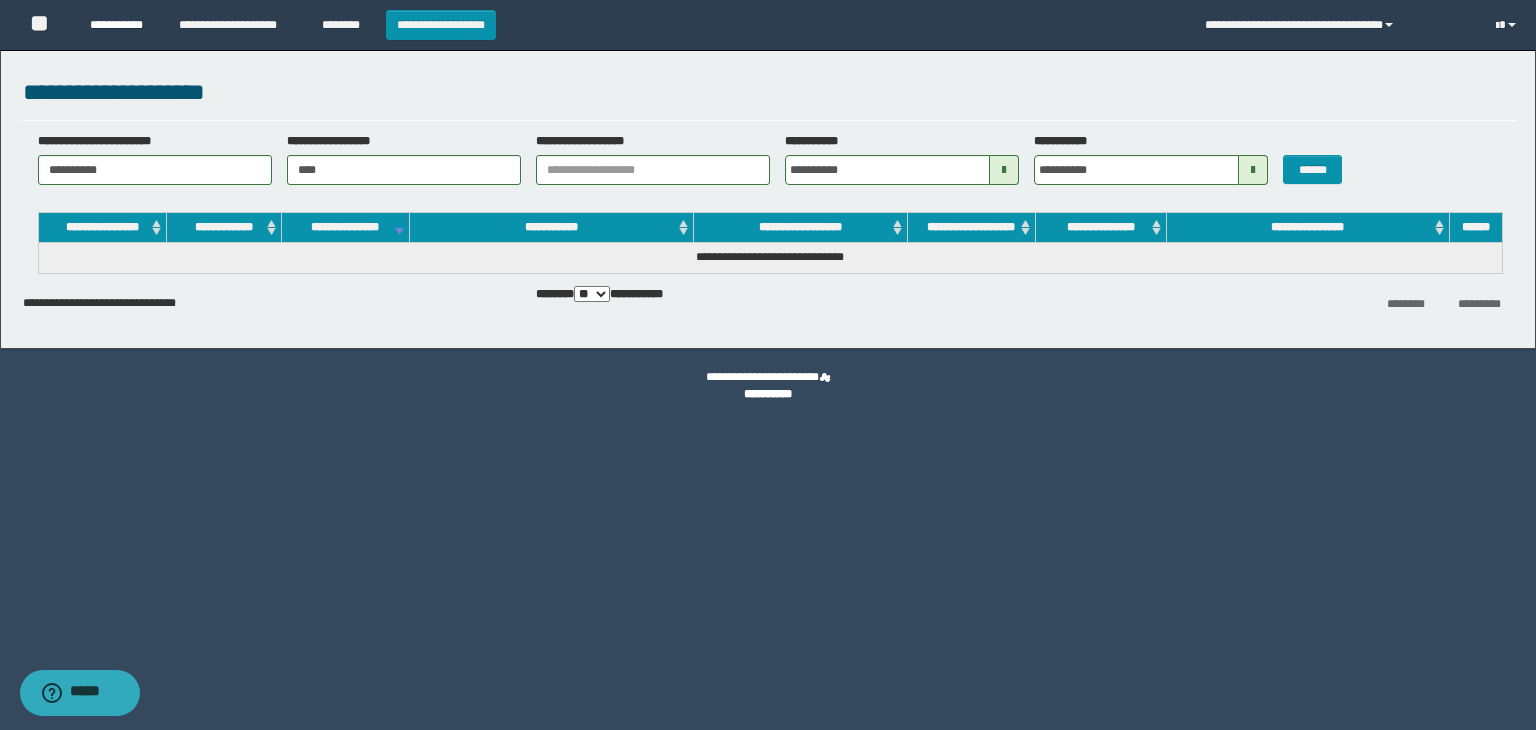 click on "**********" at bounding box center (119, 25) 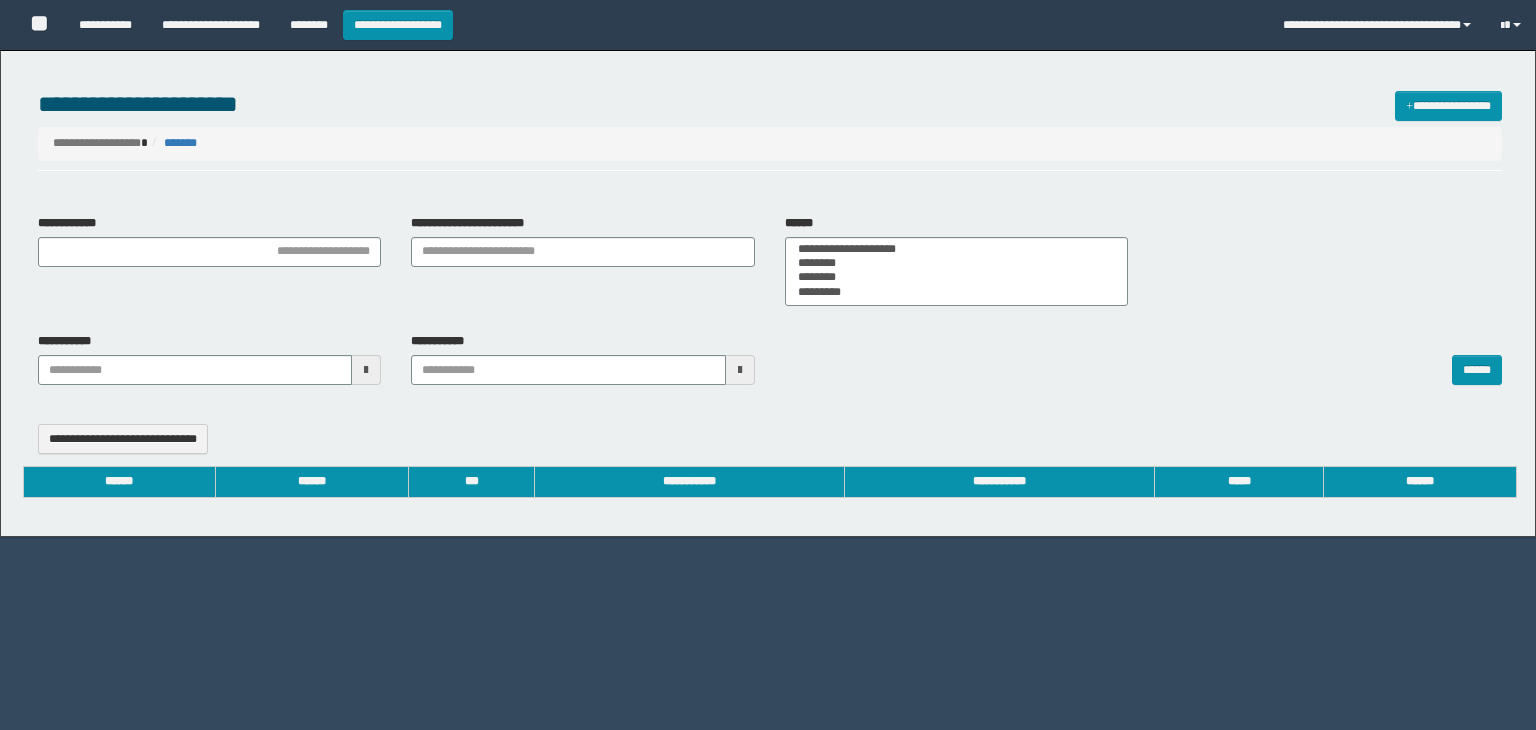 select 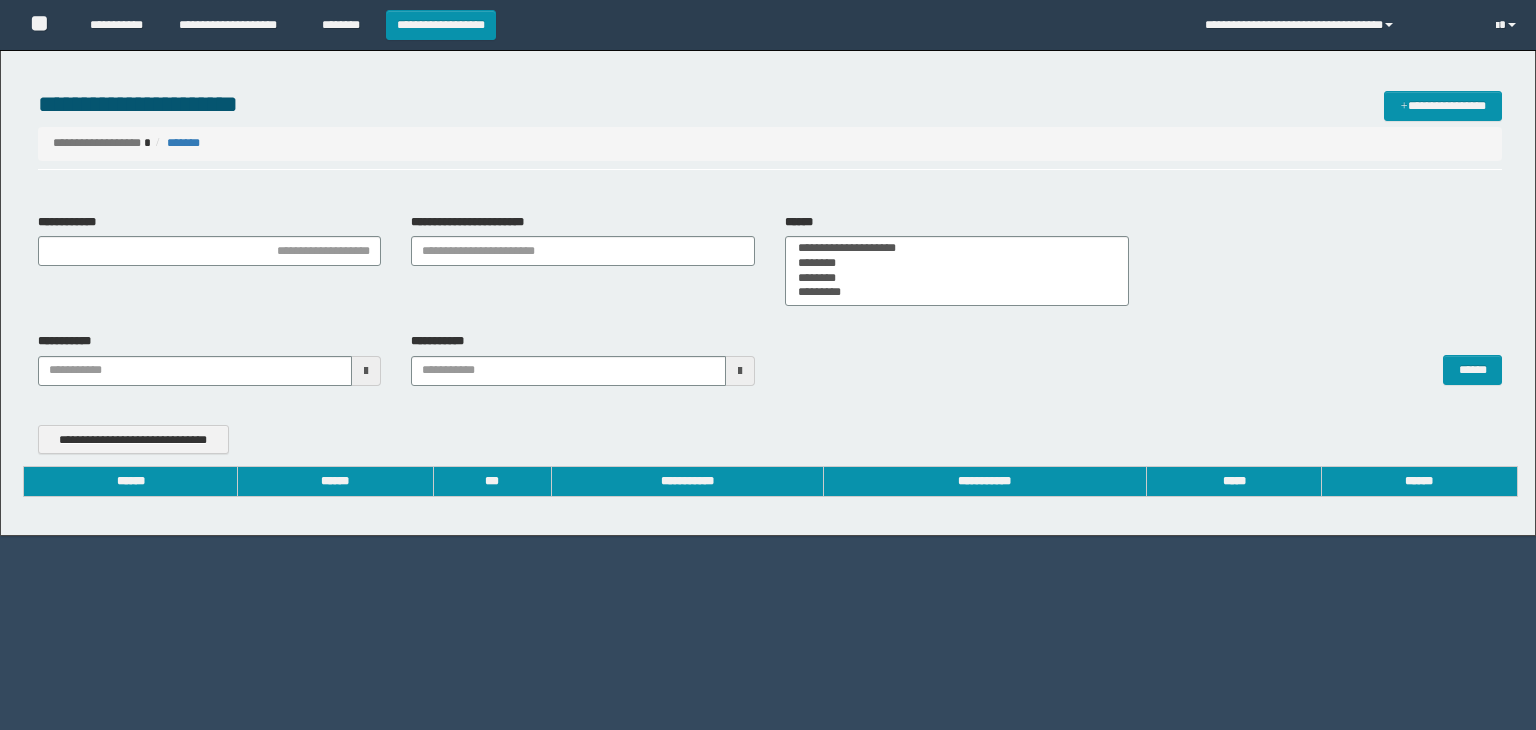 scroll, scrollTop: 0, scrollLeft: 0, axis: both 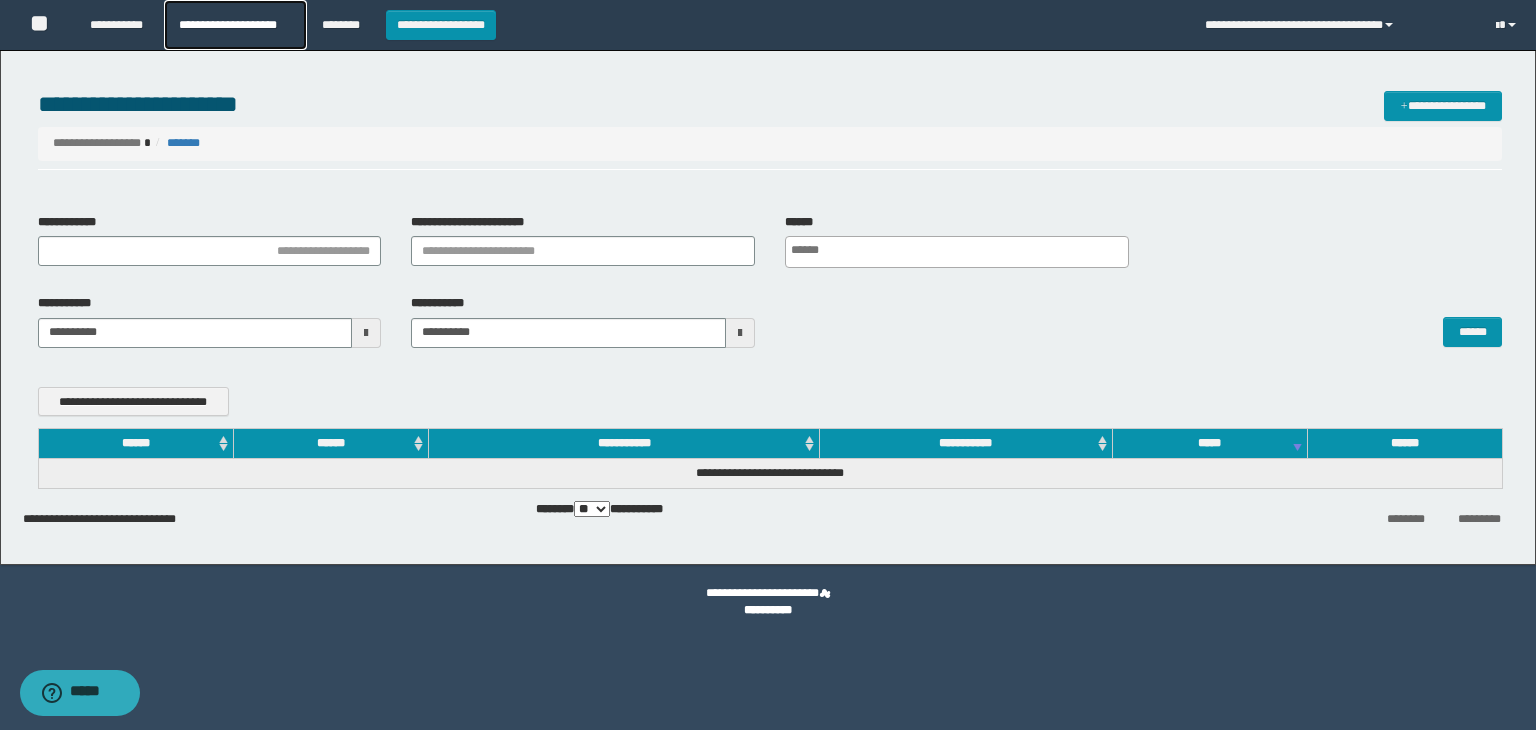 click on "**********" at bounding box center (235, 25) 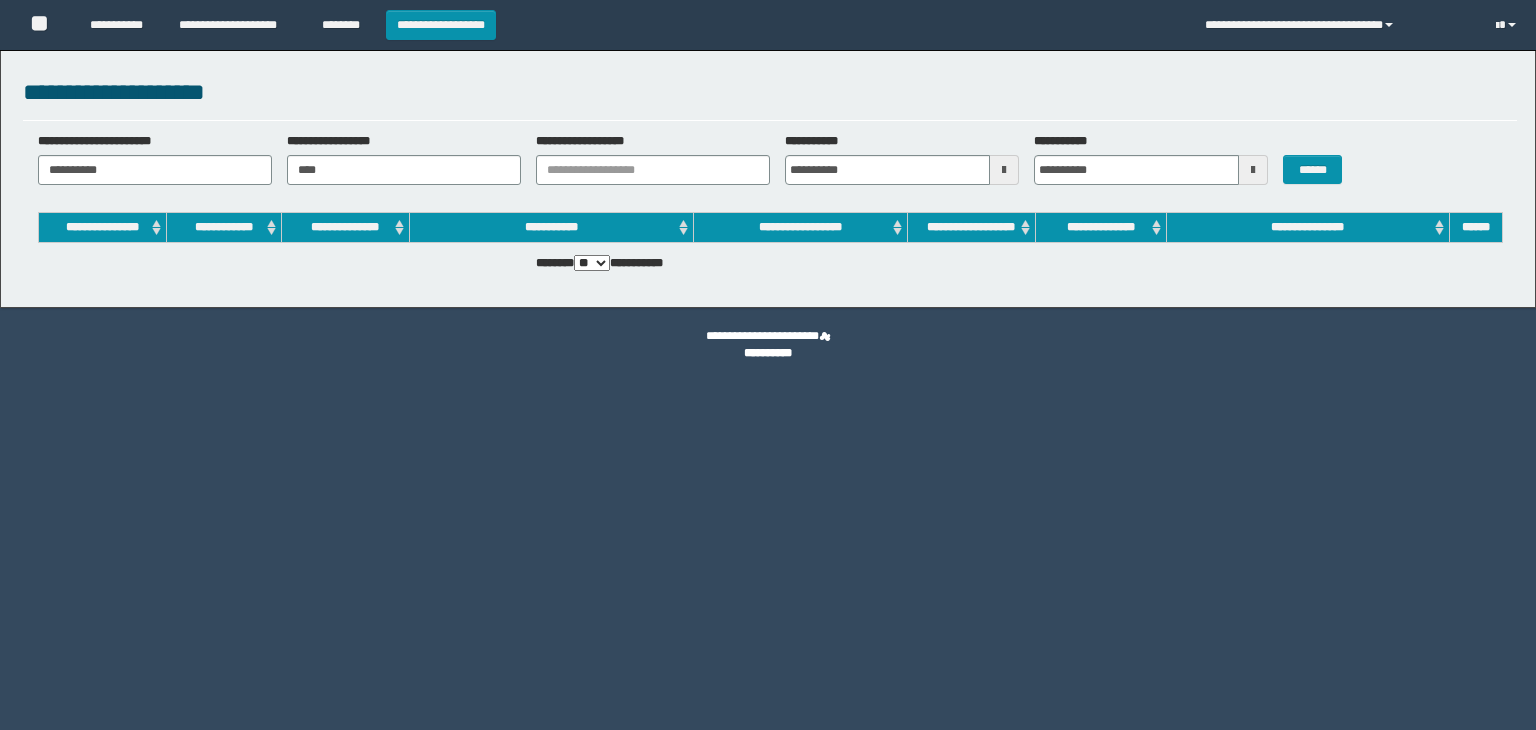 scroll, scrollTop: 0, scrollLeft: 0, axis: both 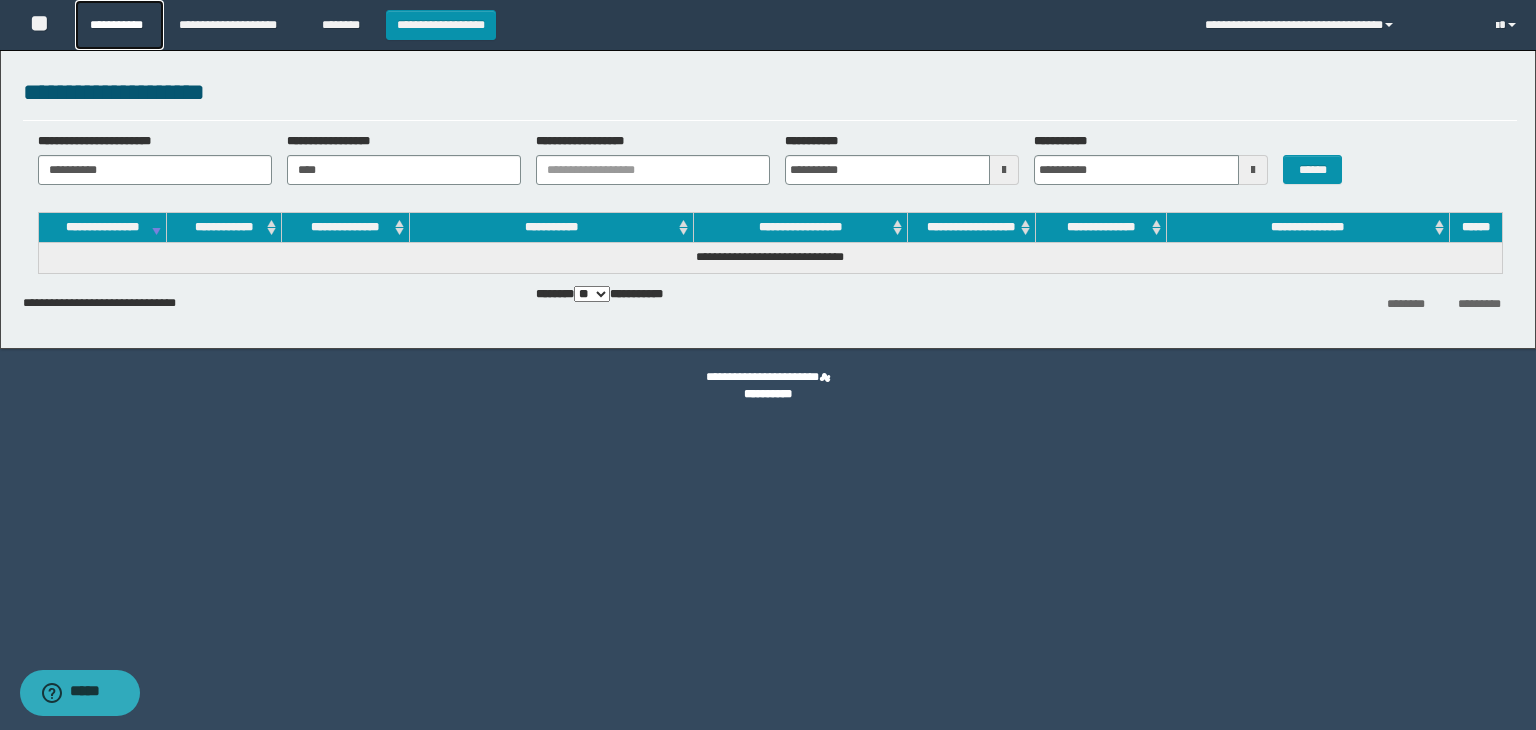 click on "**********" at bounding box center (119, 25) 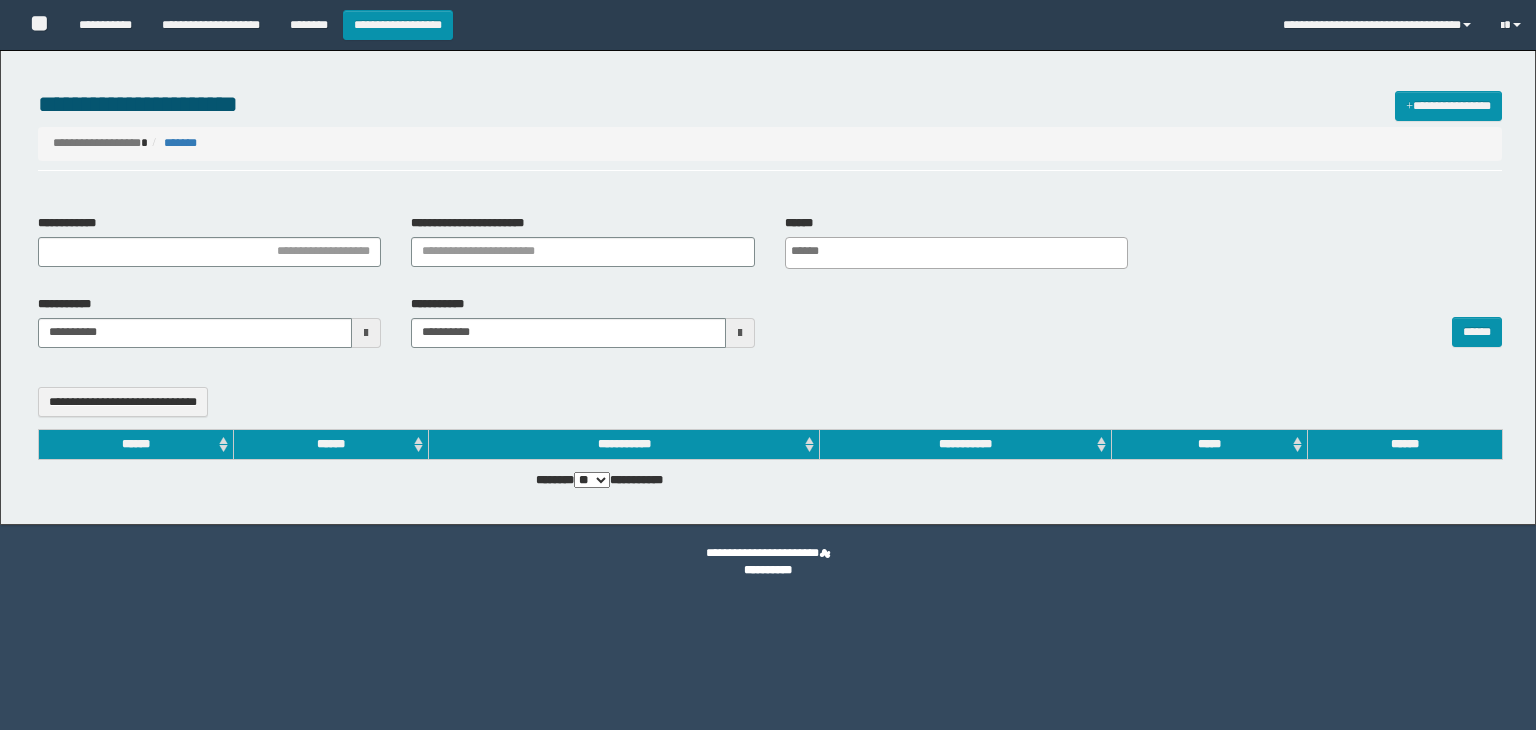 select 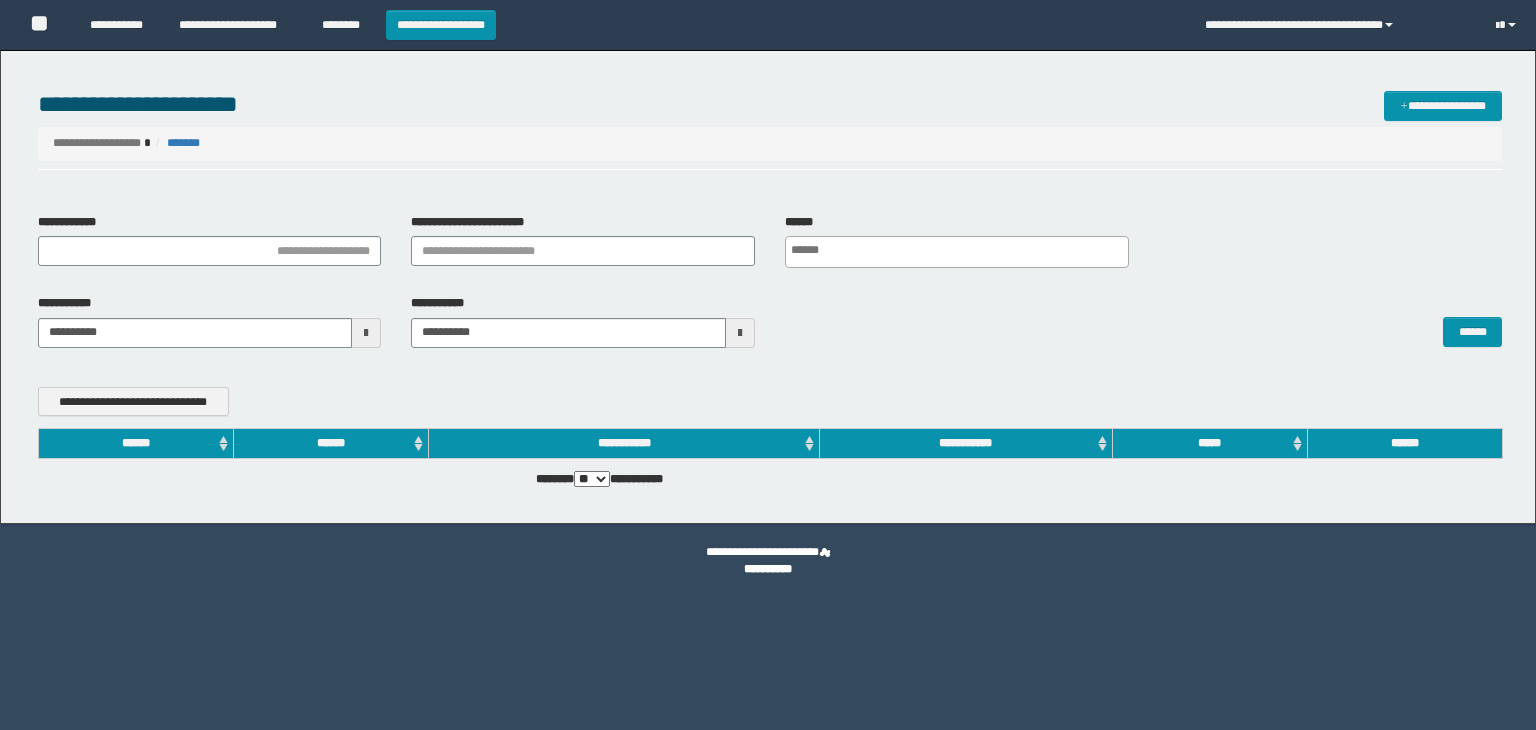 scroll, scrollTop: 0, scrollLeft: 0, axis: both 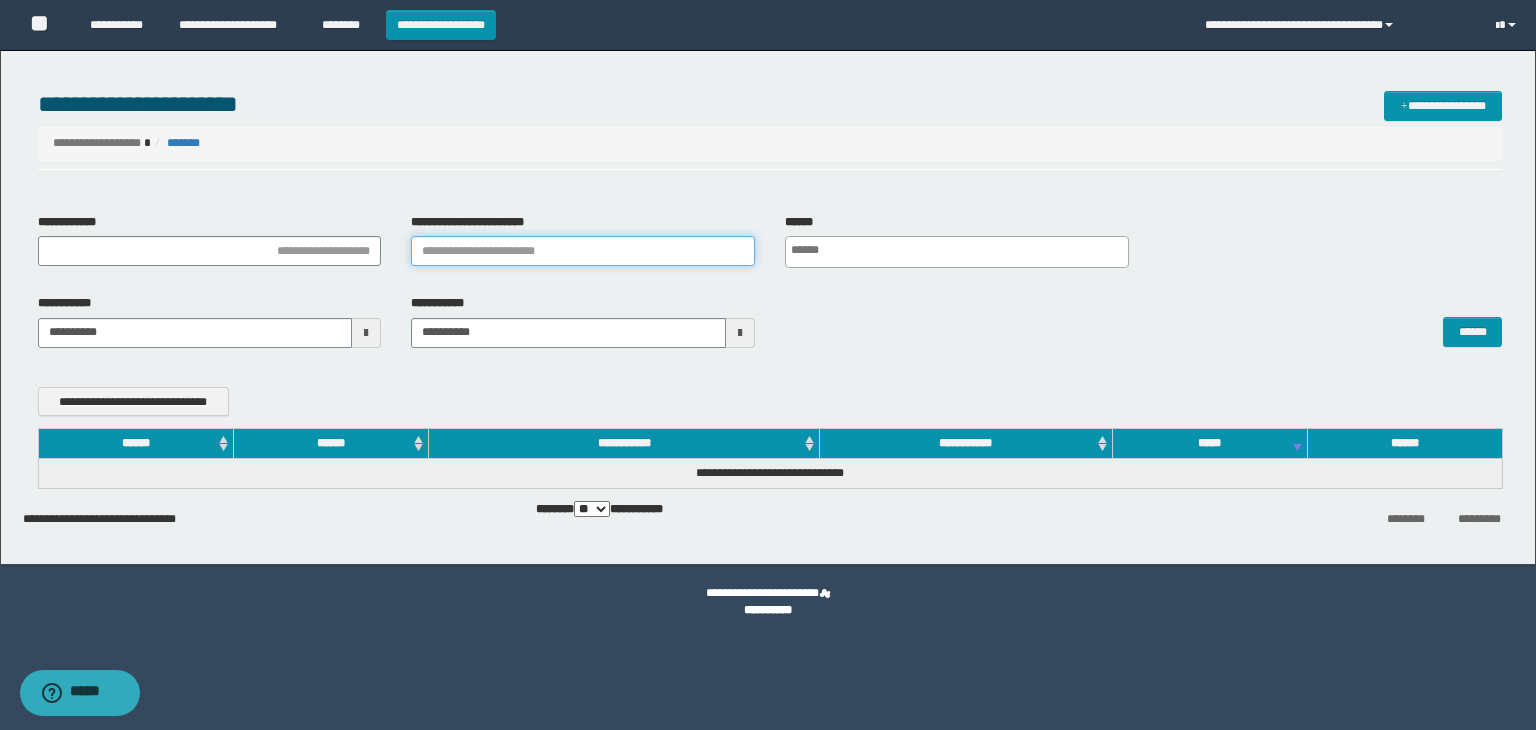 click on "**********" at bounding box center (583, 251) 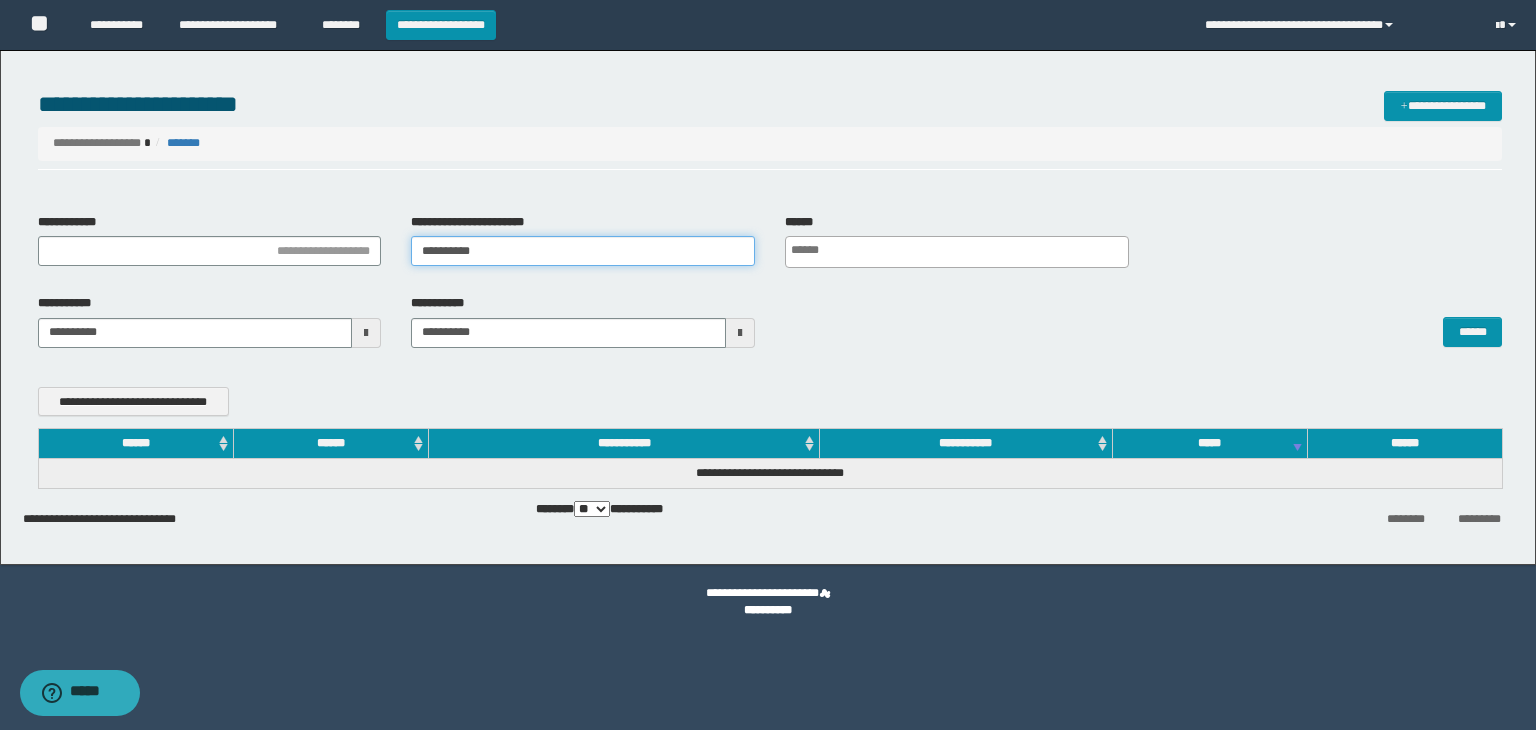 type on "**********" 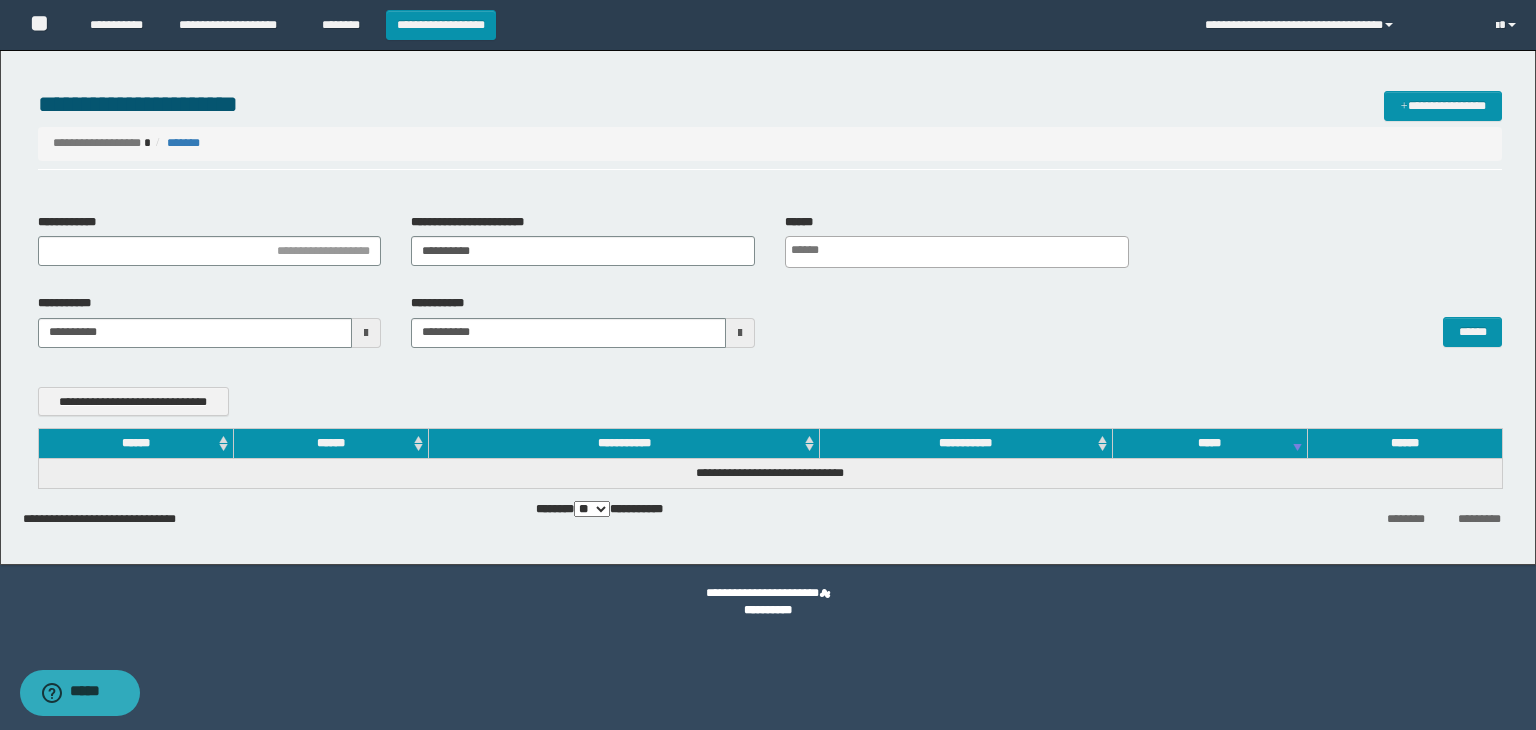 click at bounding box center (366, 333) 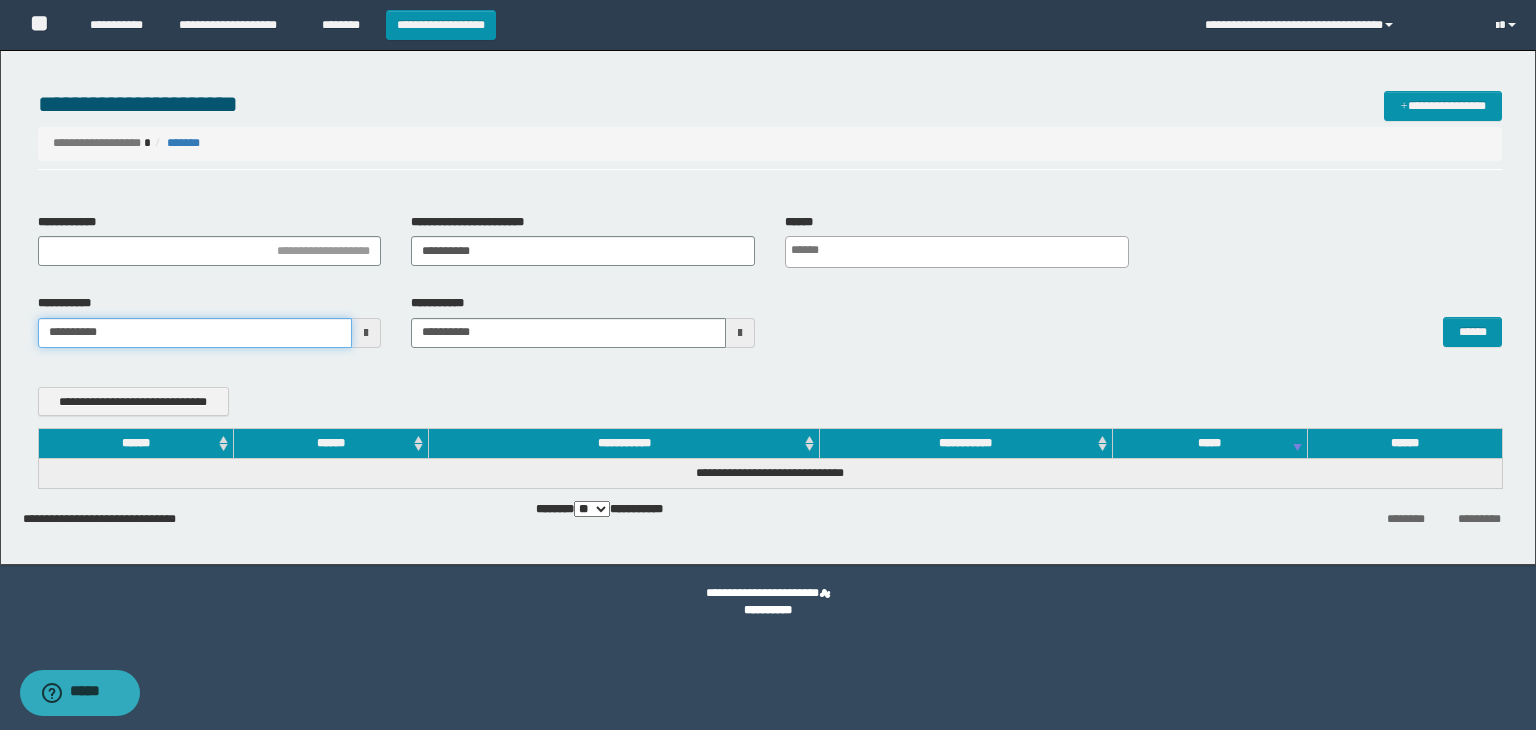click on "**********" at bounding box center (195, 333) 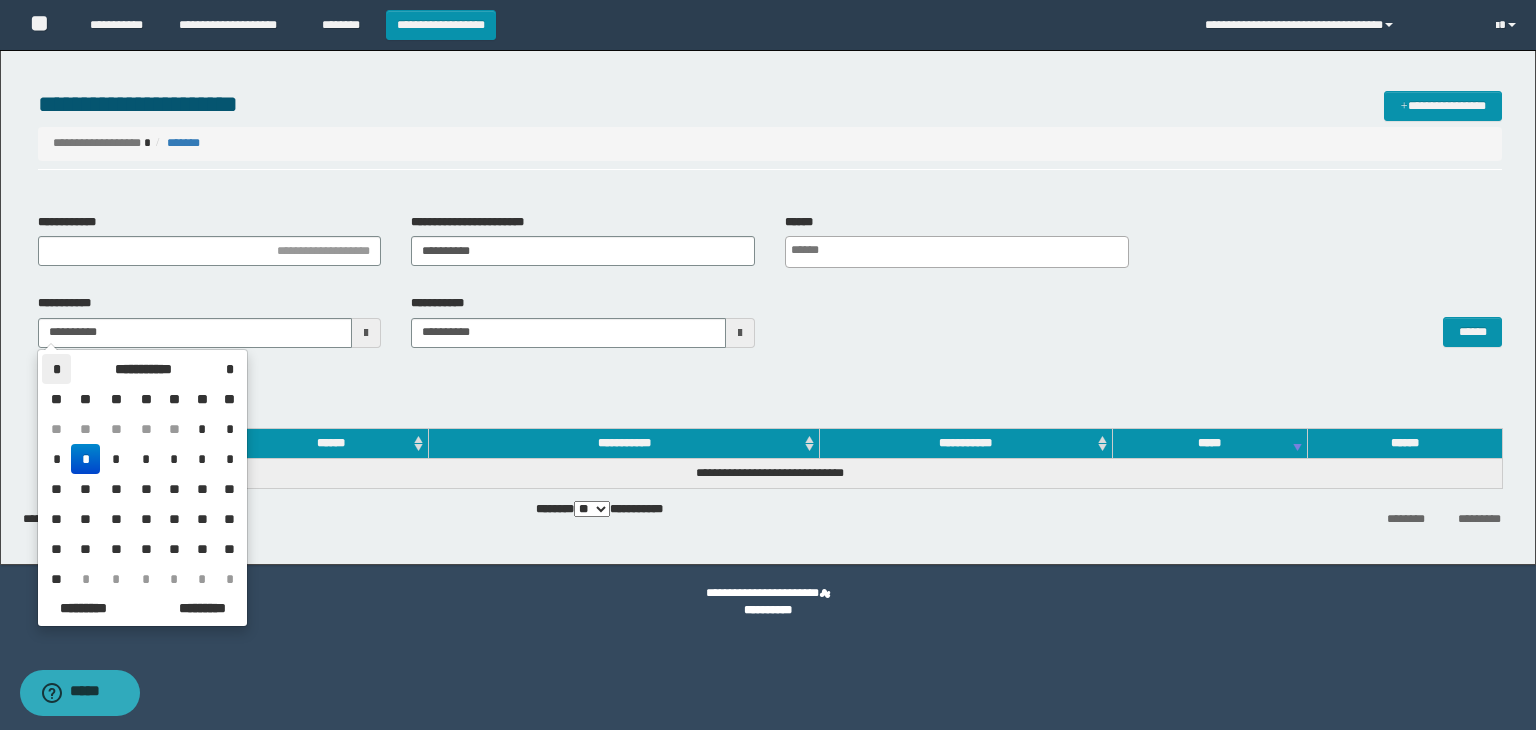click on "*" at bounding box center (56, 369) 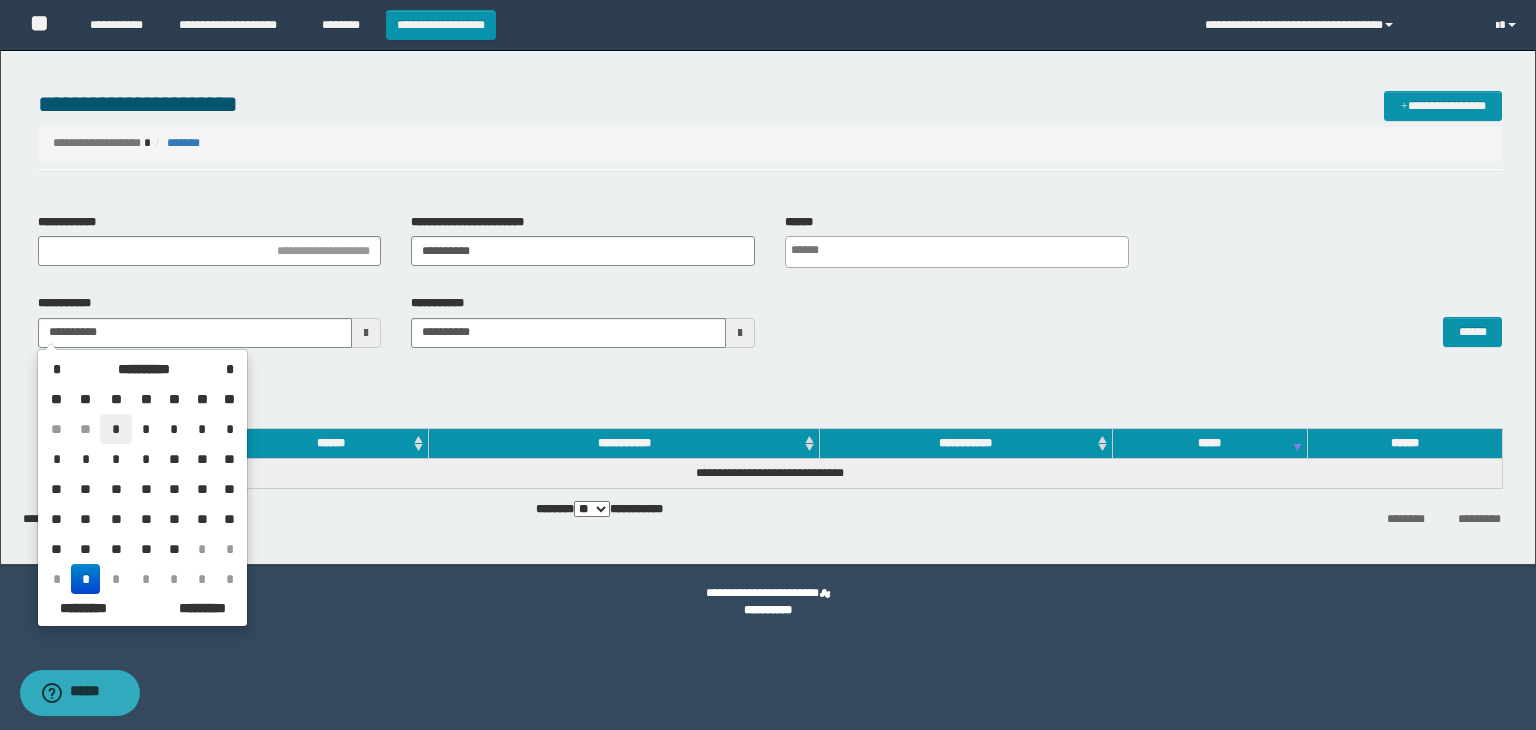 click on "*" at bounding box center [116, 429] 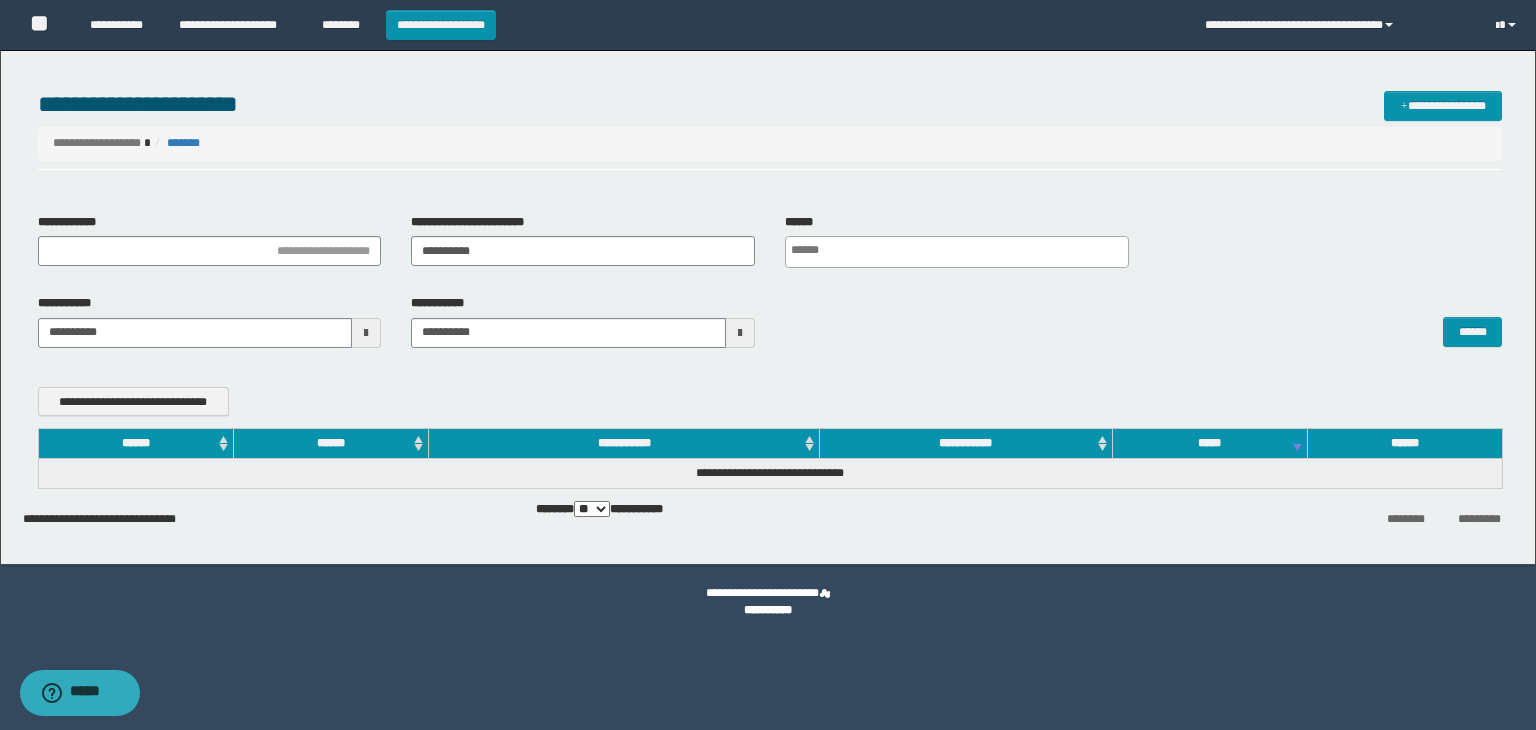 click at bounding box center [740, 333] 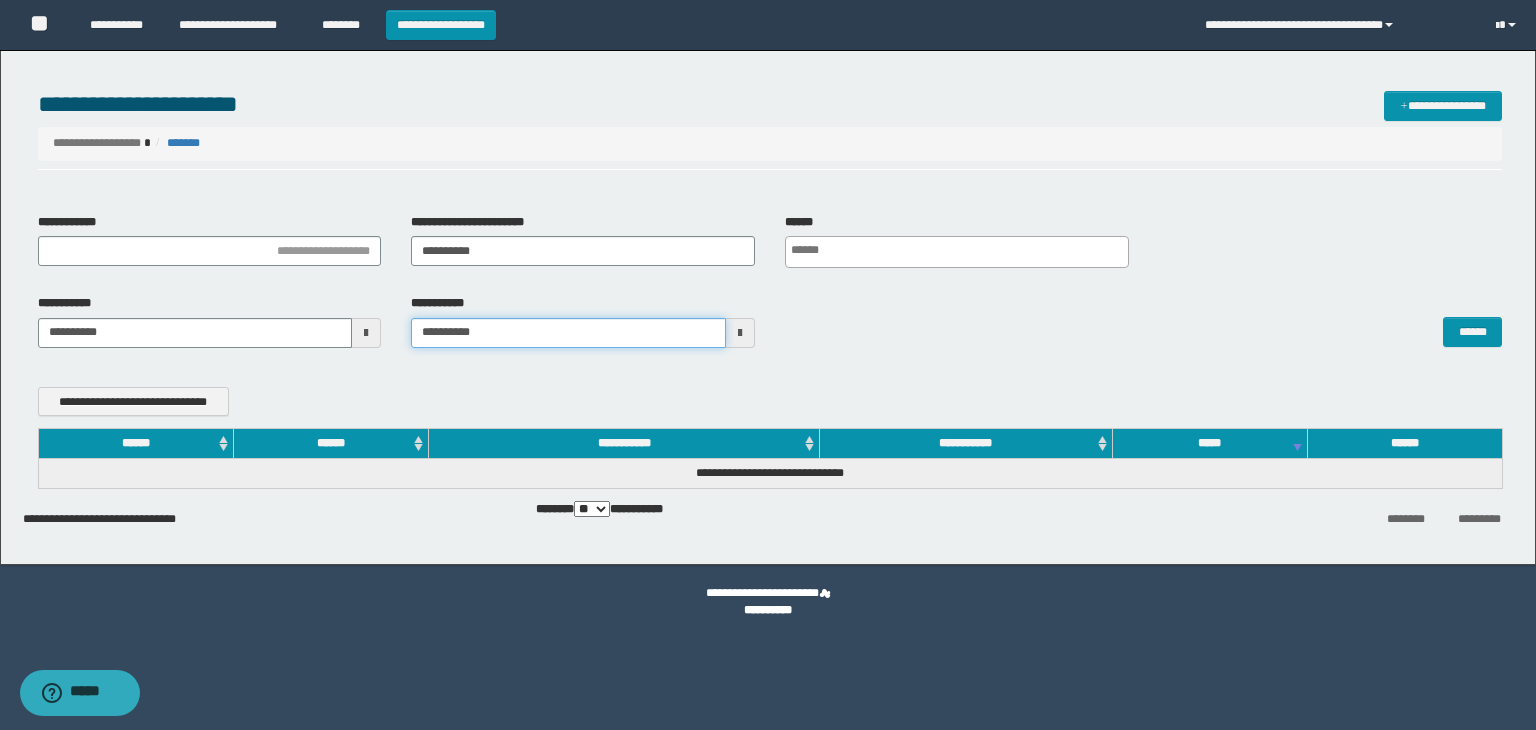 click on "**********" at bounding box center (568, 333) 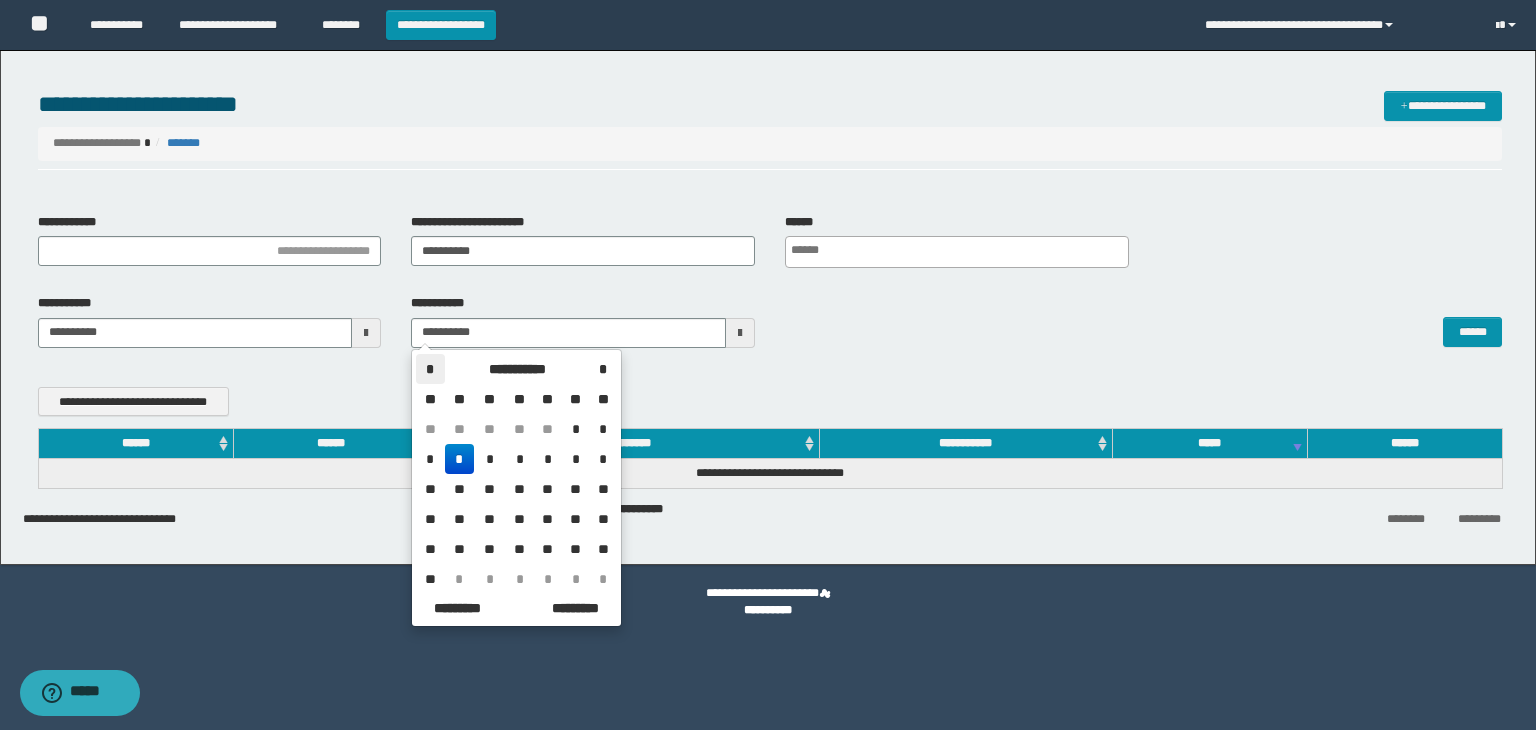 click on "*" at bounding box center [430, 369] 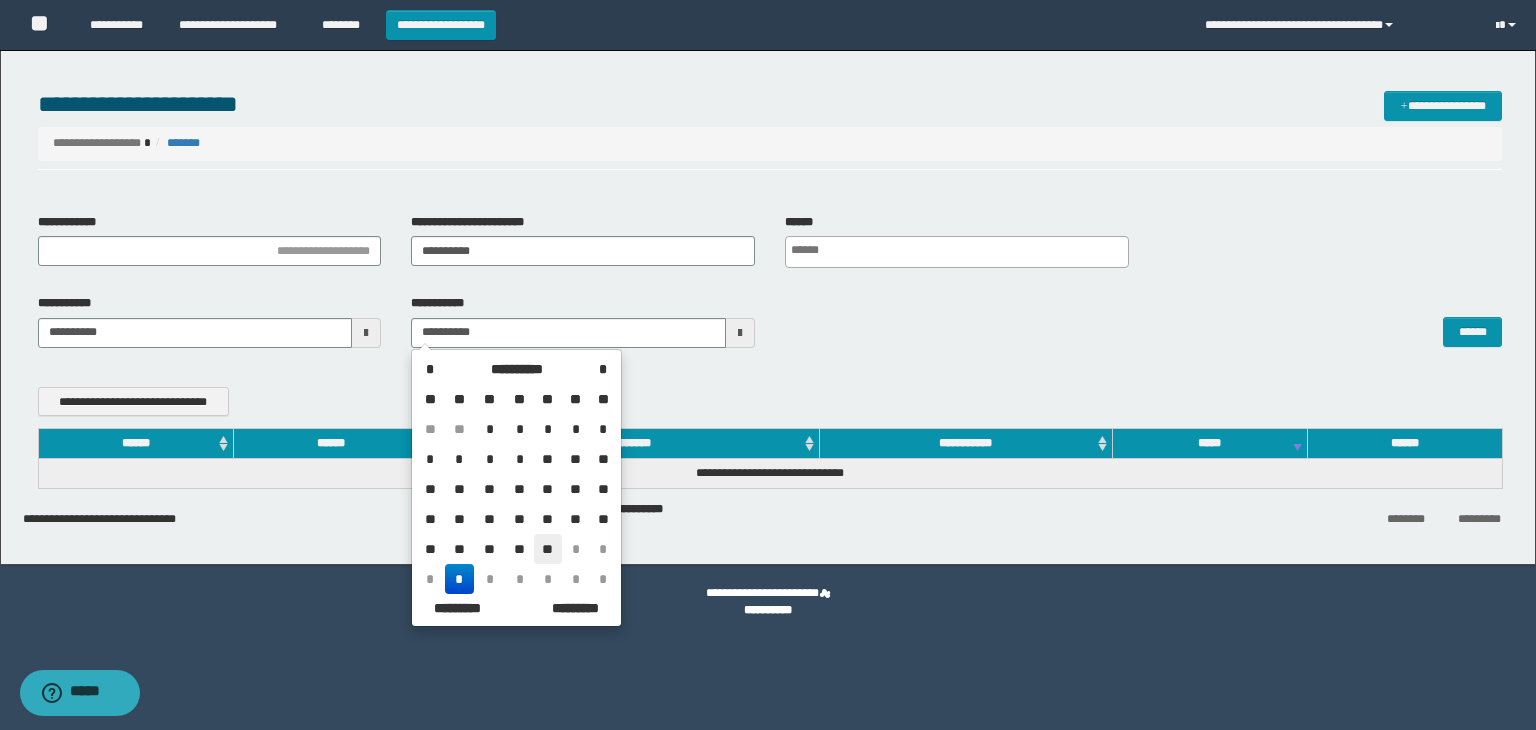 click on "**" at bounding box center [548, 549] 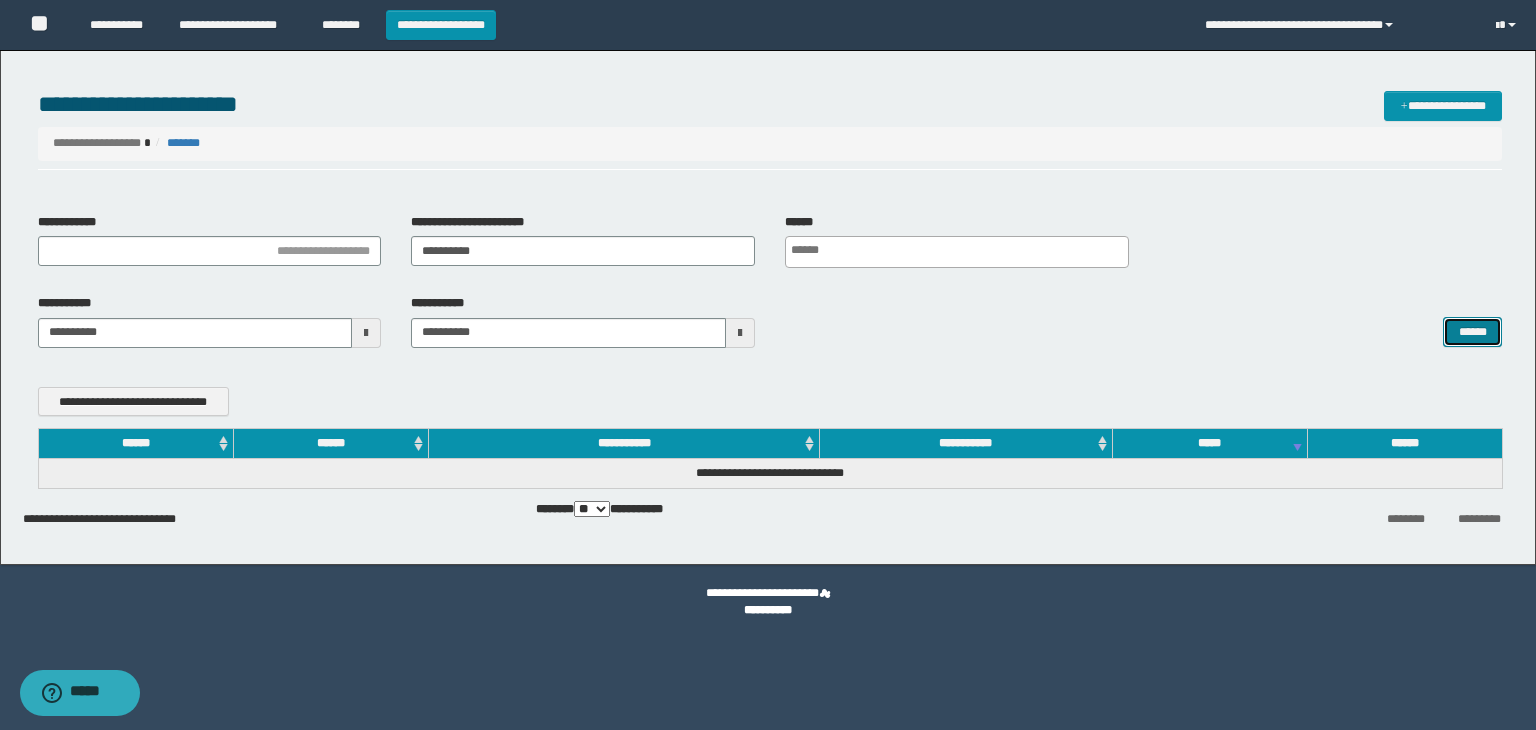 click on "******" at bounding box center [1472, 332] 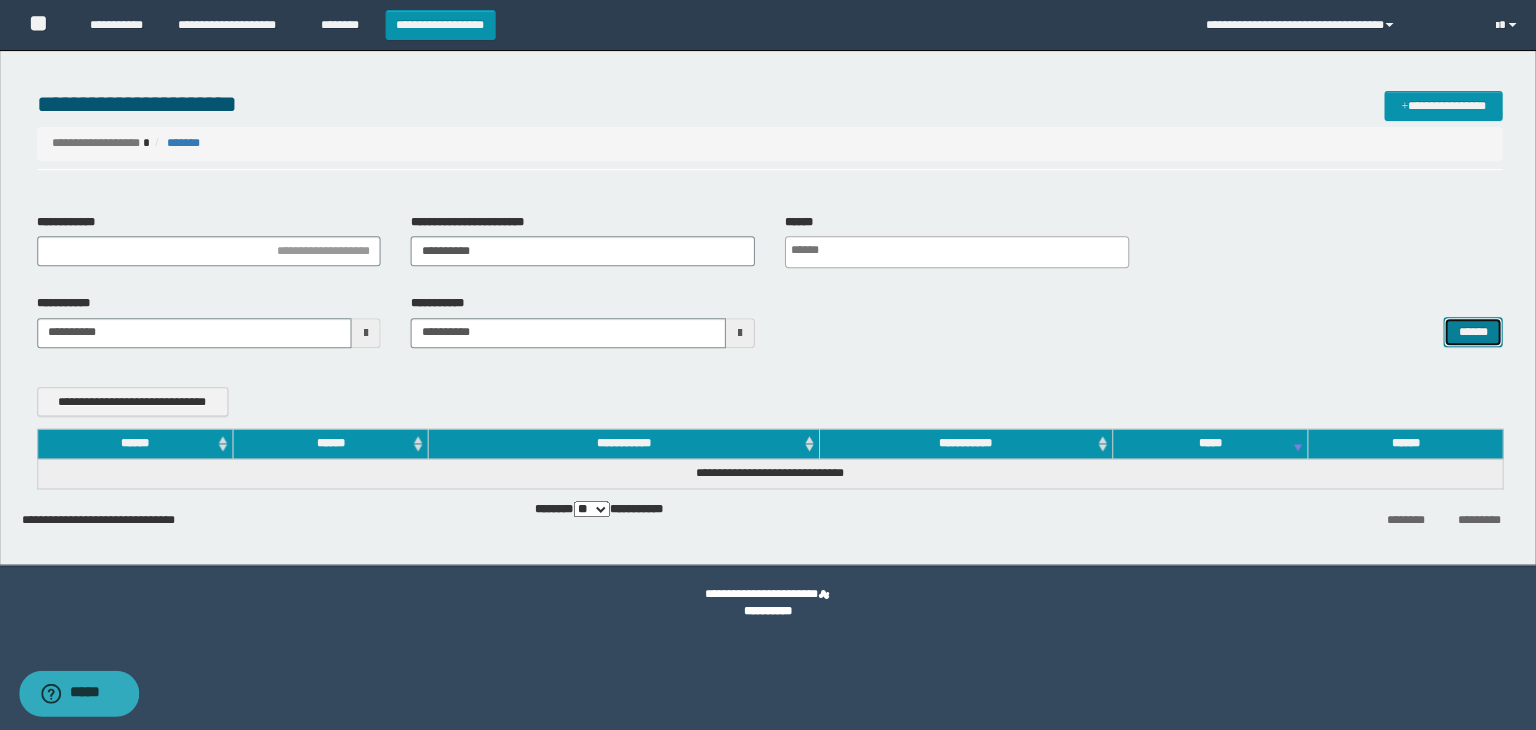 scroll, scrollTop: 0, scrollLeft: 0, axis: both 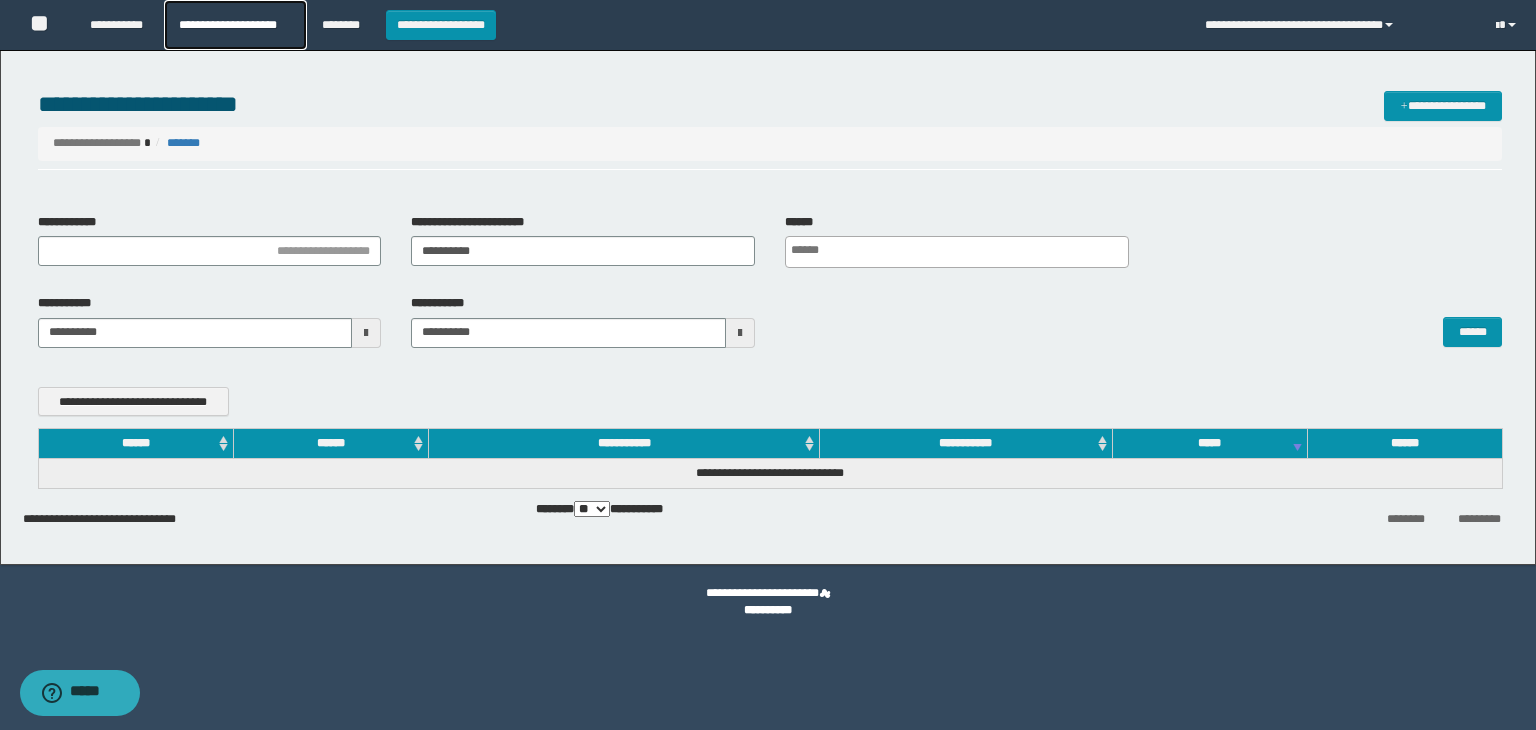 click on "**********" at bounding box center [235, 25] 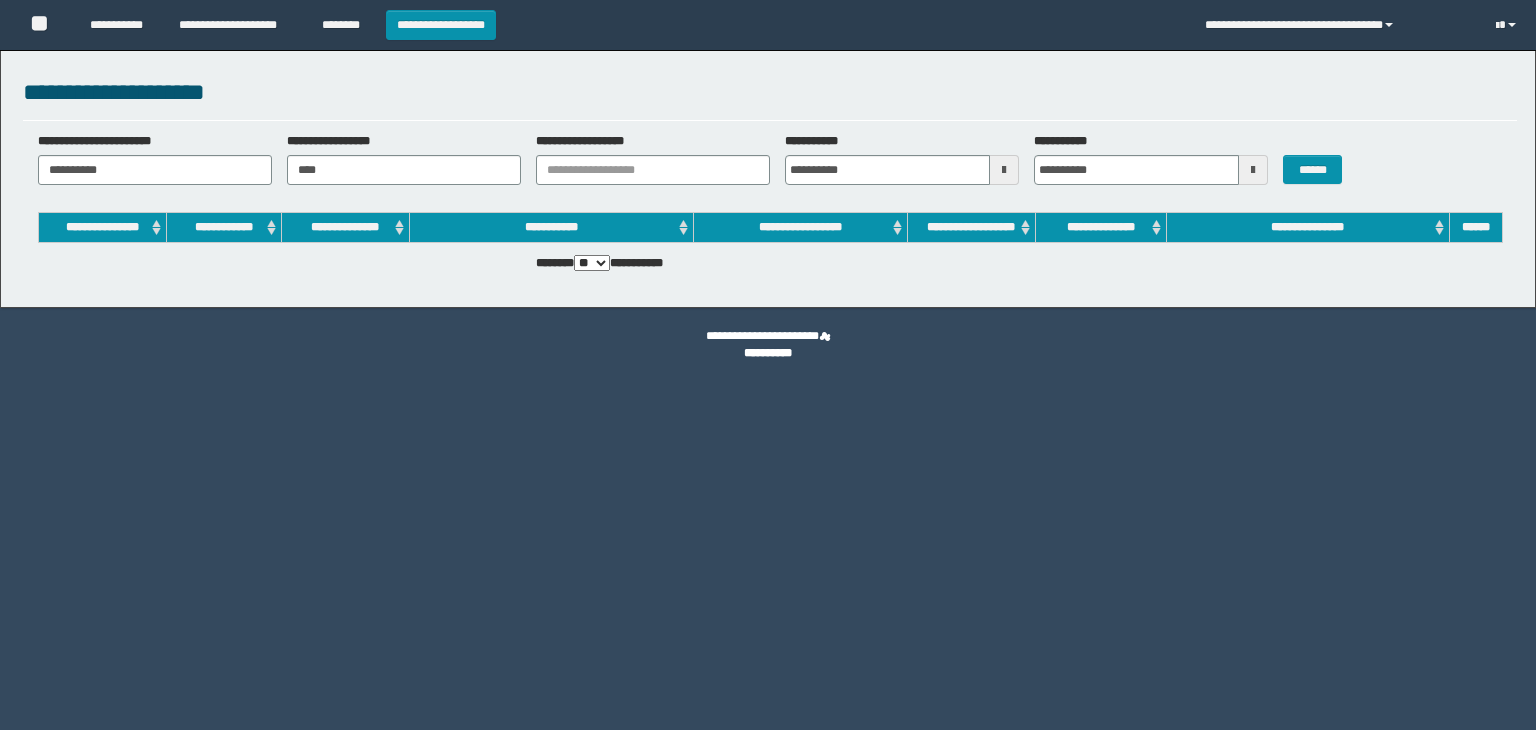 scroll, scrollTop: 0, scrollLeft: 0, axis: both 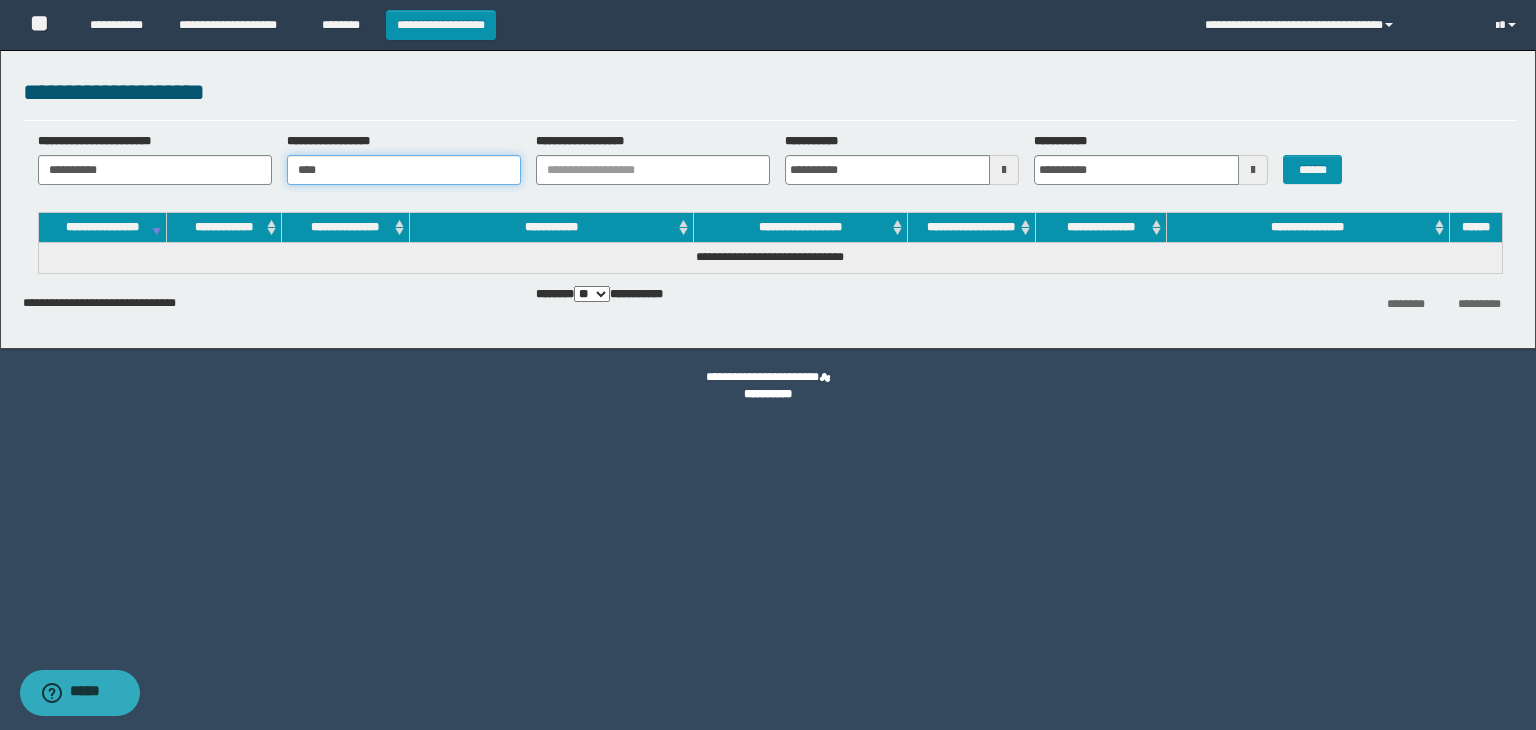 click on "****" at bounding box center (404, 170) 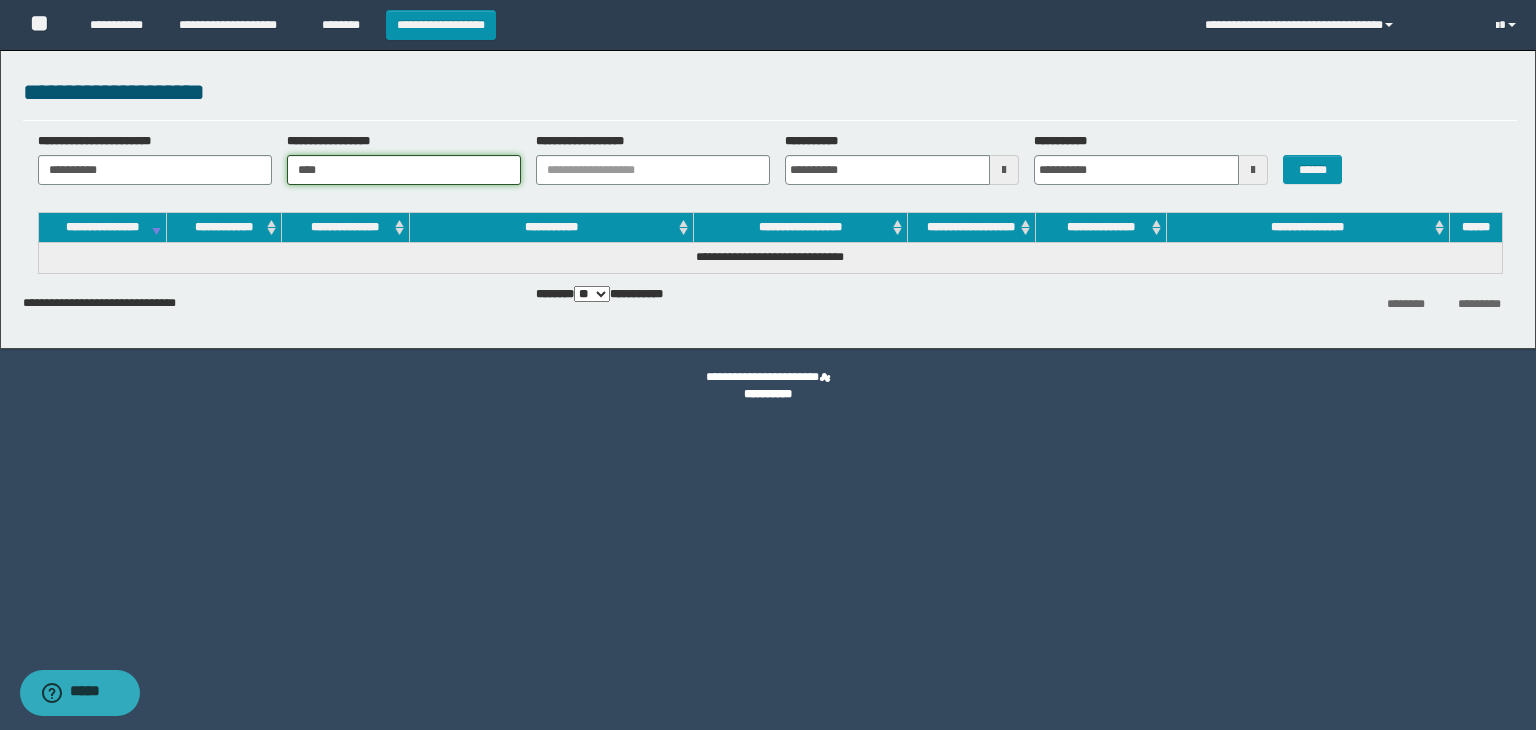 drag, startPoint x: 344, startPoint y: 173, endPoint x: 295, endPoint y: 169, distance: 49.162994 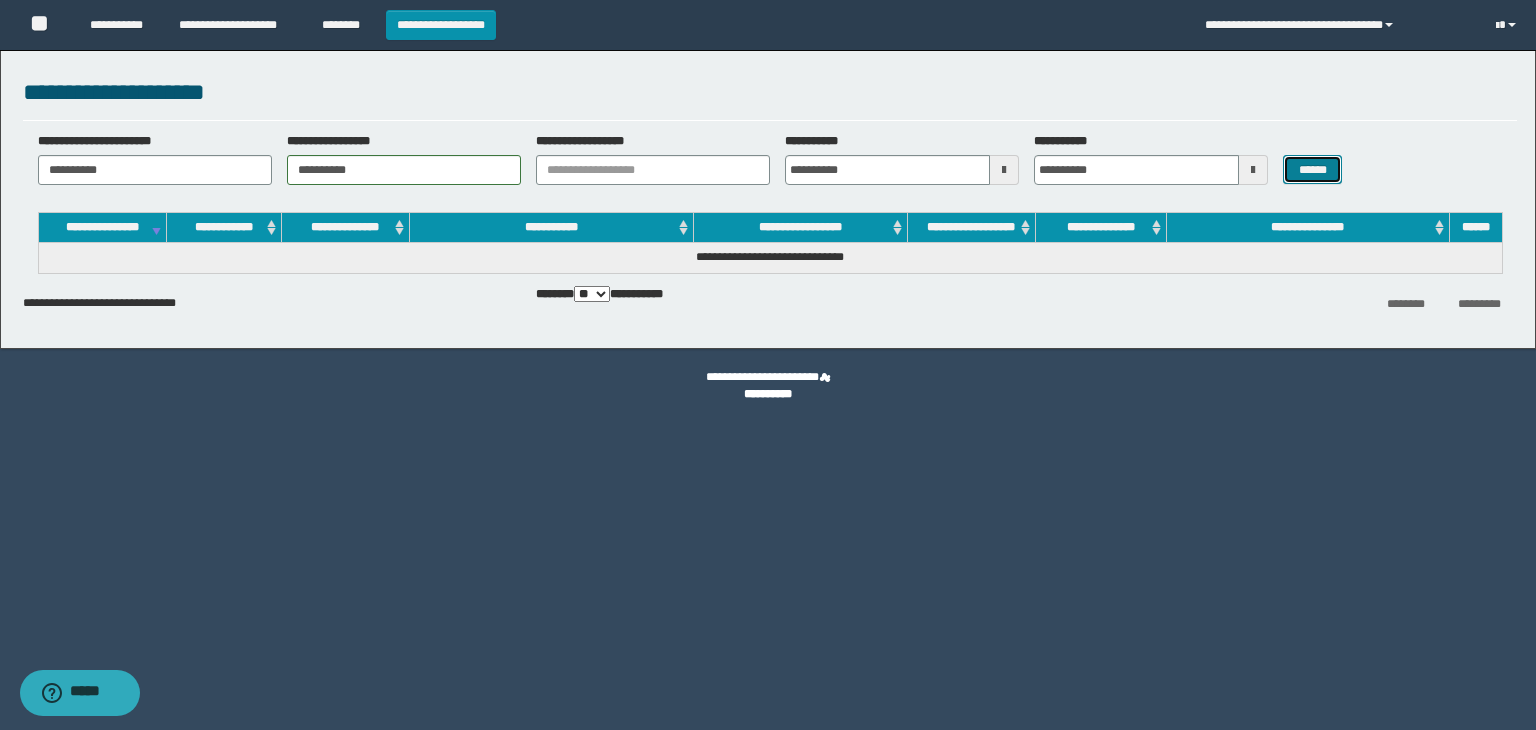 click on "******" at bounding box center [1312, 170] 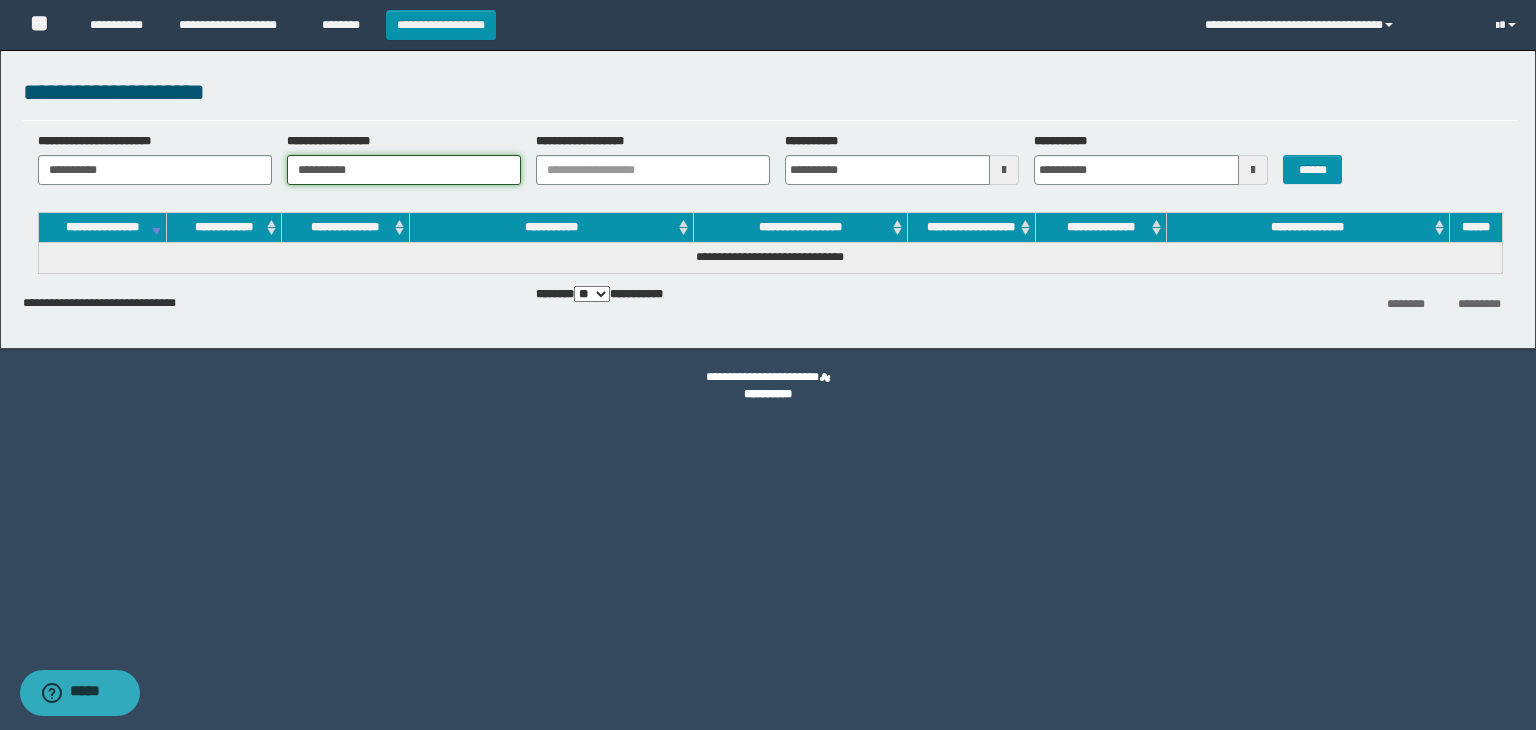 click on "**********" at bounding box center (404, 170) 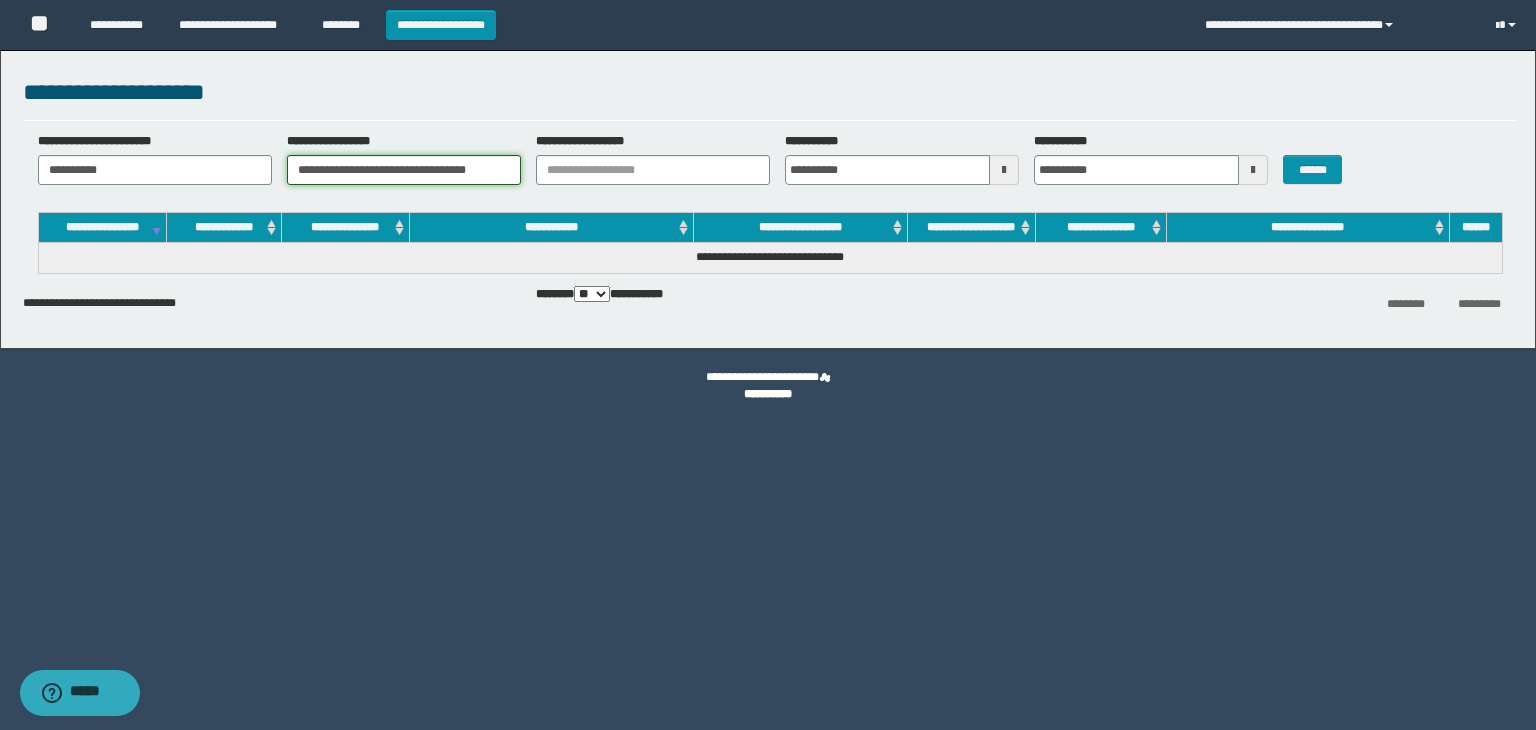 scroll, scrollTop: 0, scrollLeft: 28, axis: horizontal 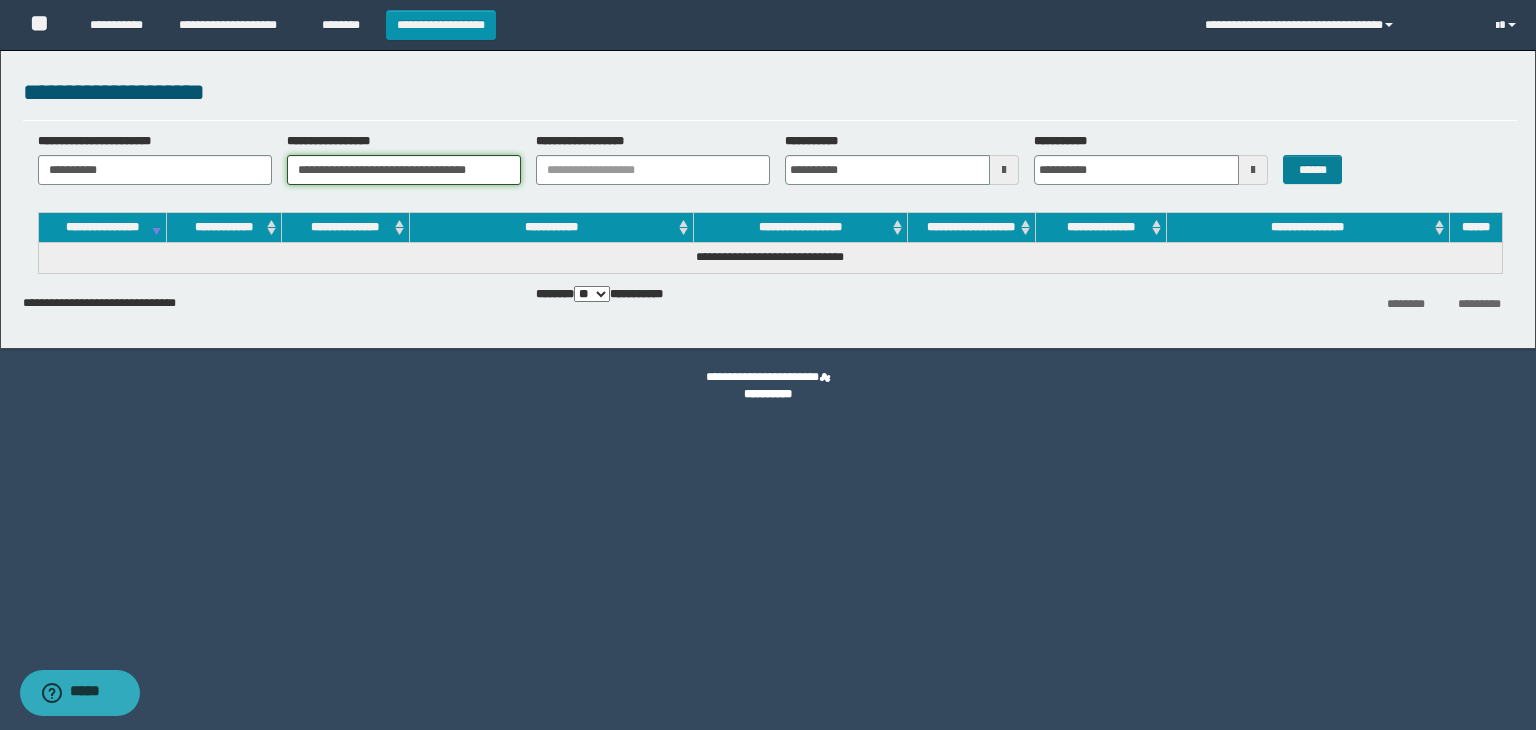 type on "**********" 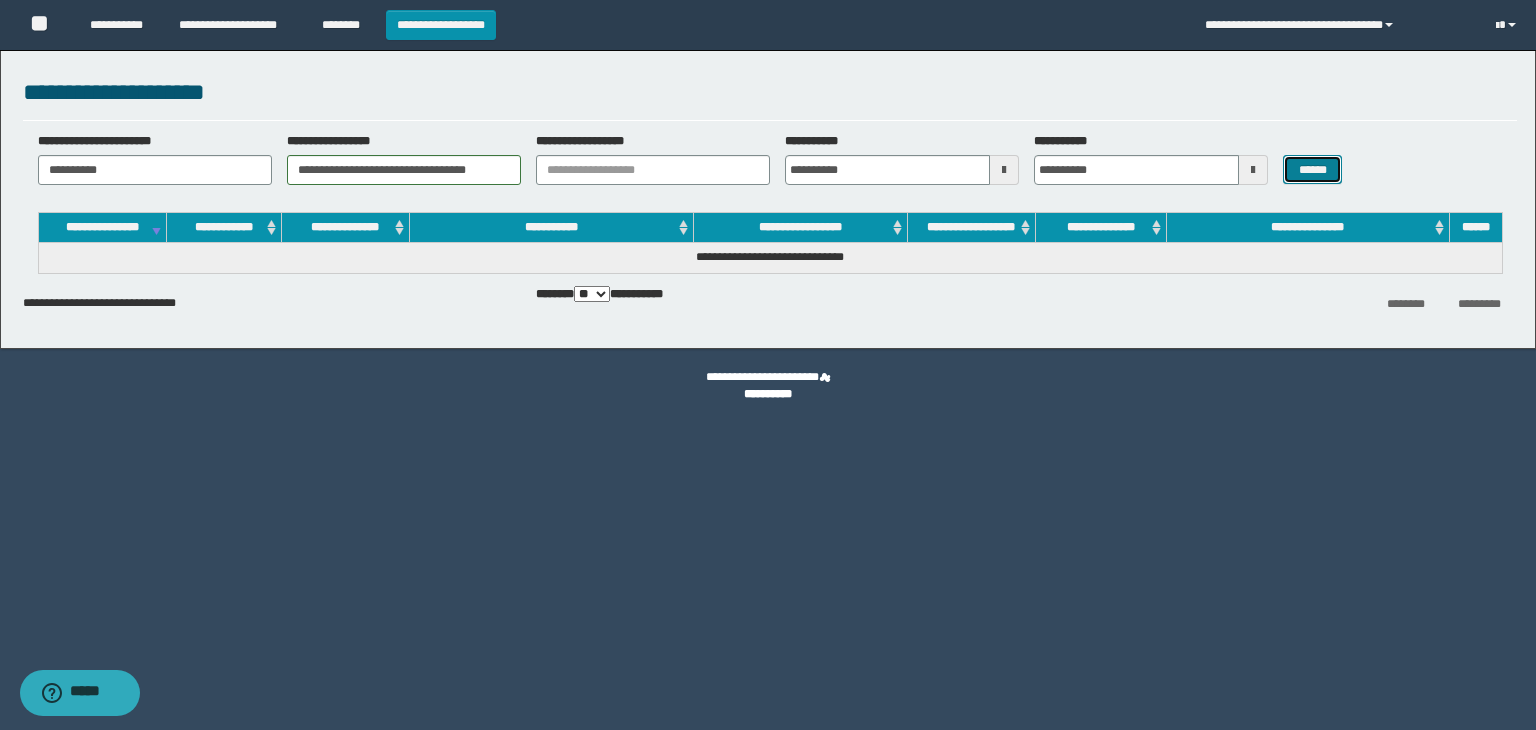 scroll, scrollTop: 0, scrollLeft: 0, axis: both 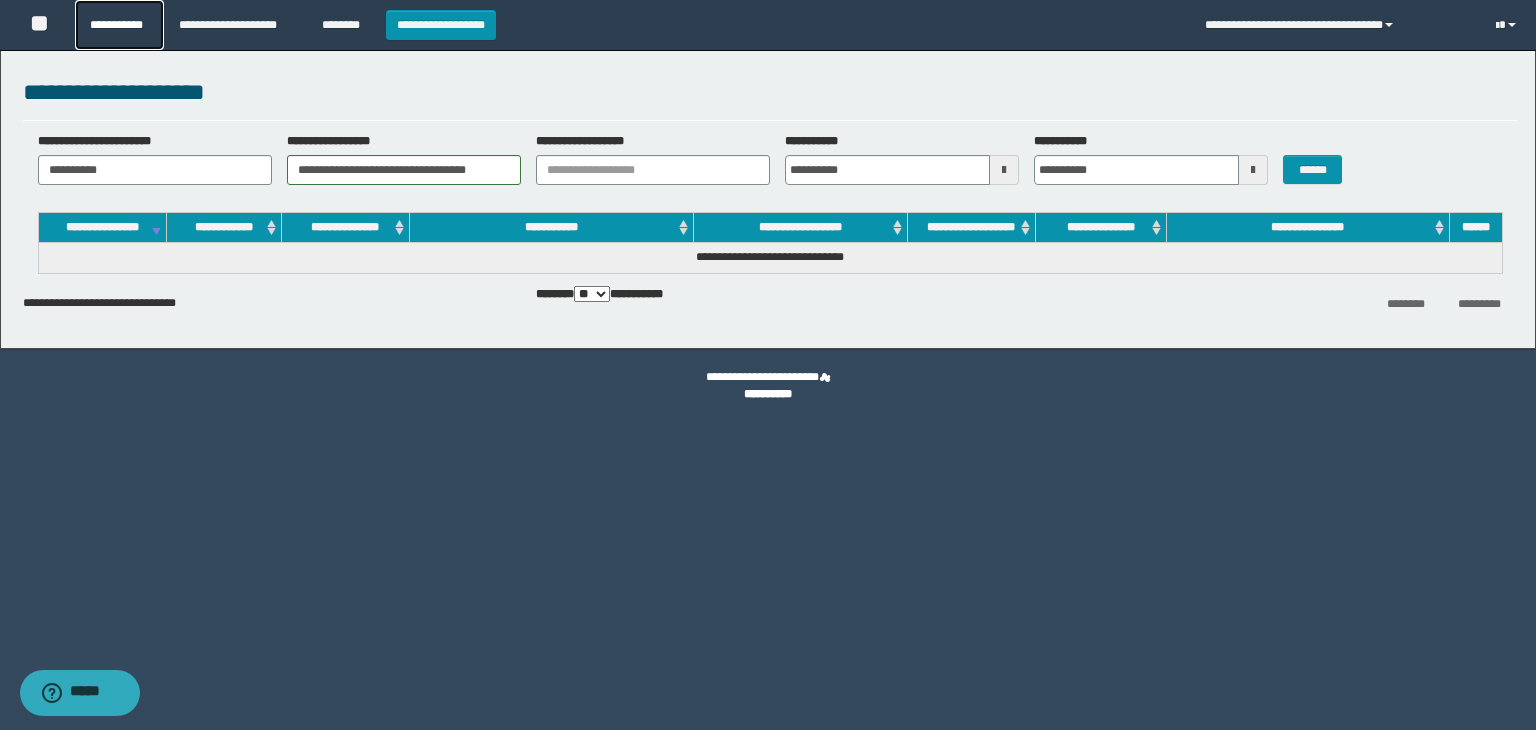 click on "**********" at bounding box center [119, 25] 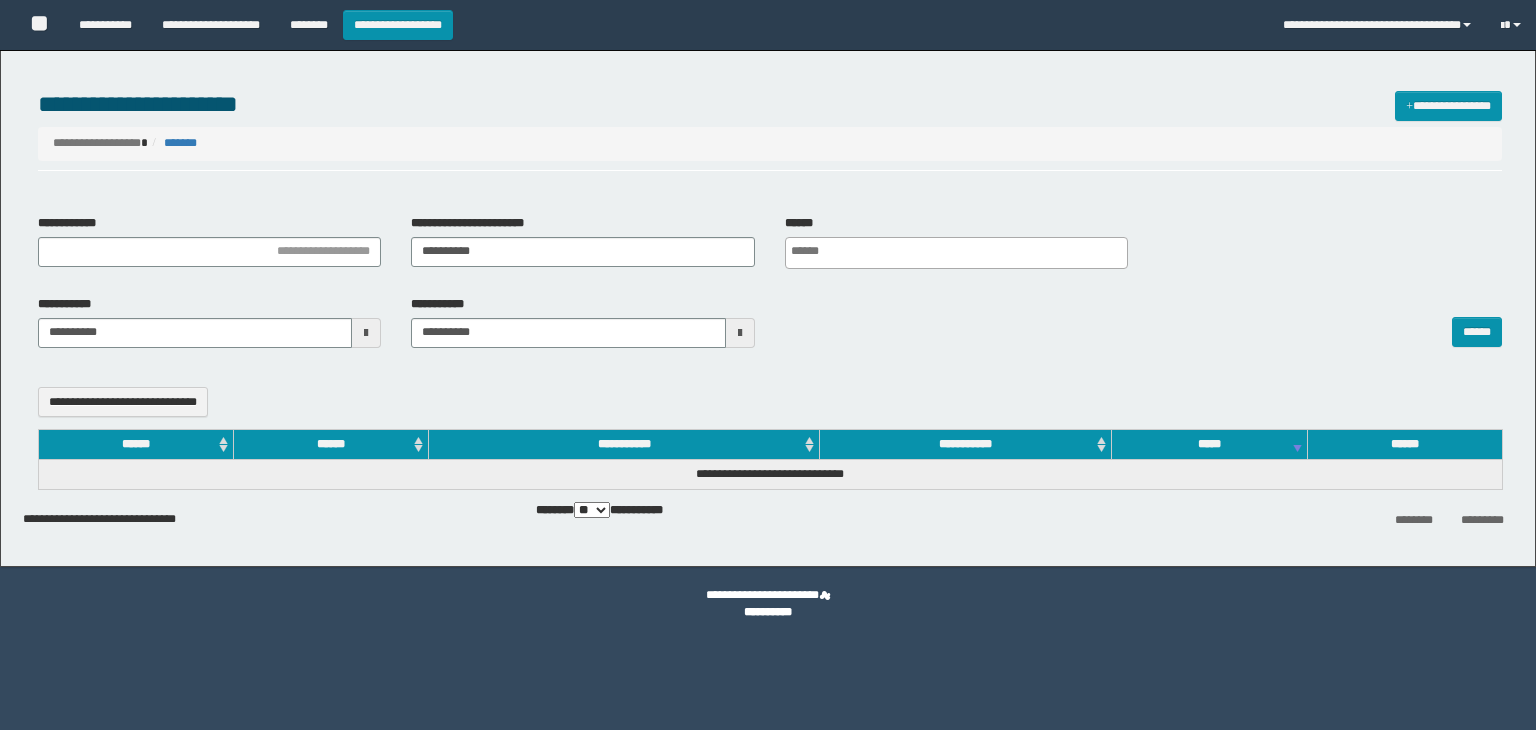 select 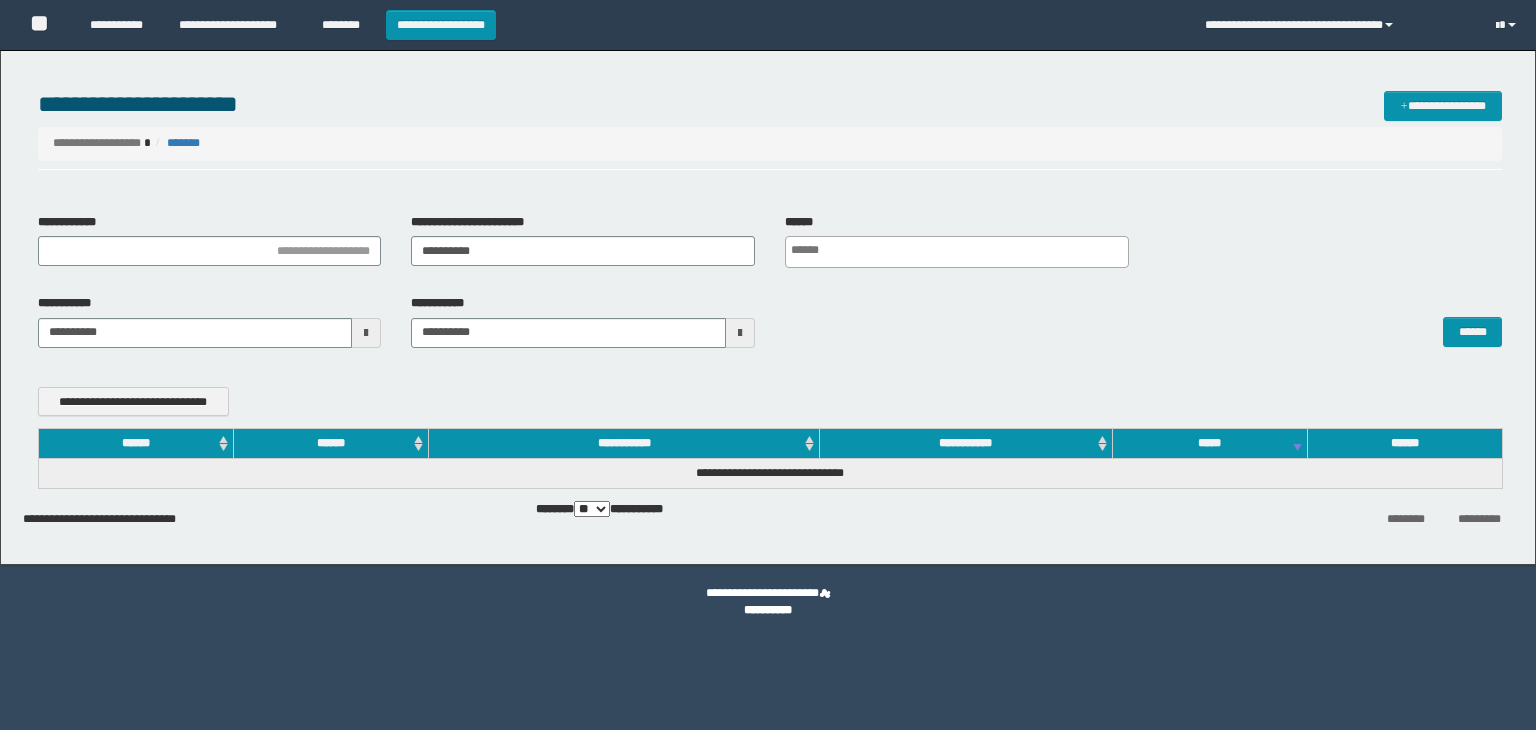 scroll, scrollTop: 0, scrollLeft: 0, axis: both 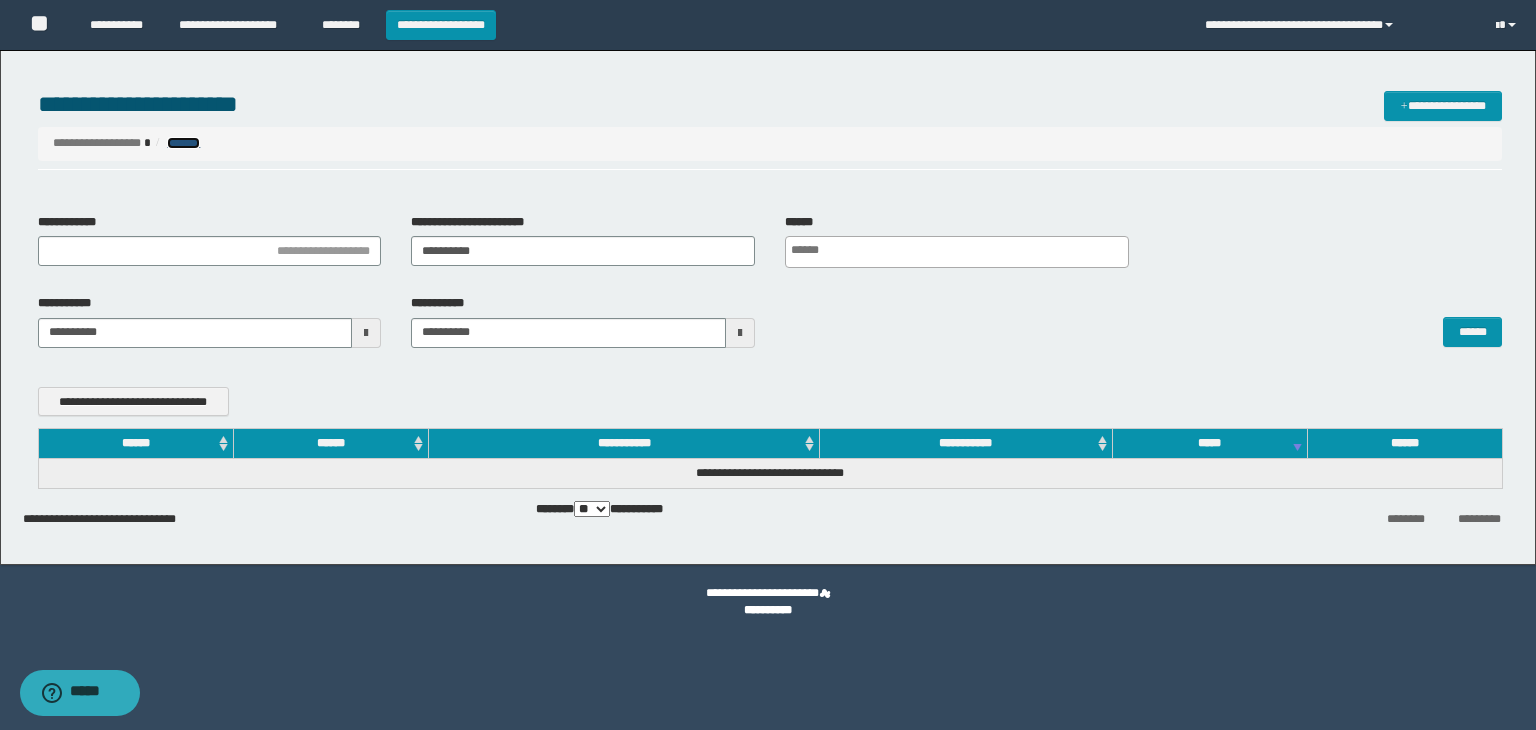 click on "*******" at bounding box center [183, 143] 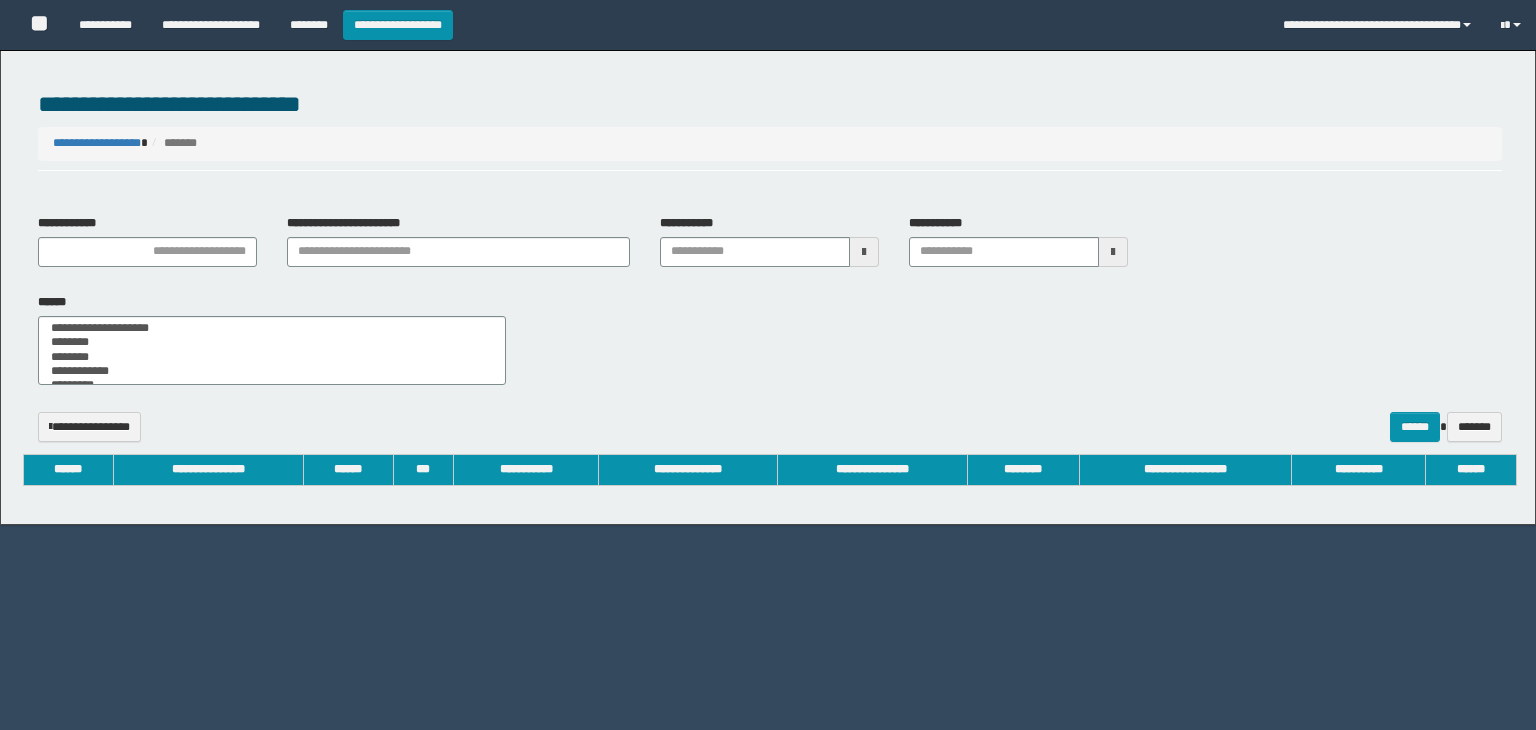 select 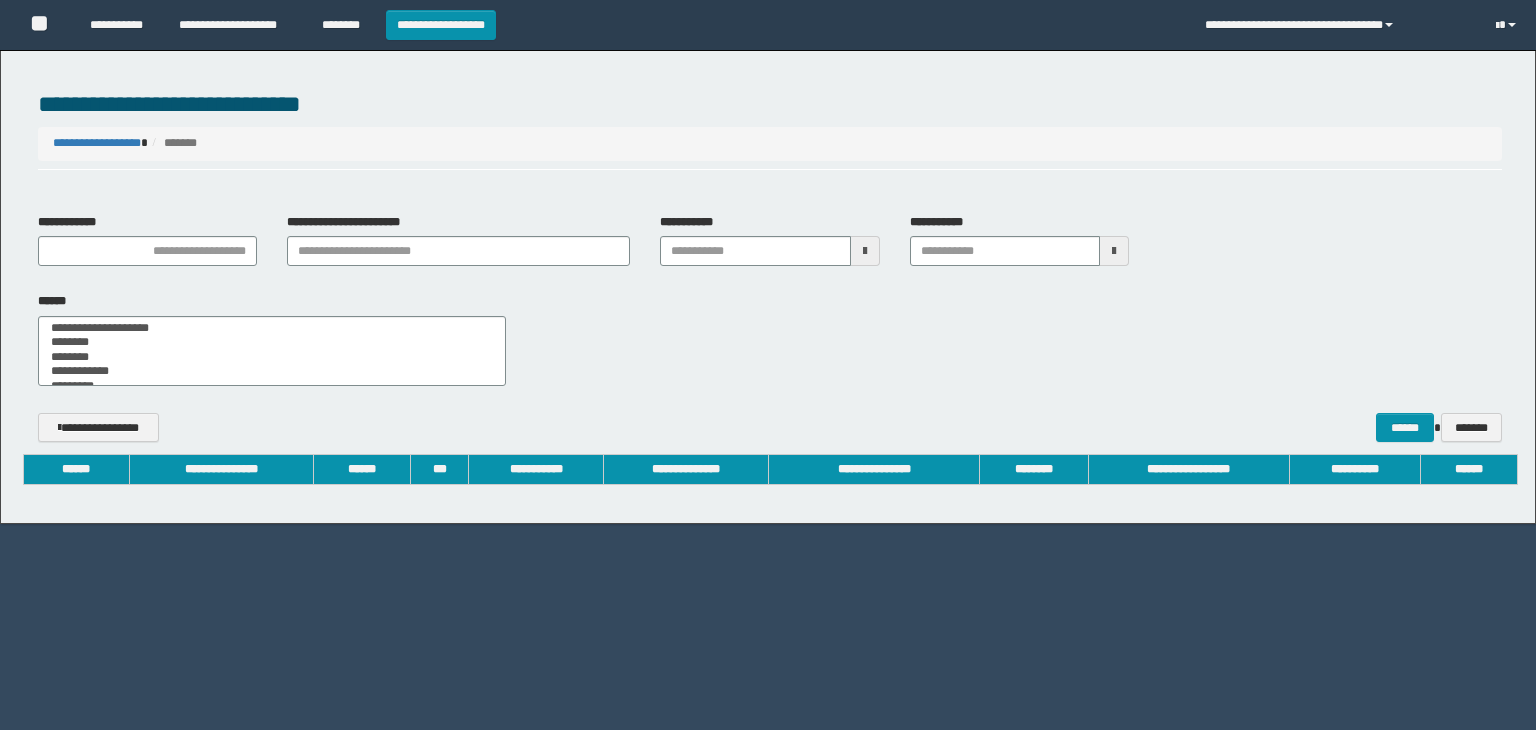 scroll, scrollTop: 0, scrollLeft: 0, axis: both 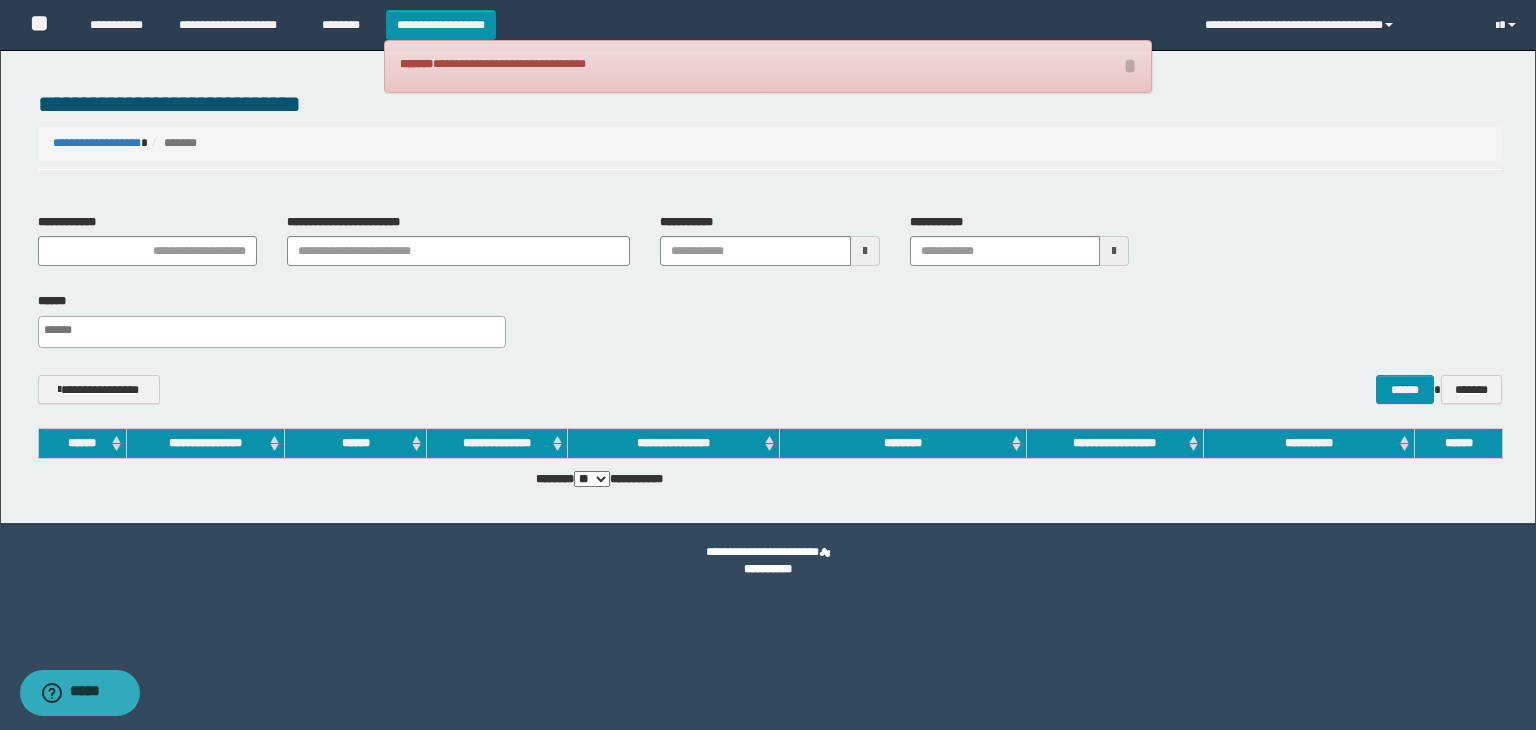 click on "**********" at bounding box center [770, 130] 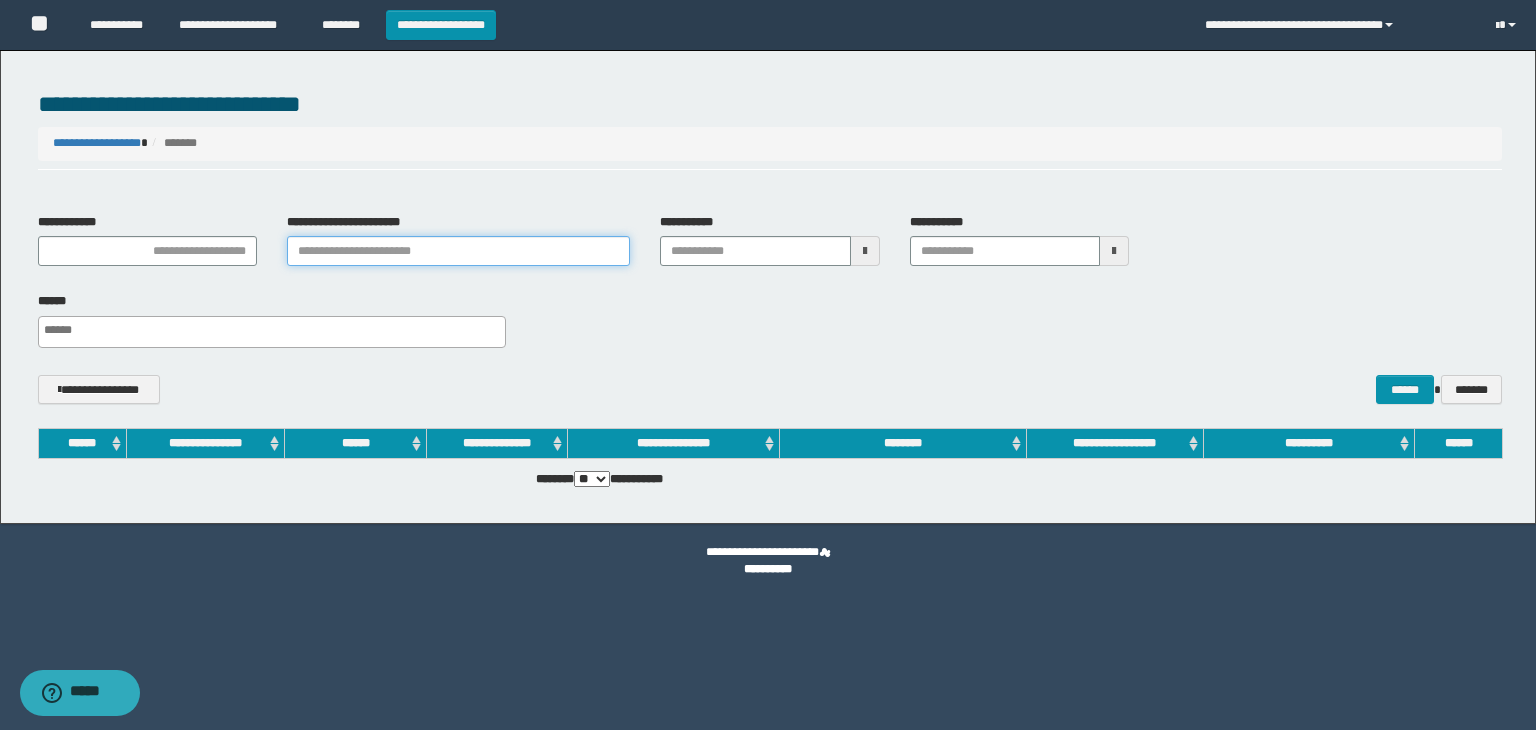 click on "**********" at bounding box center (459, 251) 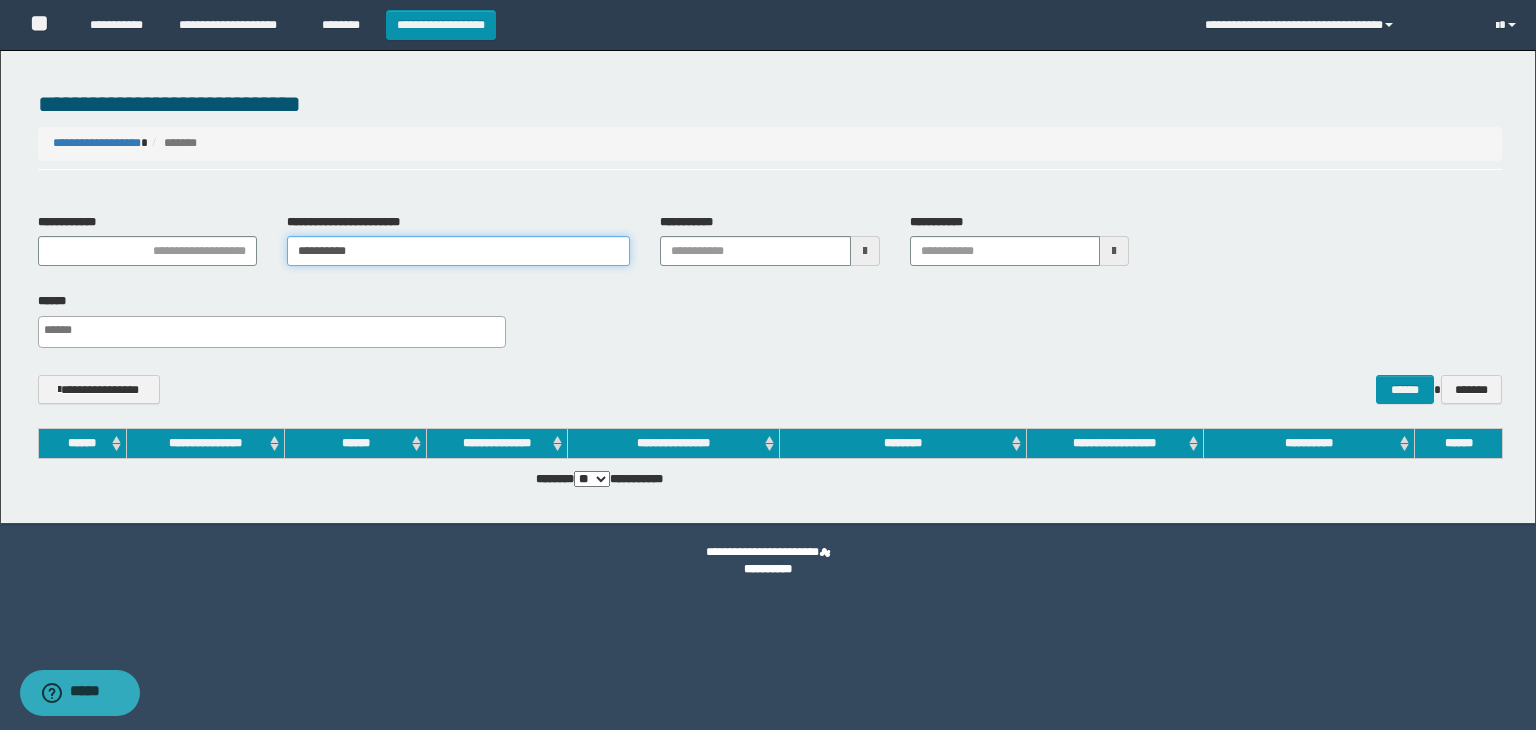 type 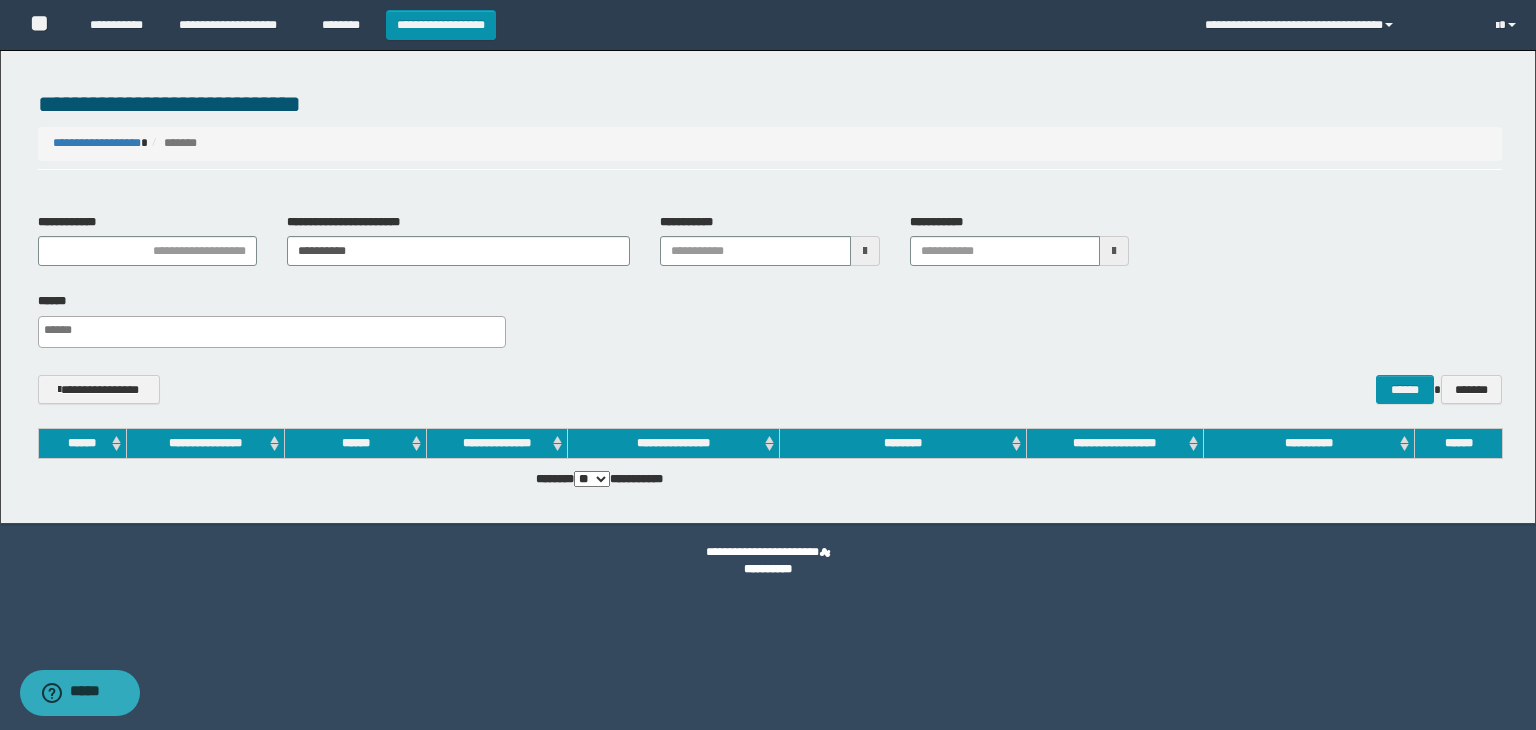 click at bounding box center [865, 251] 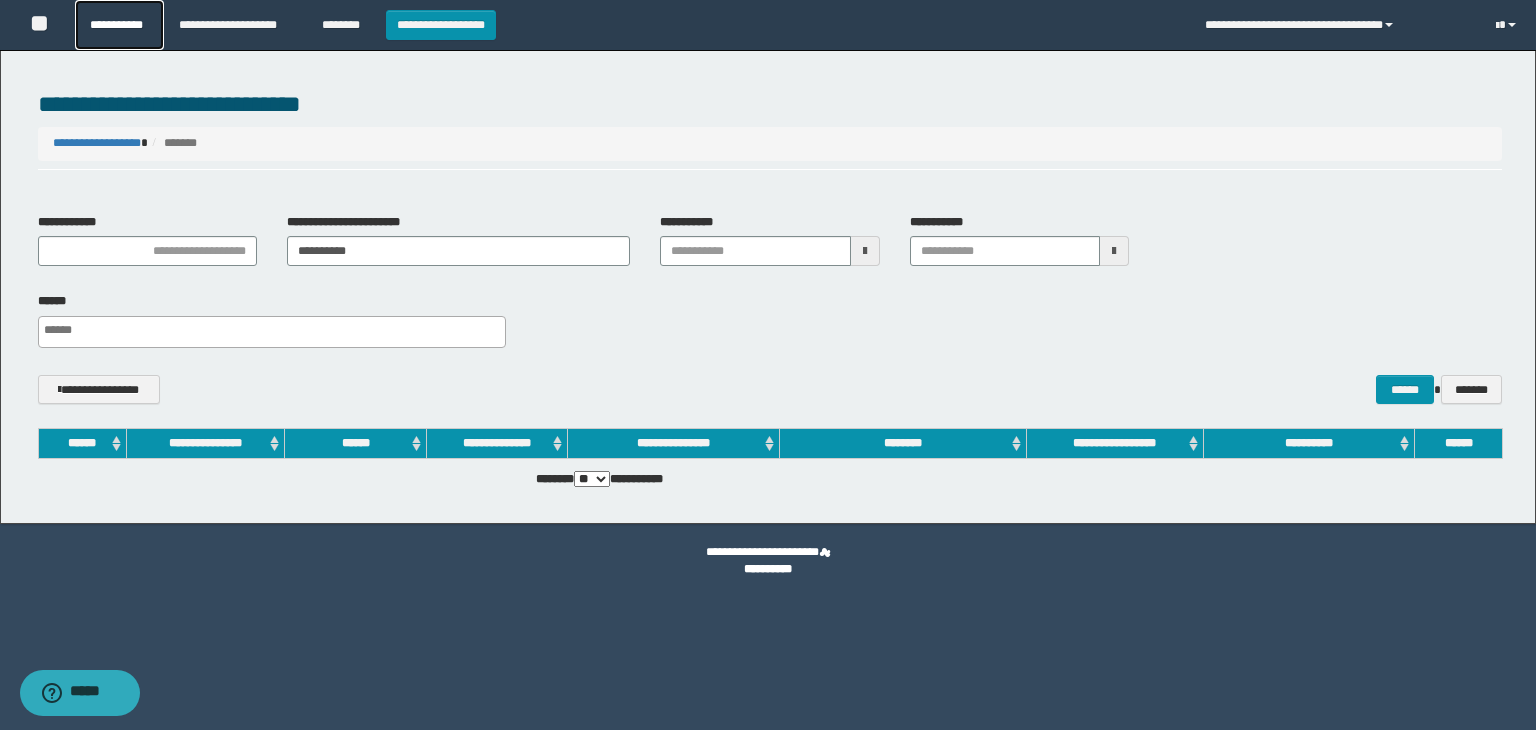 click on "**********" at bounding box center (119, 25) 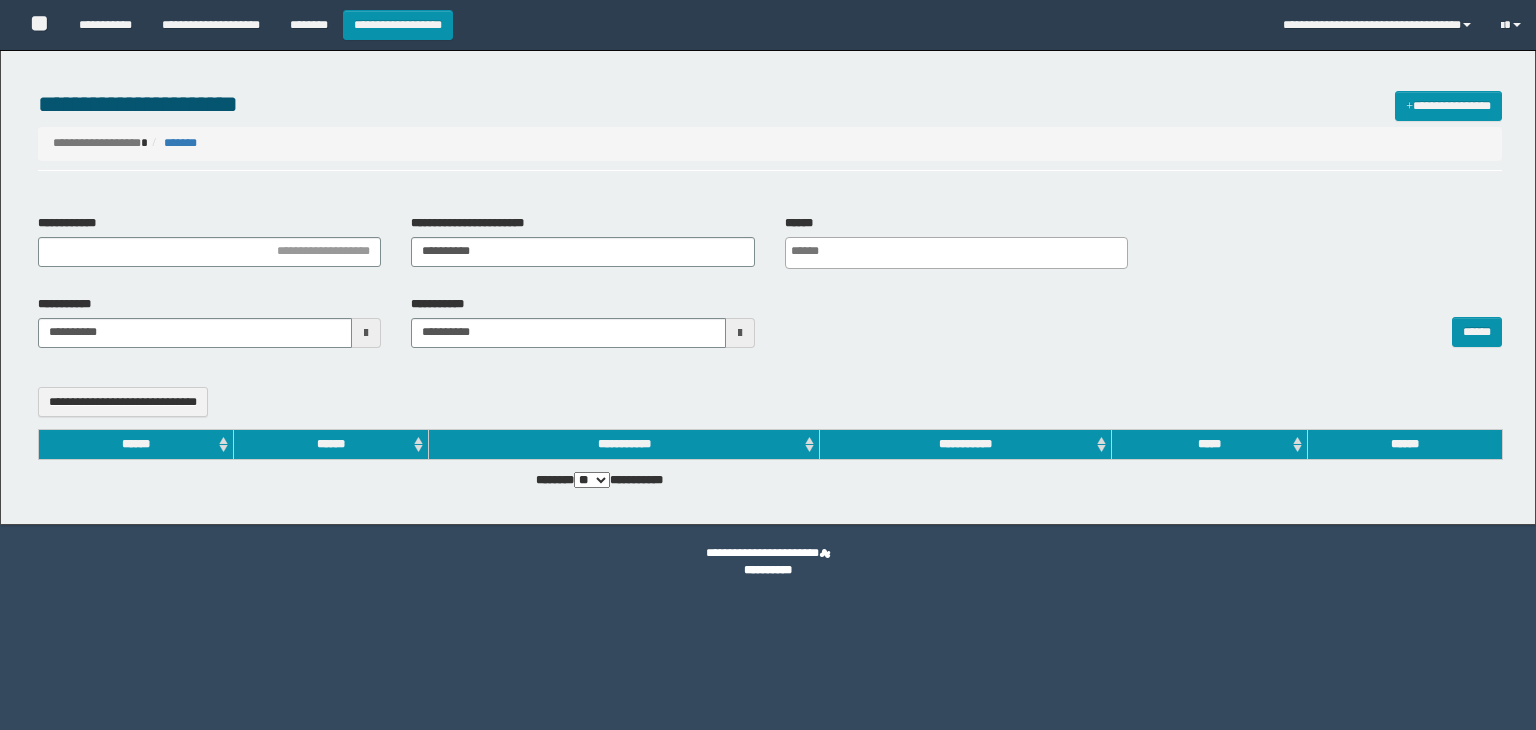 select 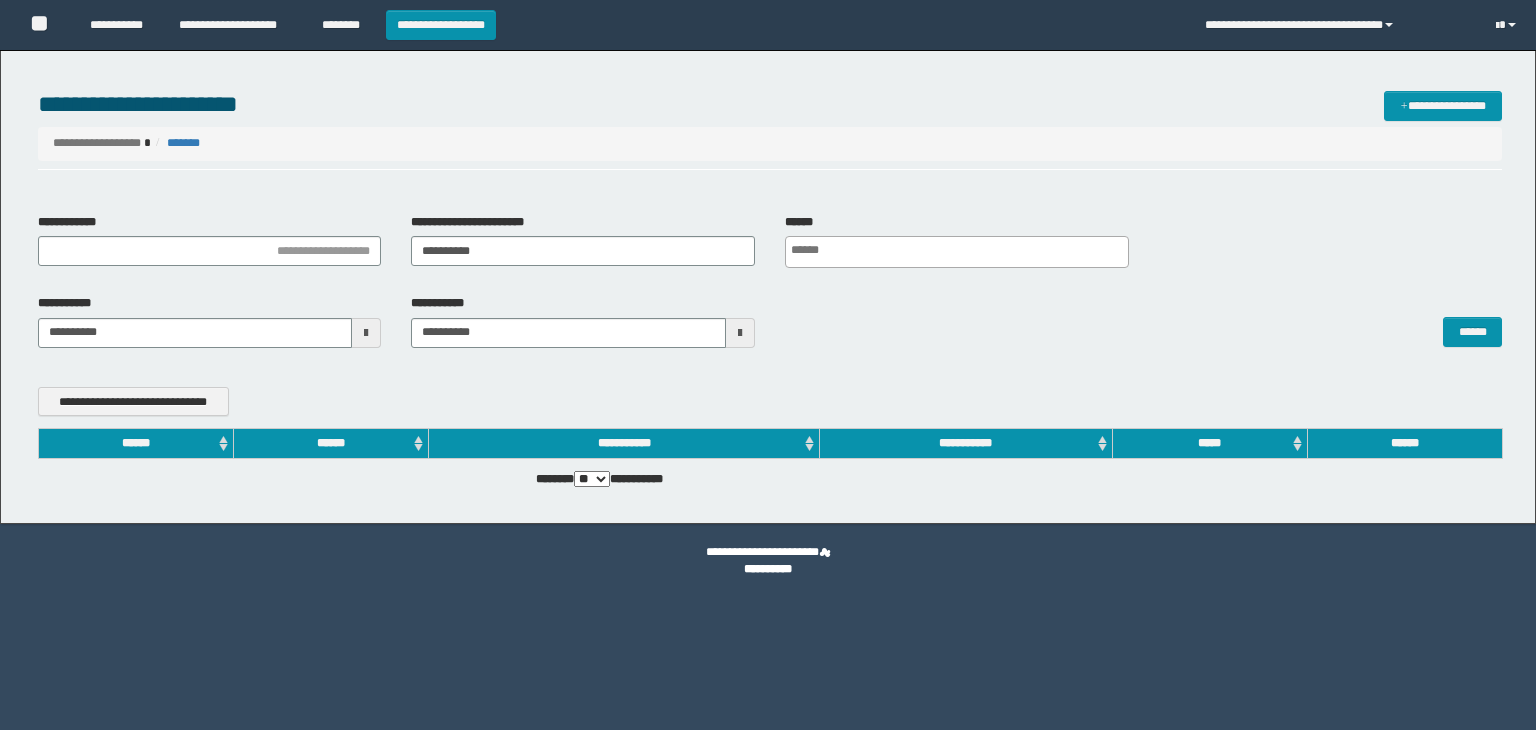 scroll, scrollTop: 0, scrollLeft: 0, axis: both 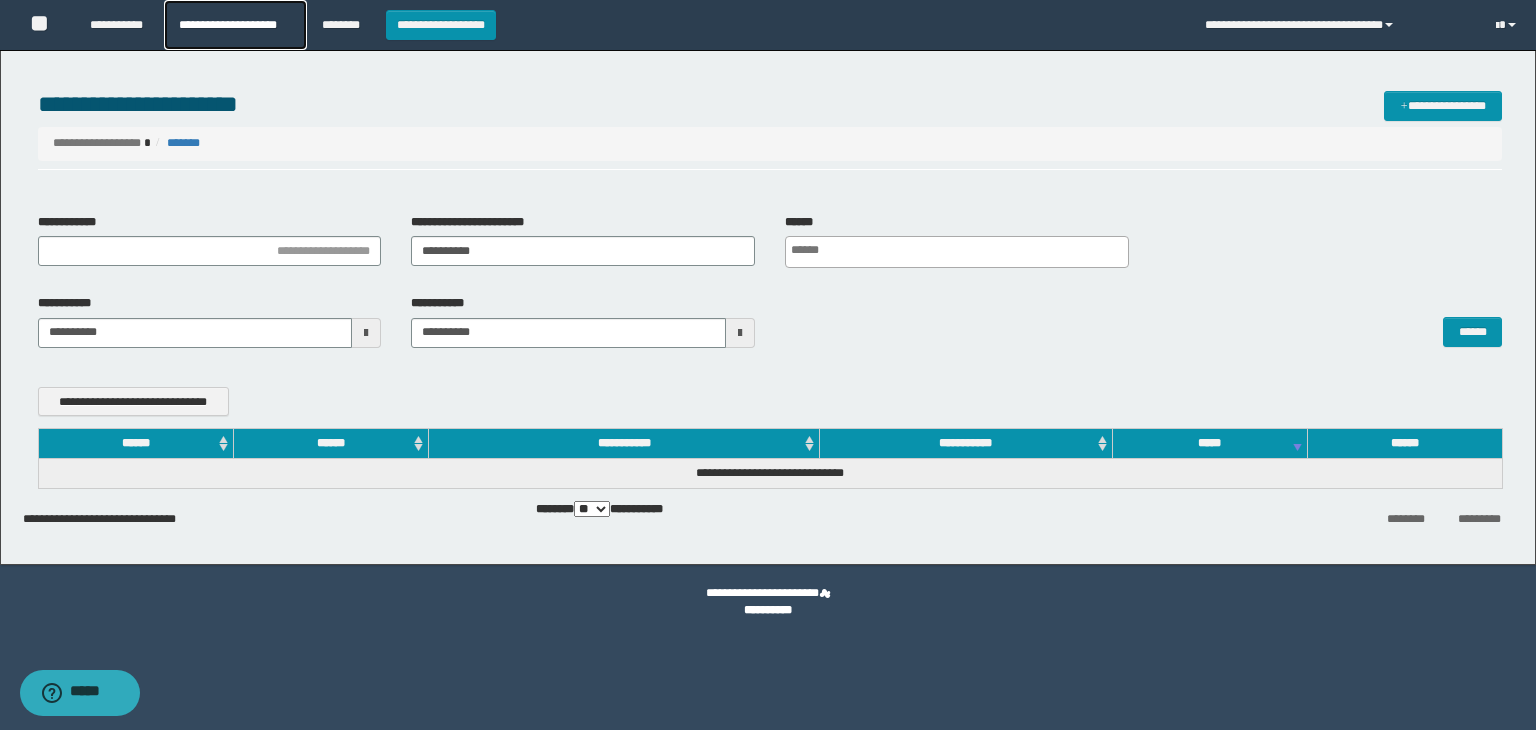 click on "**********" at bounding box center [235, 25] 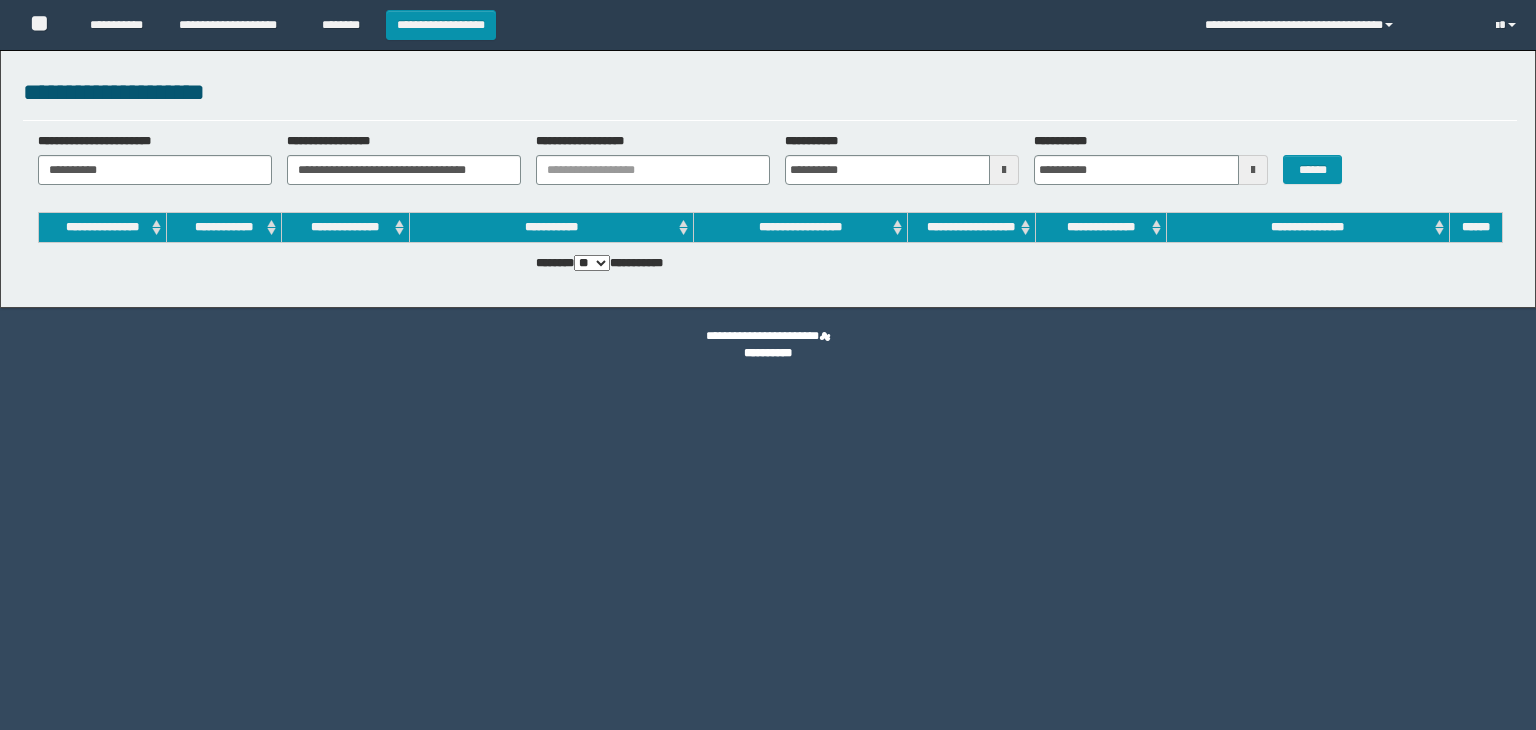 scroll, scrollTop: 0, scrollLeft: 0, axis: both 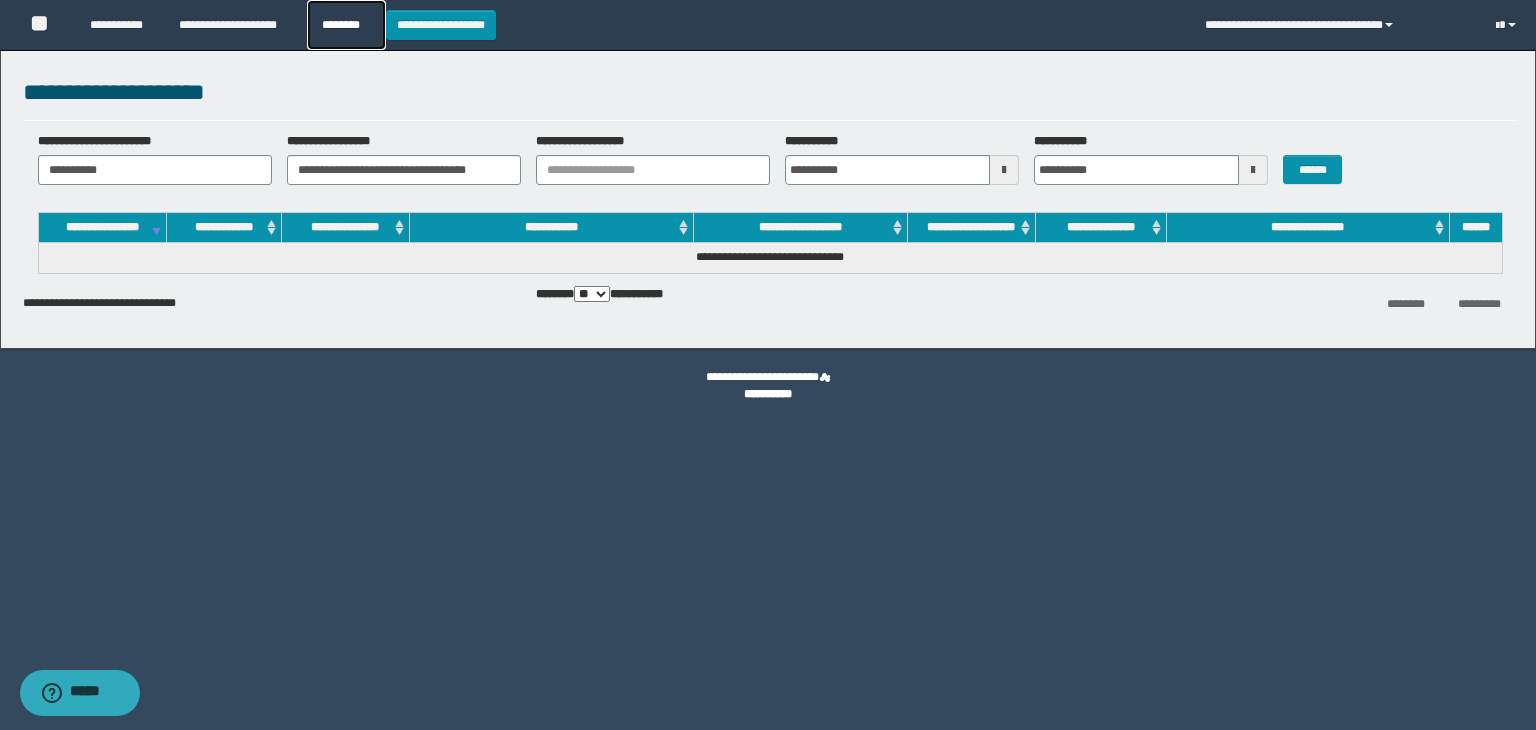 click on "********" at bounding box center [346, 25] 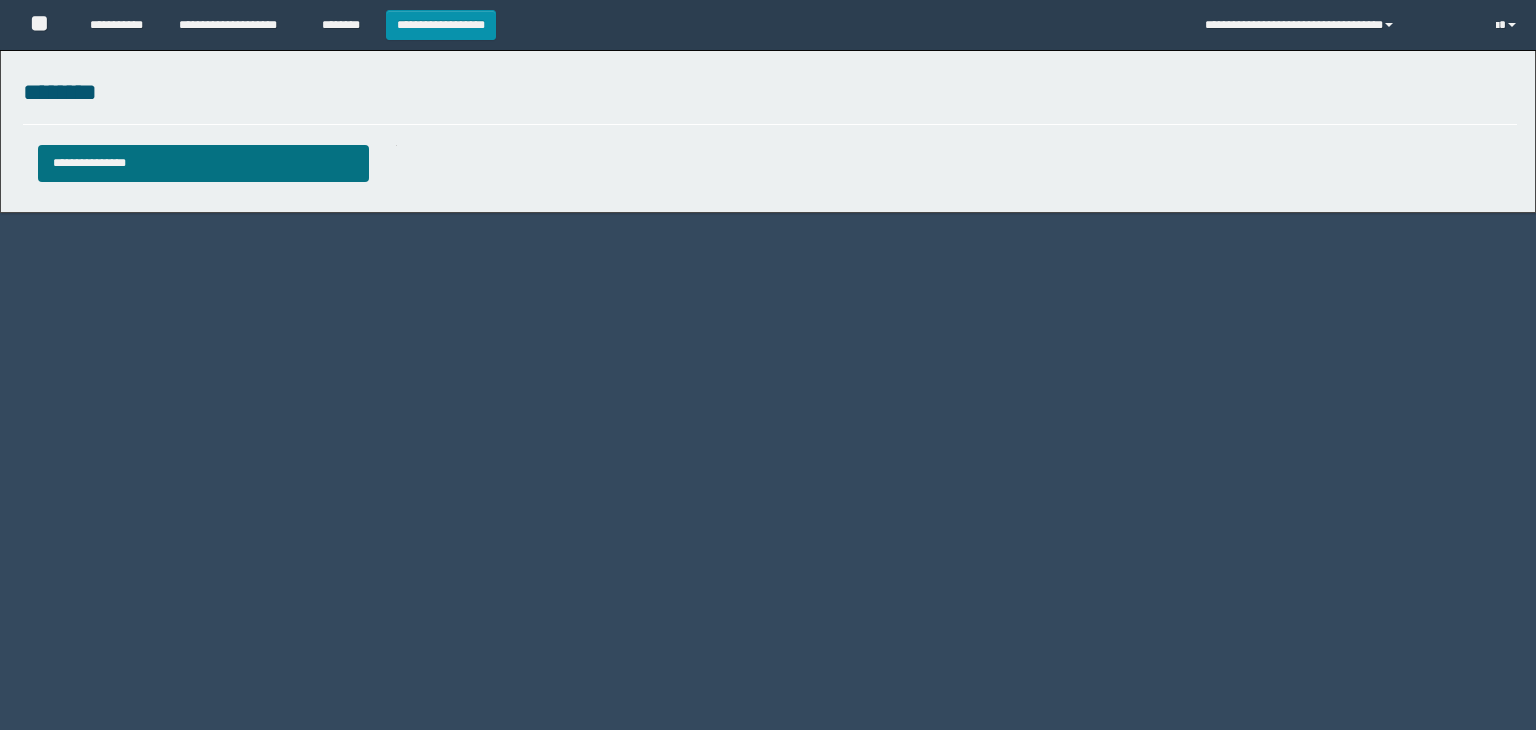 scroll, scrollTop: 0, scrollLeft: 0, axis: both 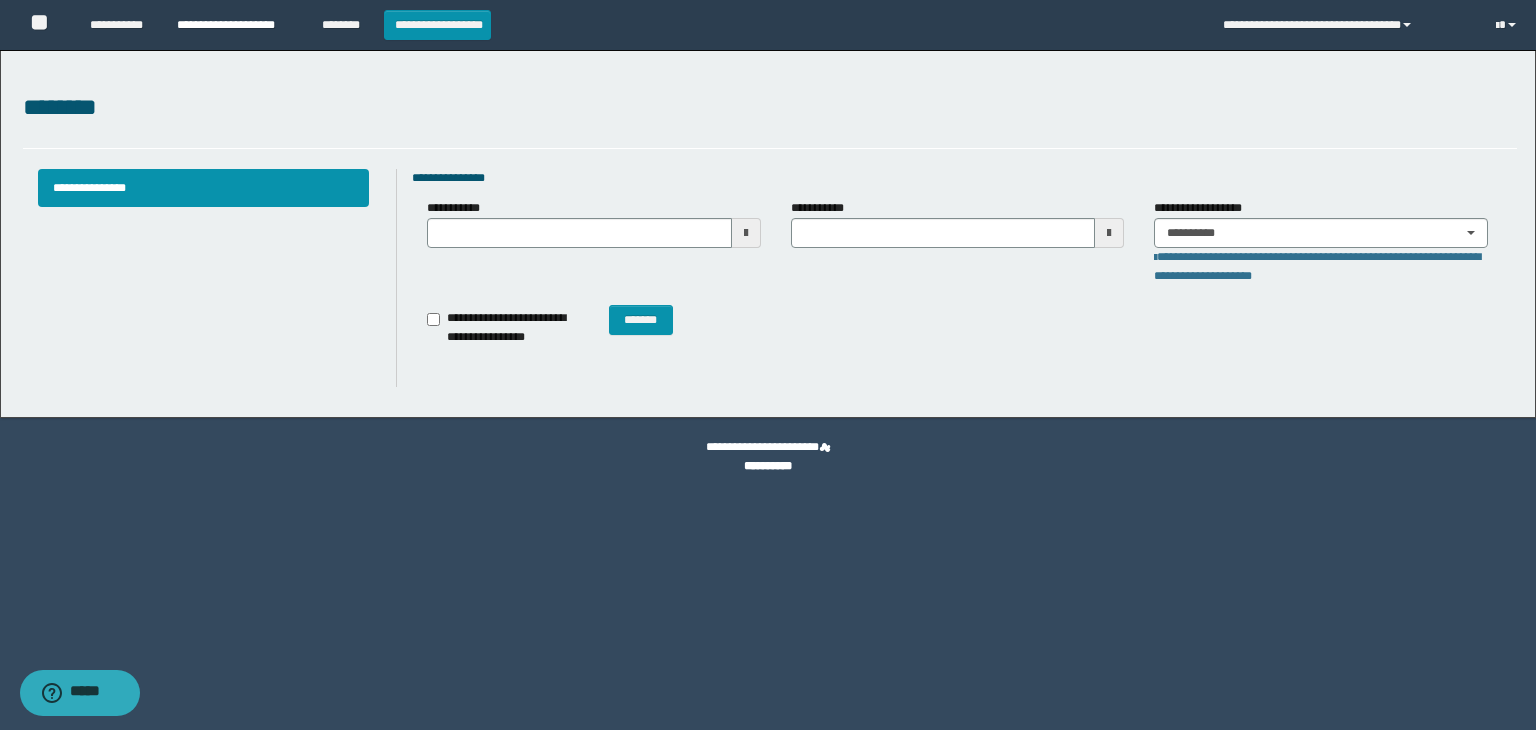 click on "**********" at bounding box center (234, 25) 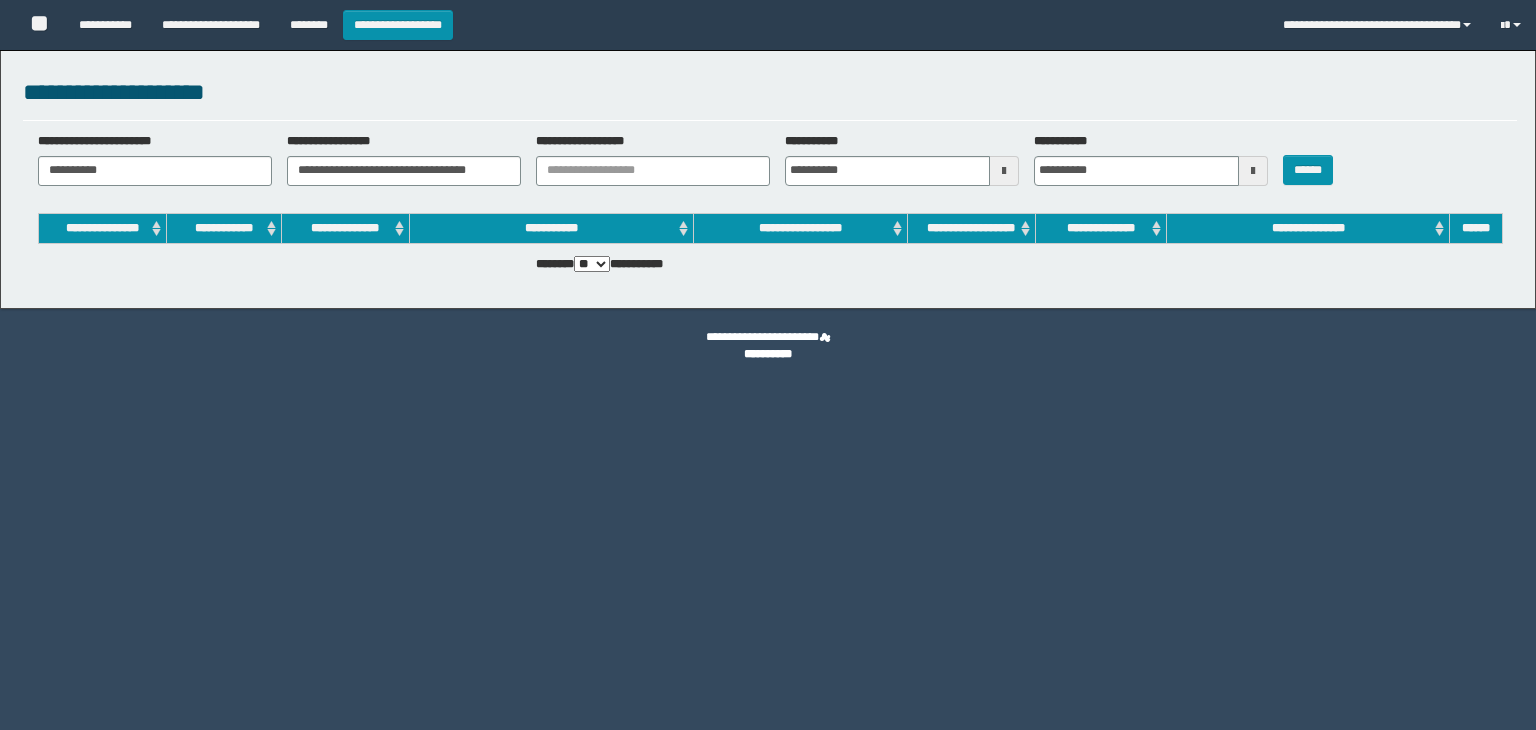 scroll, scrollTop: 0, scrollLeft: 0, axis: both 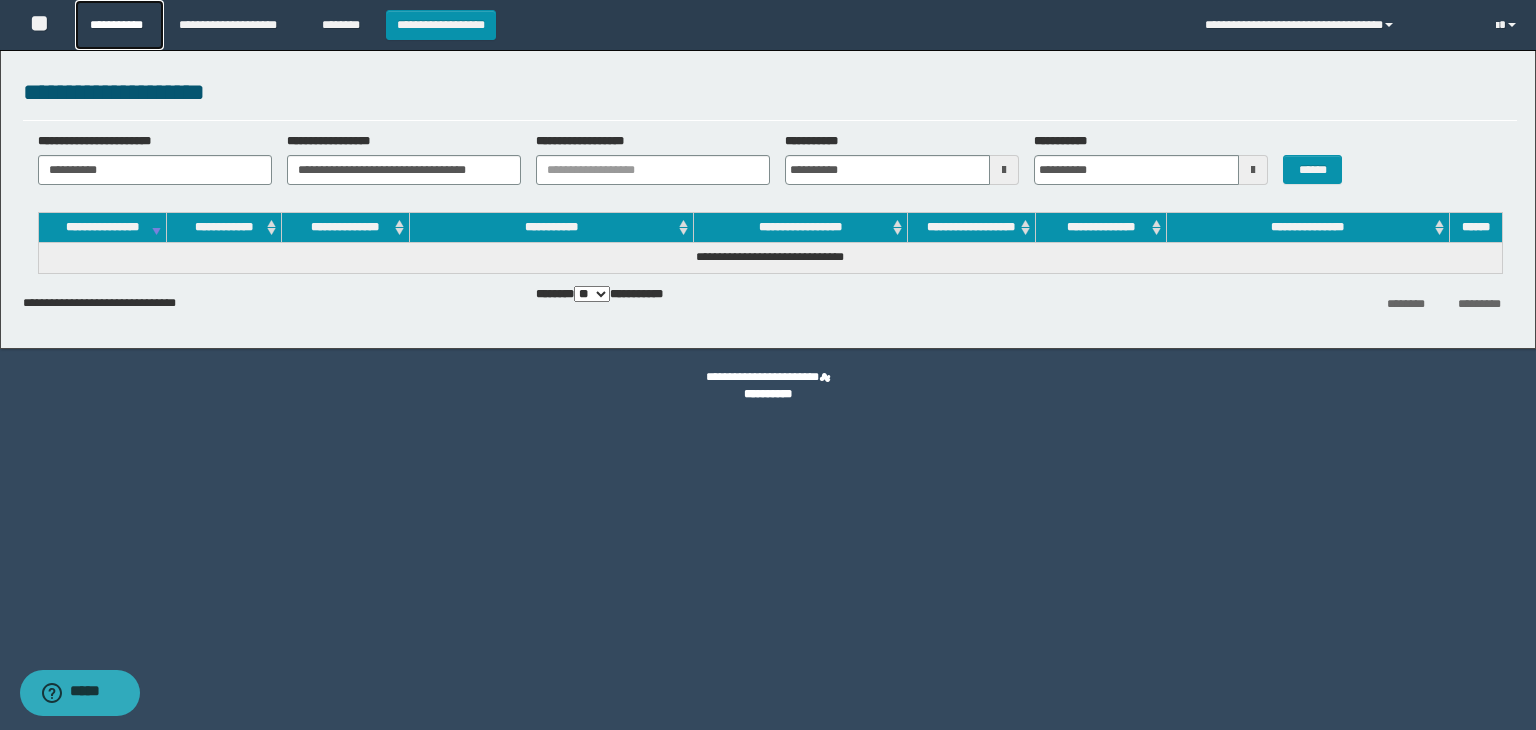 click on "**********" at bounding box center (119, 25) 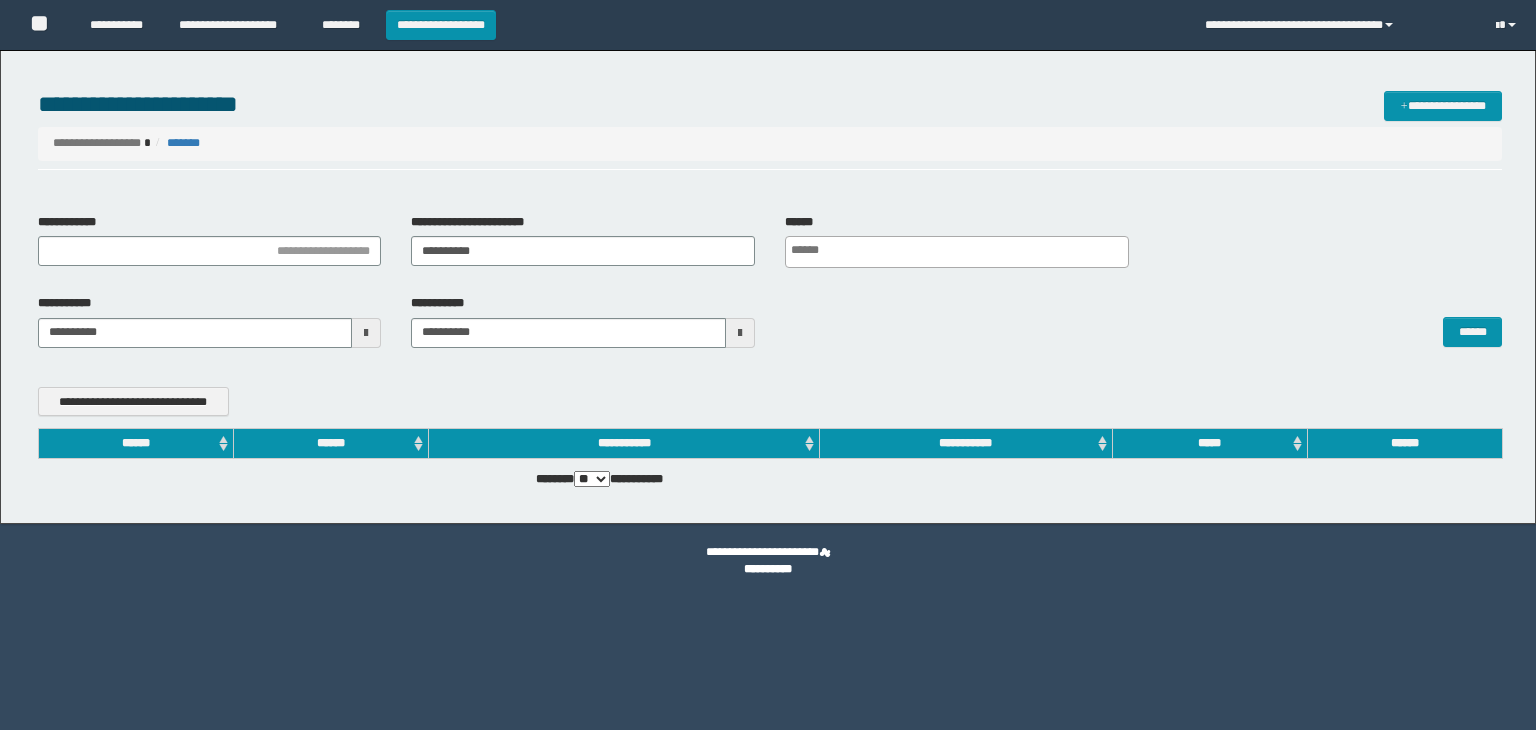 scroll, scrollTop: 0, scrollLeft: 0, axis: both 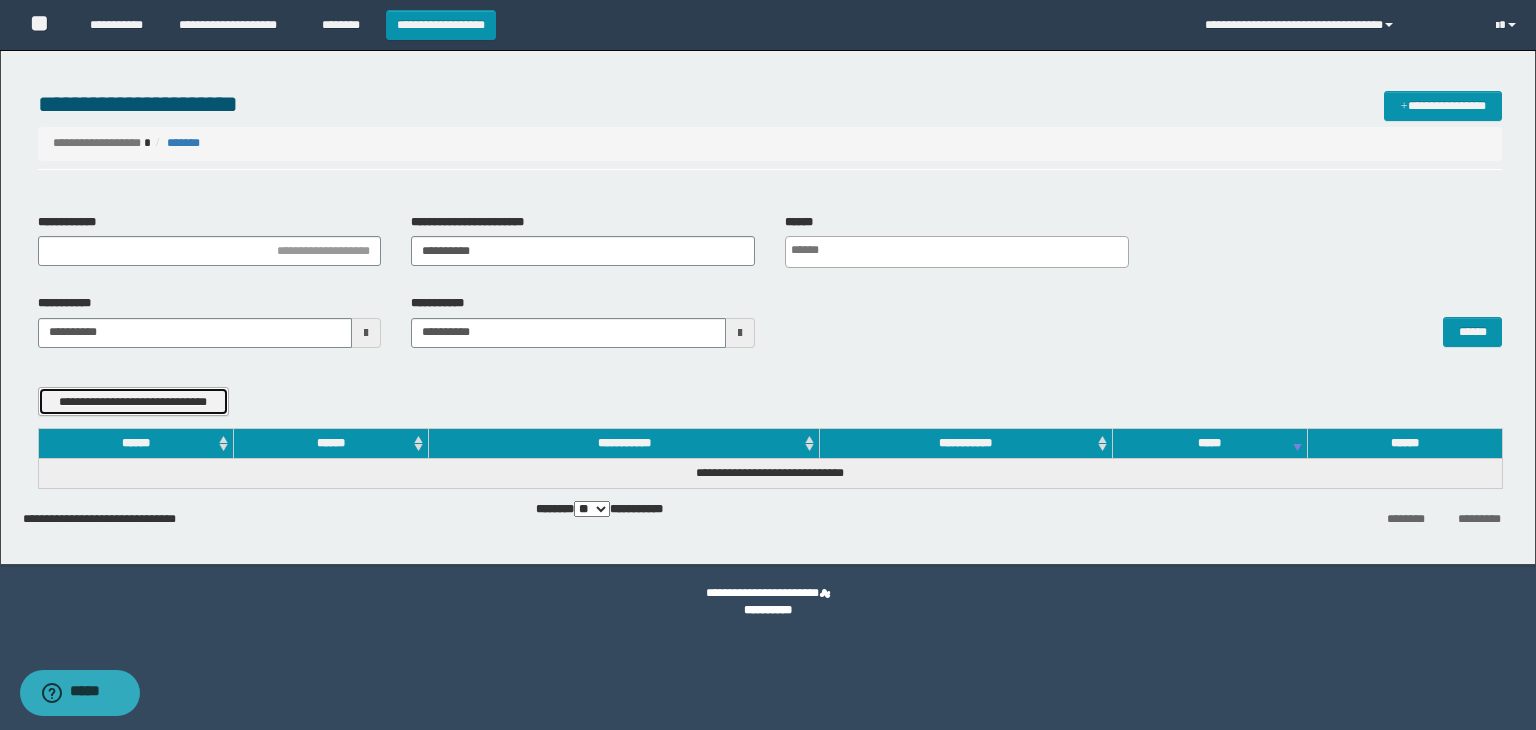 click on "**********" at bounding box center [133, 402] 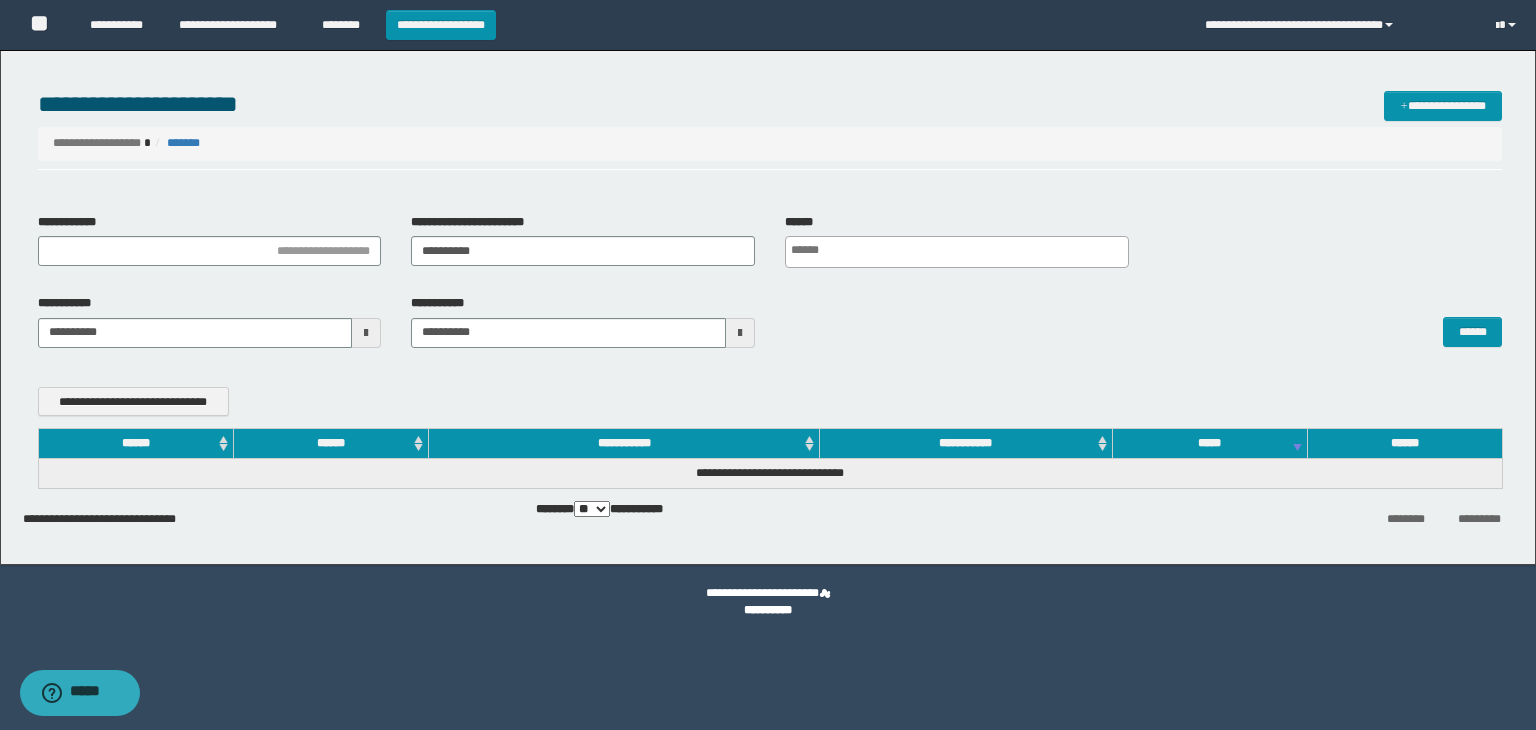scroll, scrollTop: 0, scrollLeft: 4, axis: horizontal 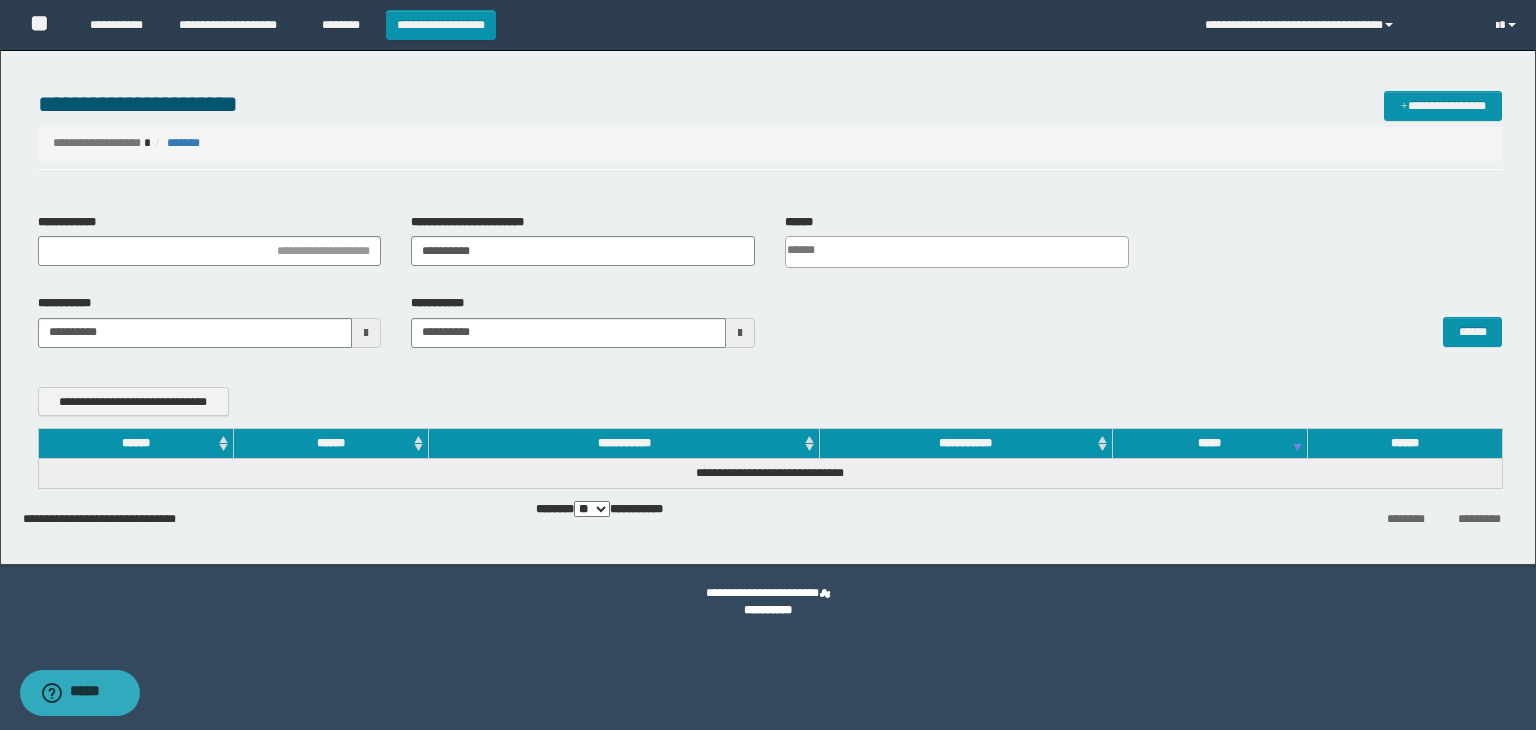 click at bounding box center (957, 252) 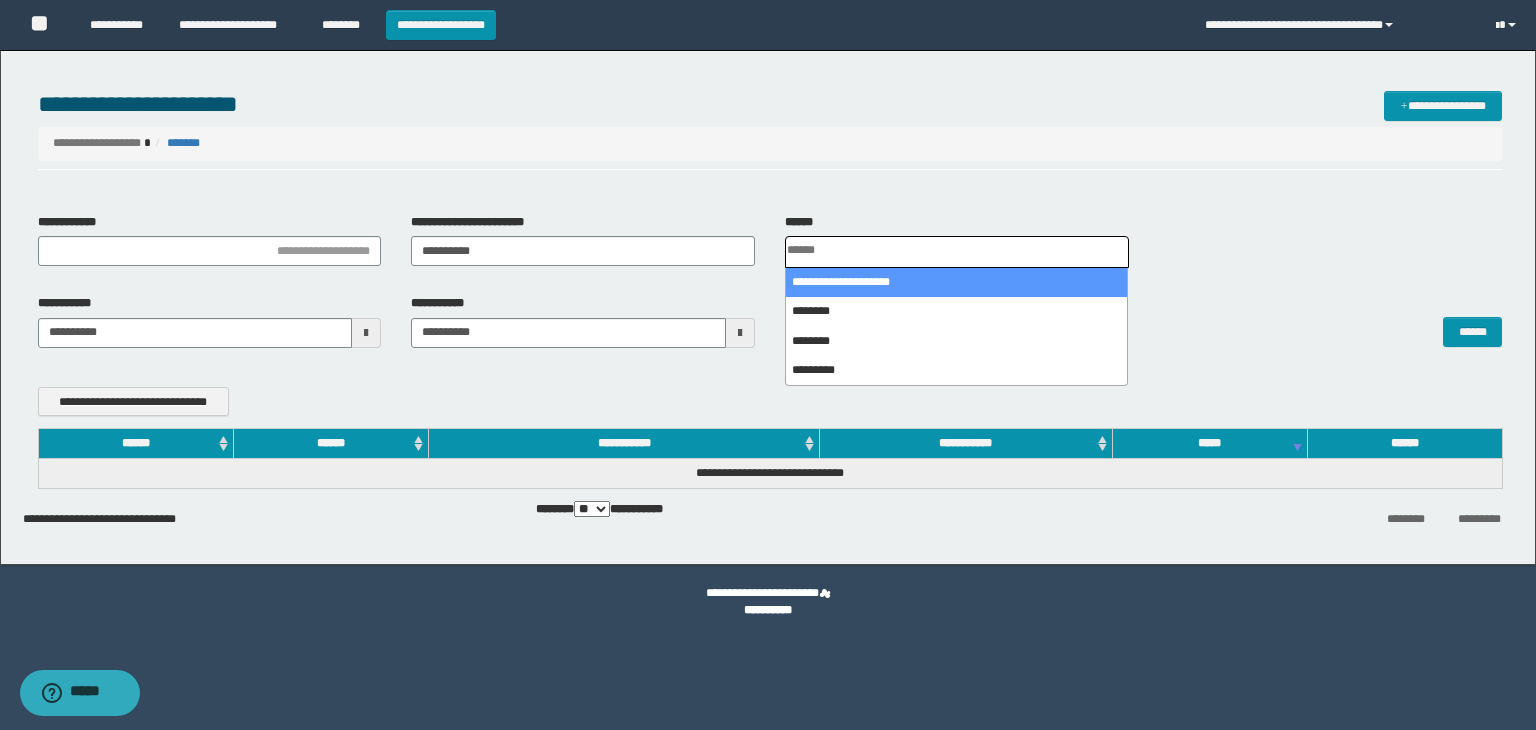 click at bounding box center [957, 252] 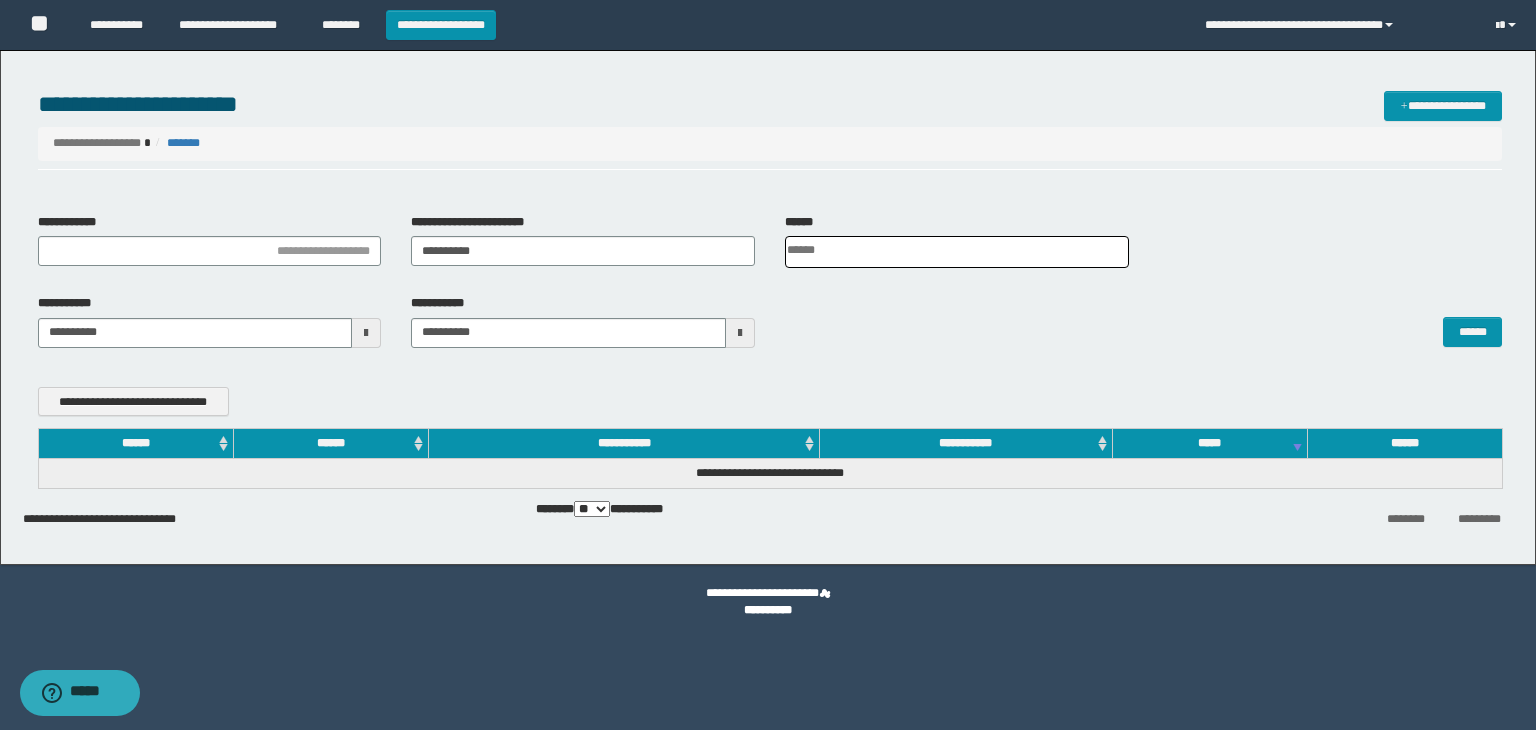 click at bounding box center [958, 250] 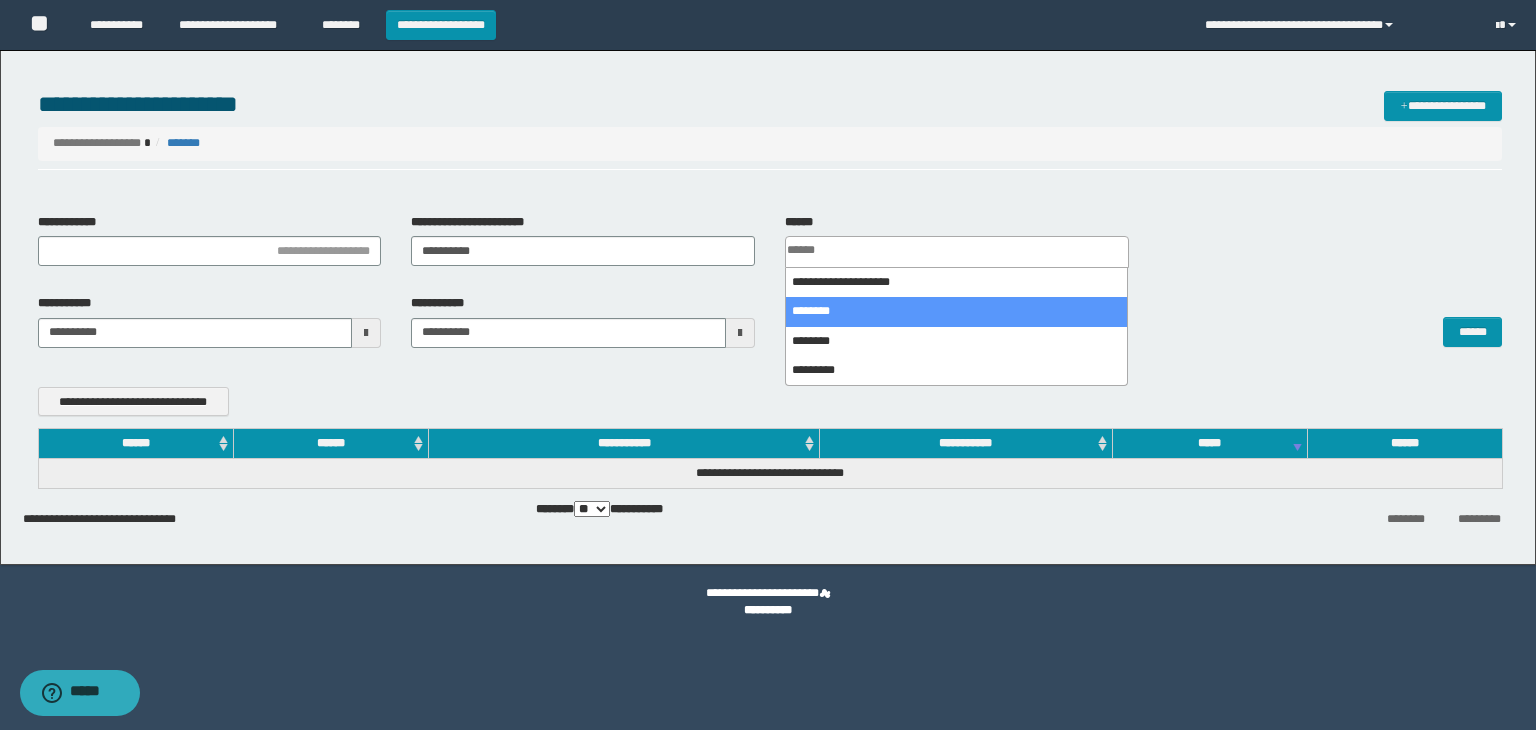 select on "*" 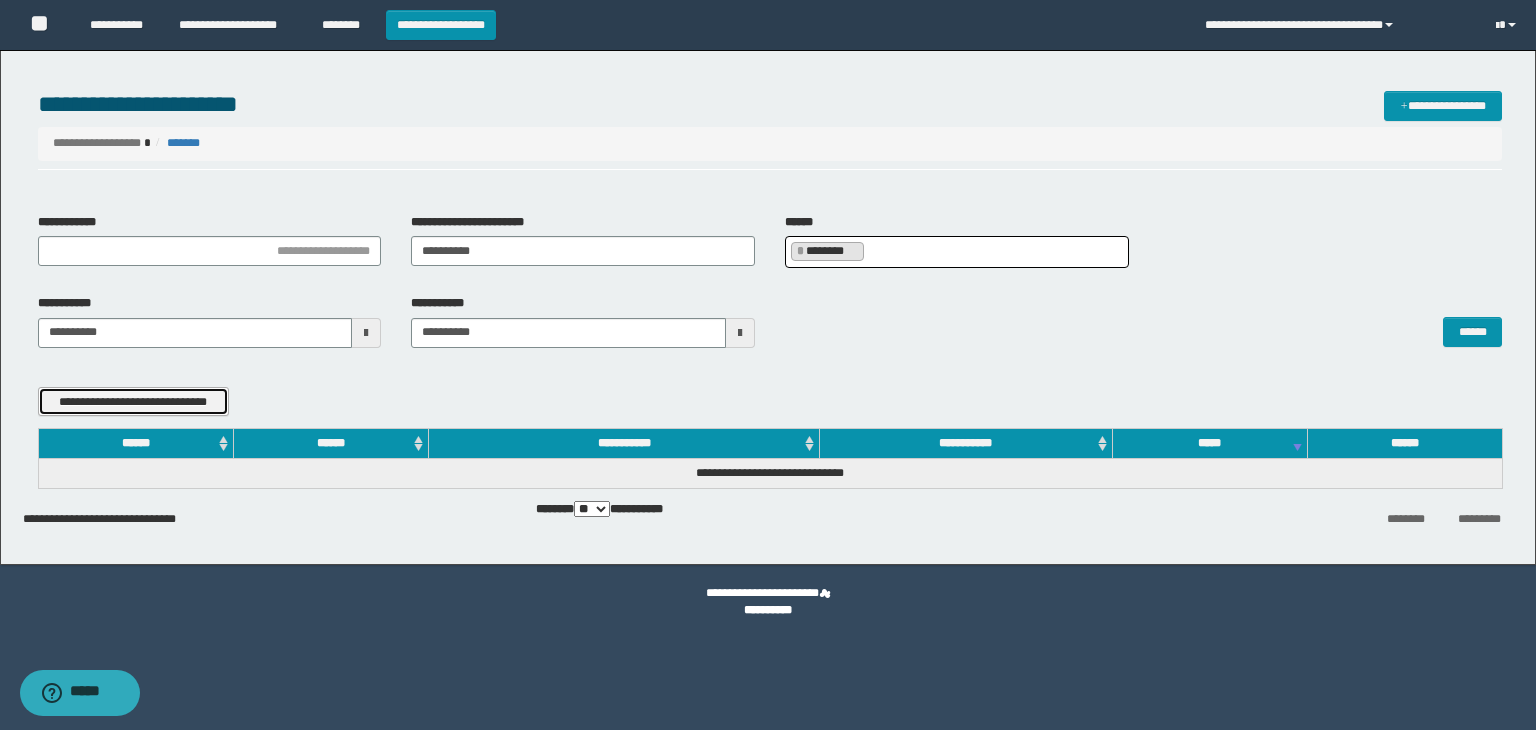 click on "**********" at bounding box center [133, 402] 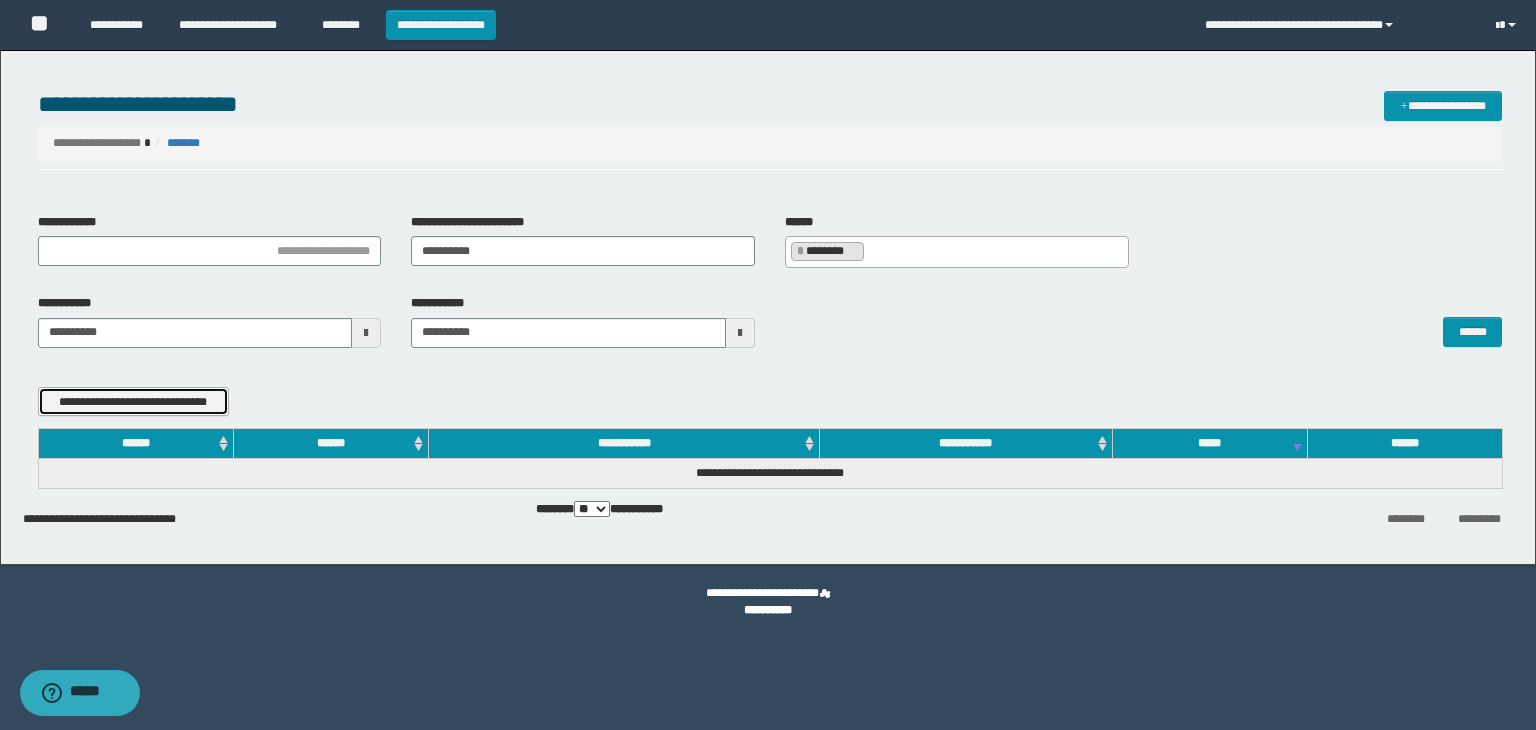scroll, scrollTop: 0, scrollLeft: 0, axis: both 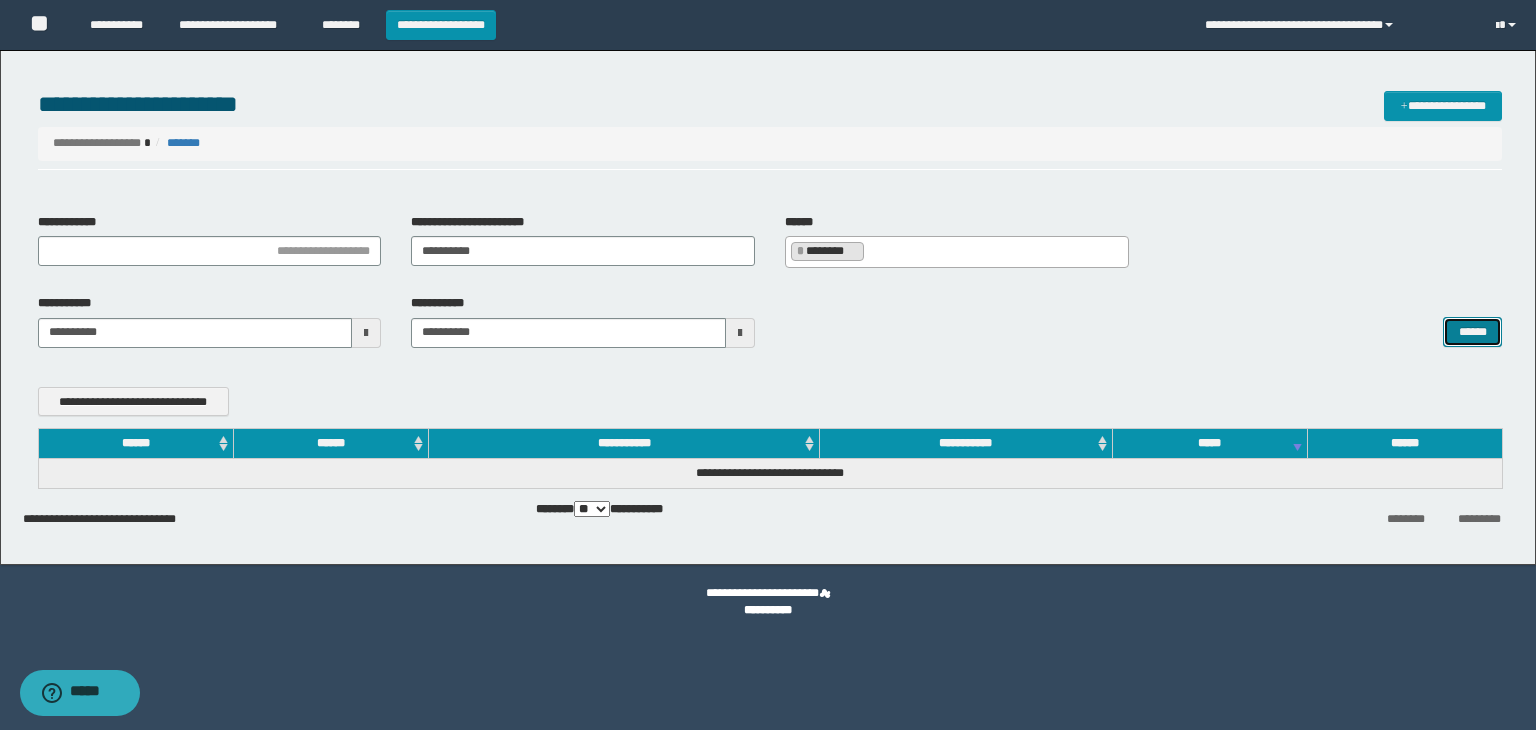 click on "******" at bounding box center [1472, 332] 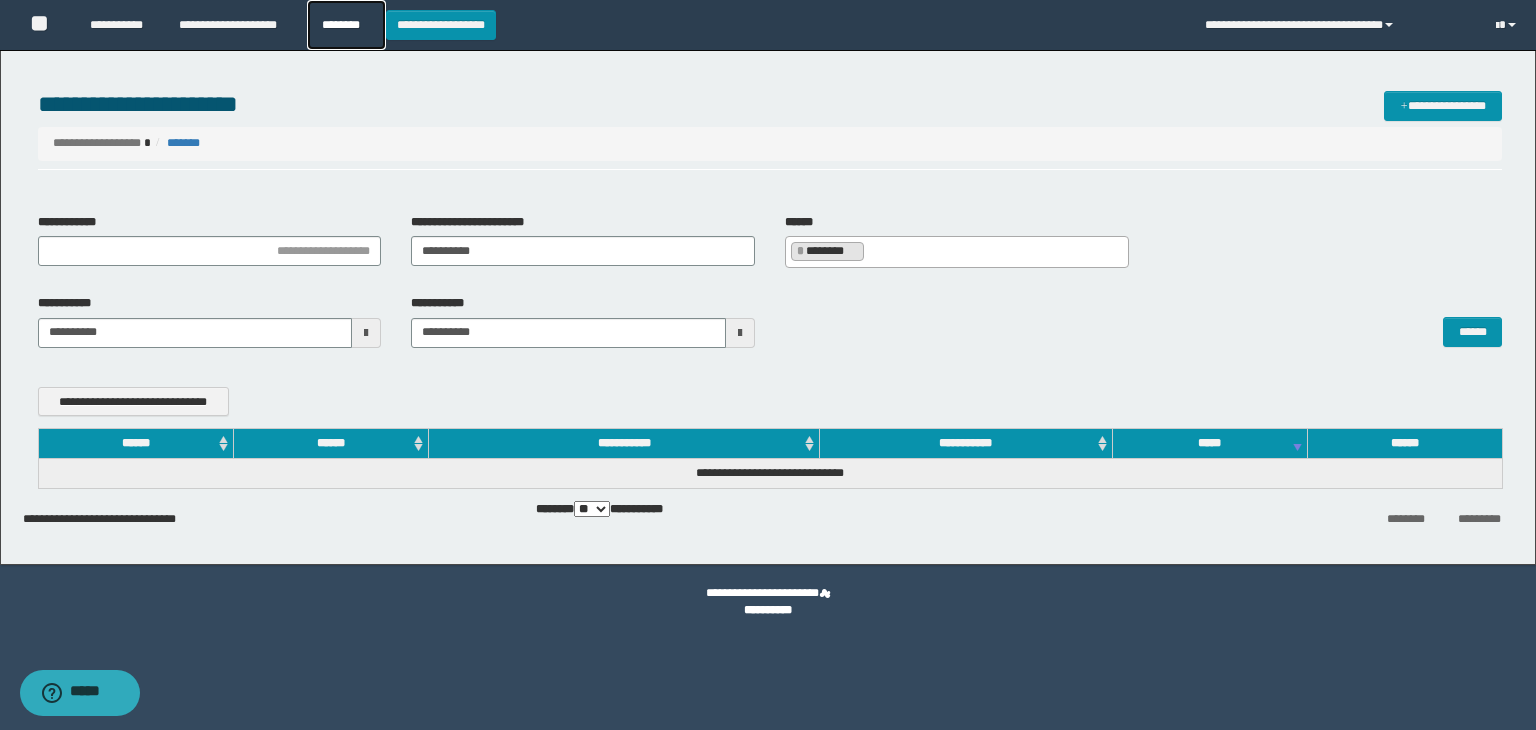 click on "********" at bounding box center [346, 25] 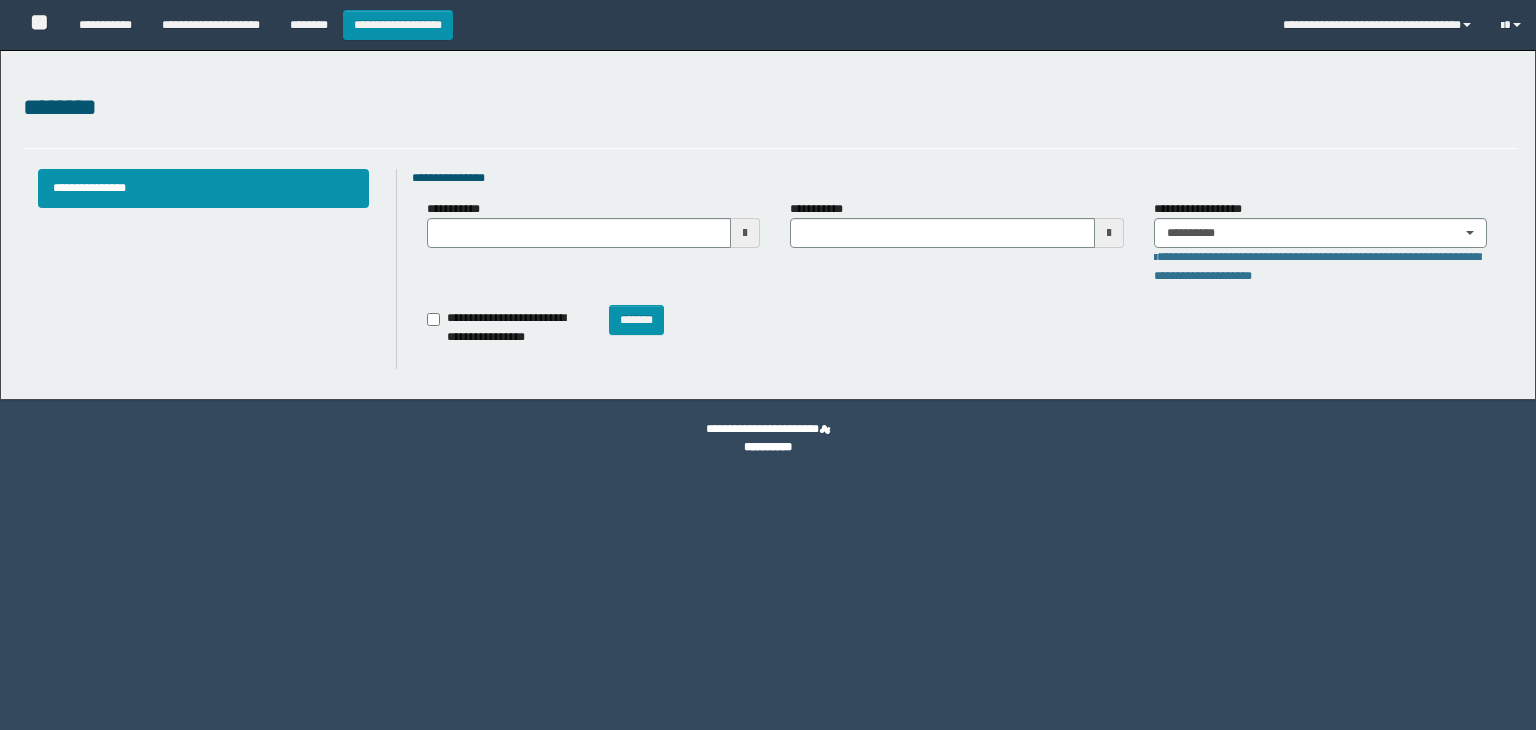 scroll, scrollTop: 0, scrollLeft: 0, axis: both 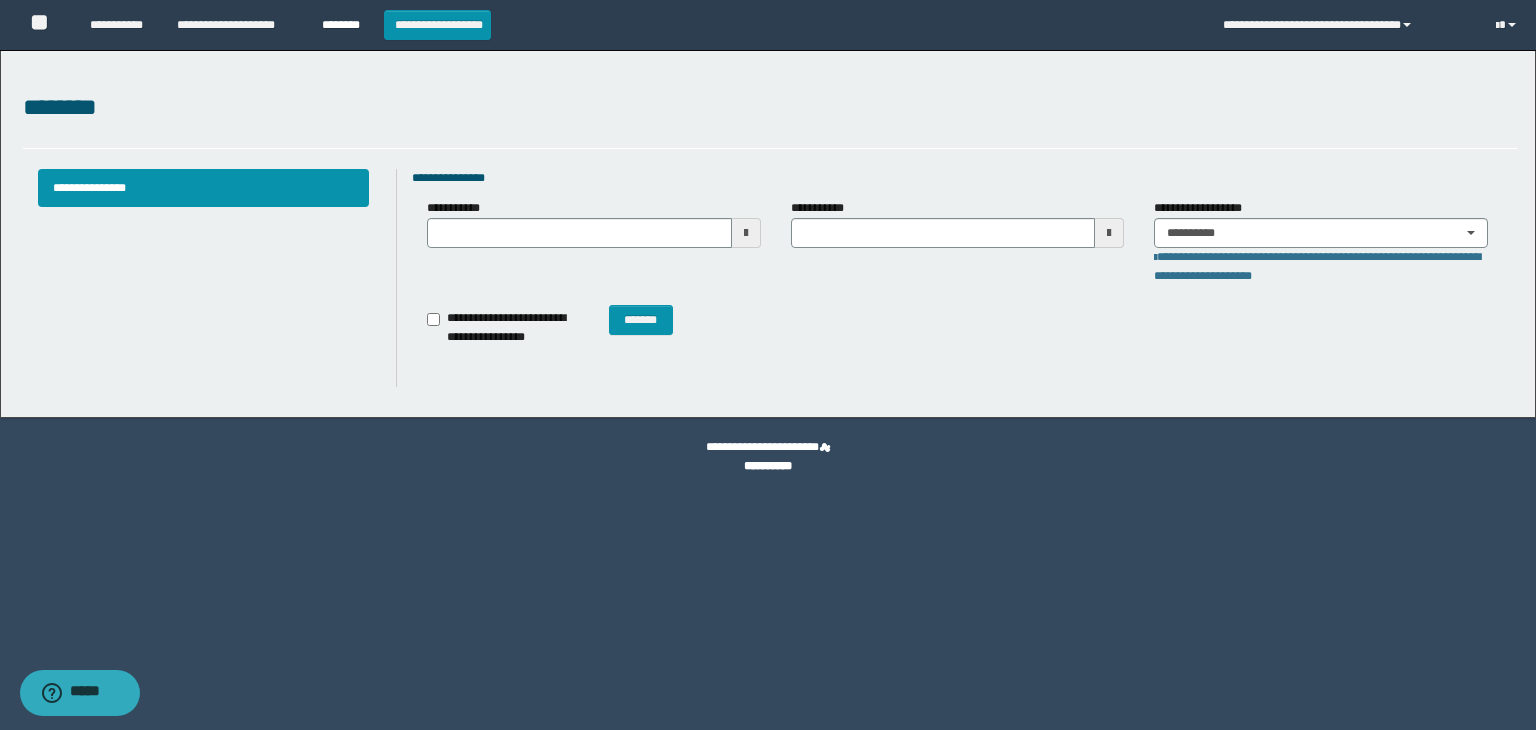 click on "********" at bounding box center [345, 25] 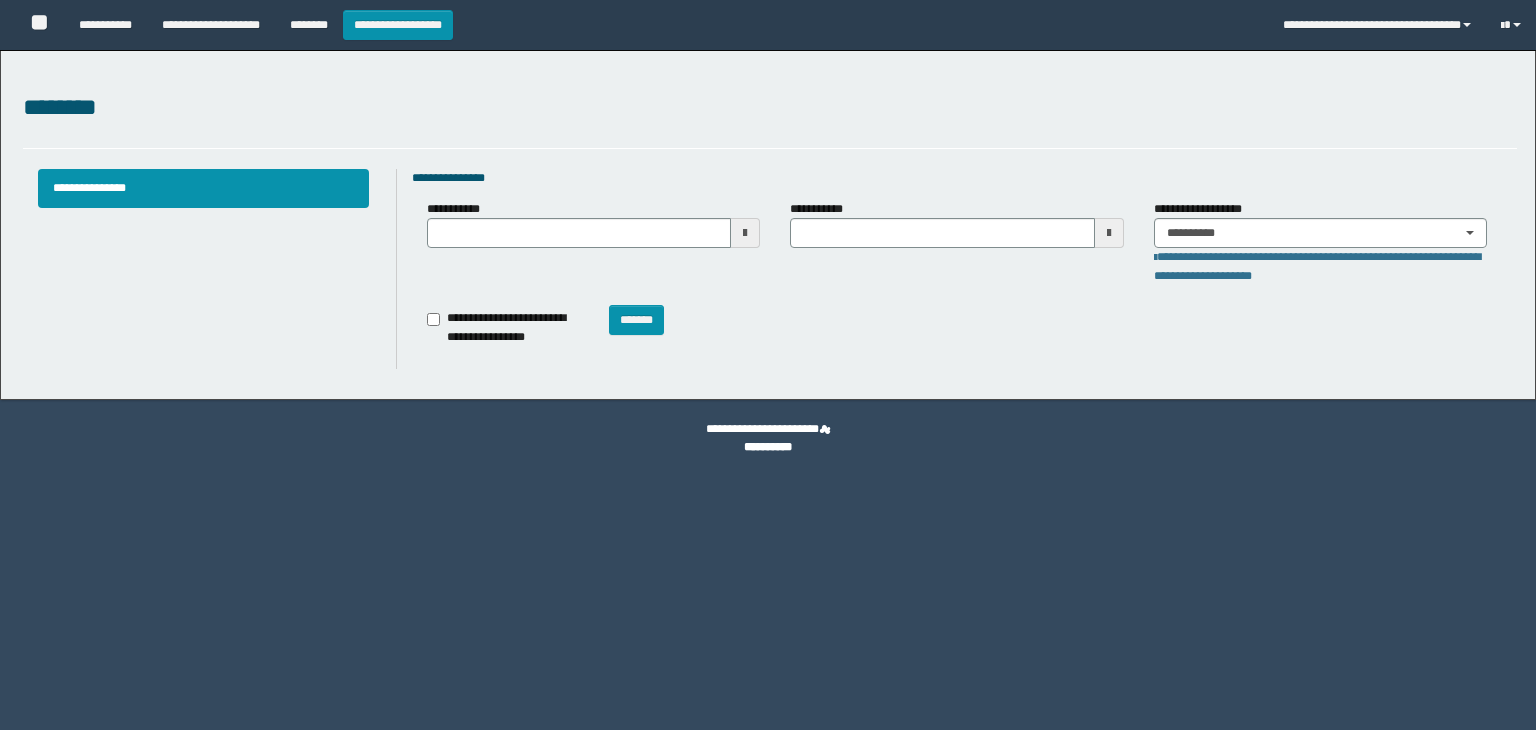 scroll, scrollTop: 0, scrollLeft: 0, axis: both 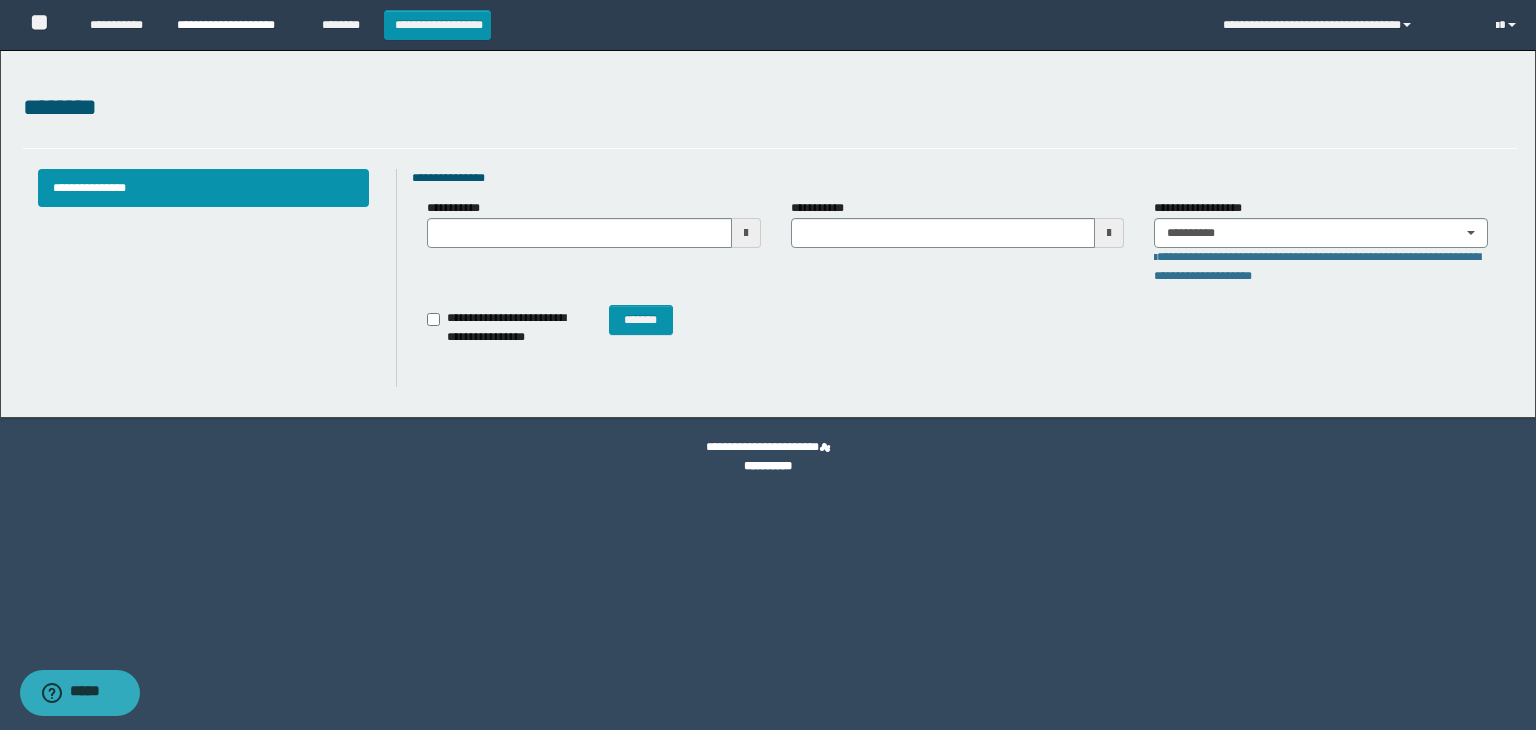 click on "**********" at bounding box center (234, 25) 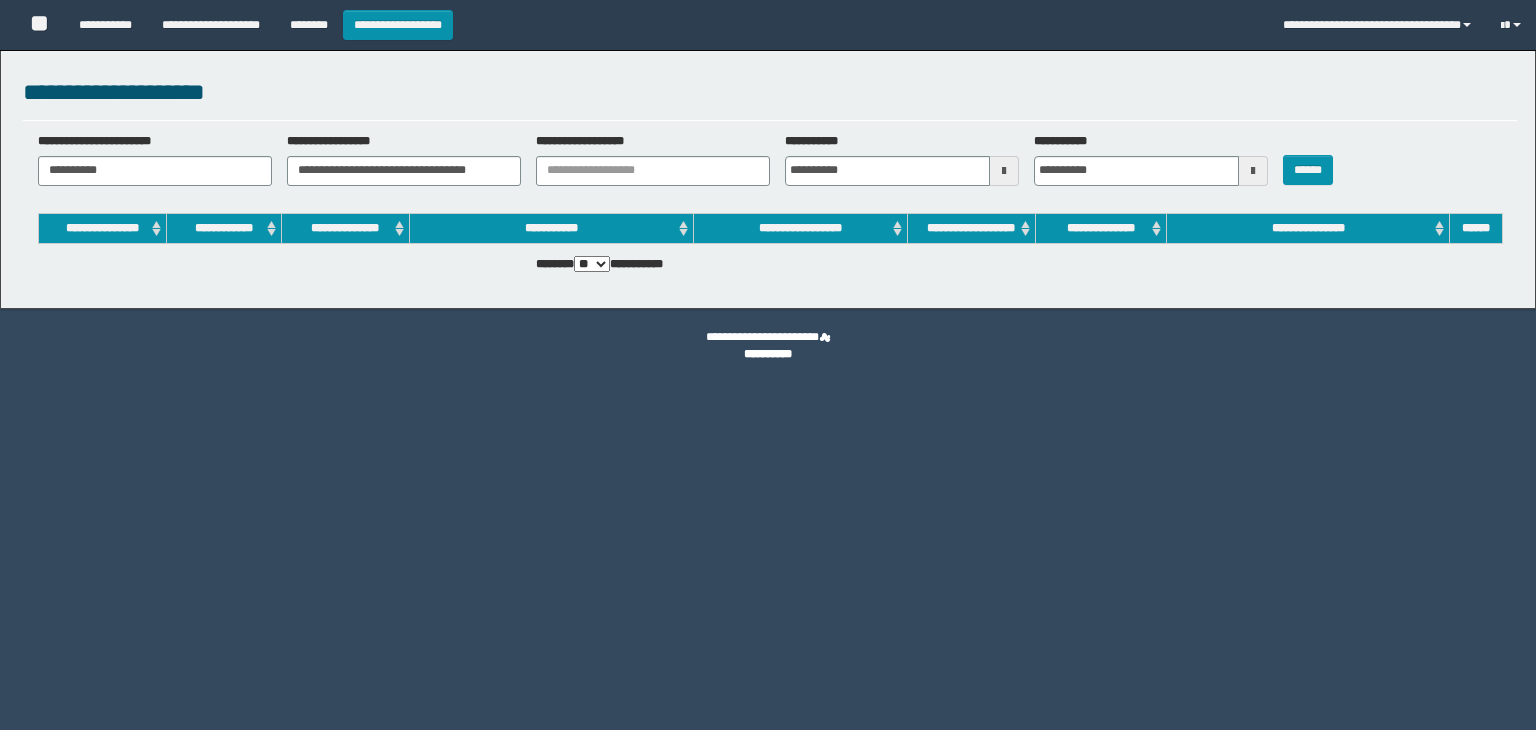 scroll, scrollTop: 0, scrollLeft: 0, axis: both 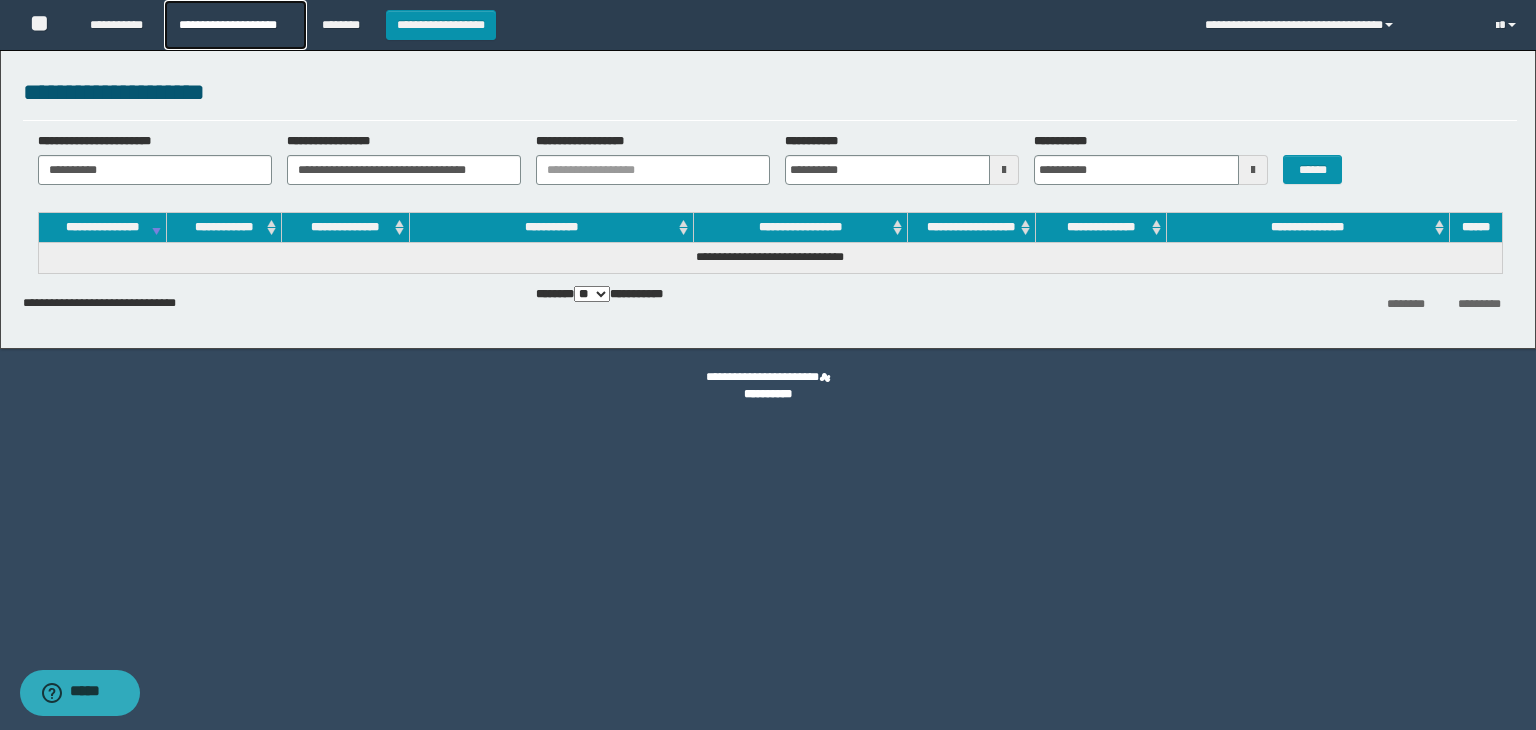 click on "**********" at bounding box center (235, 25) 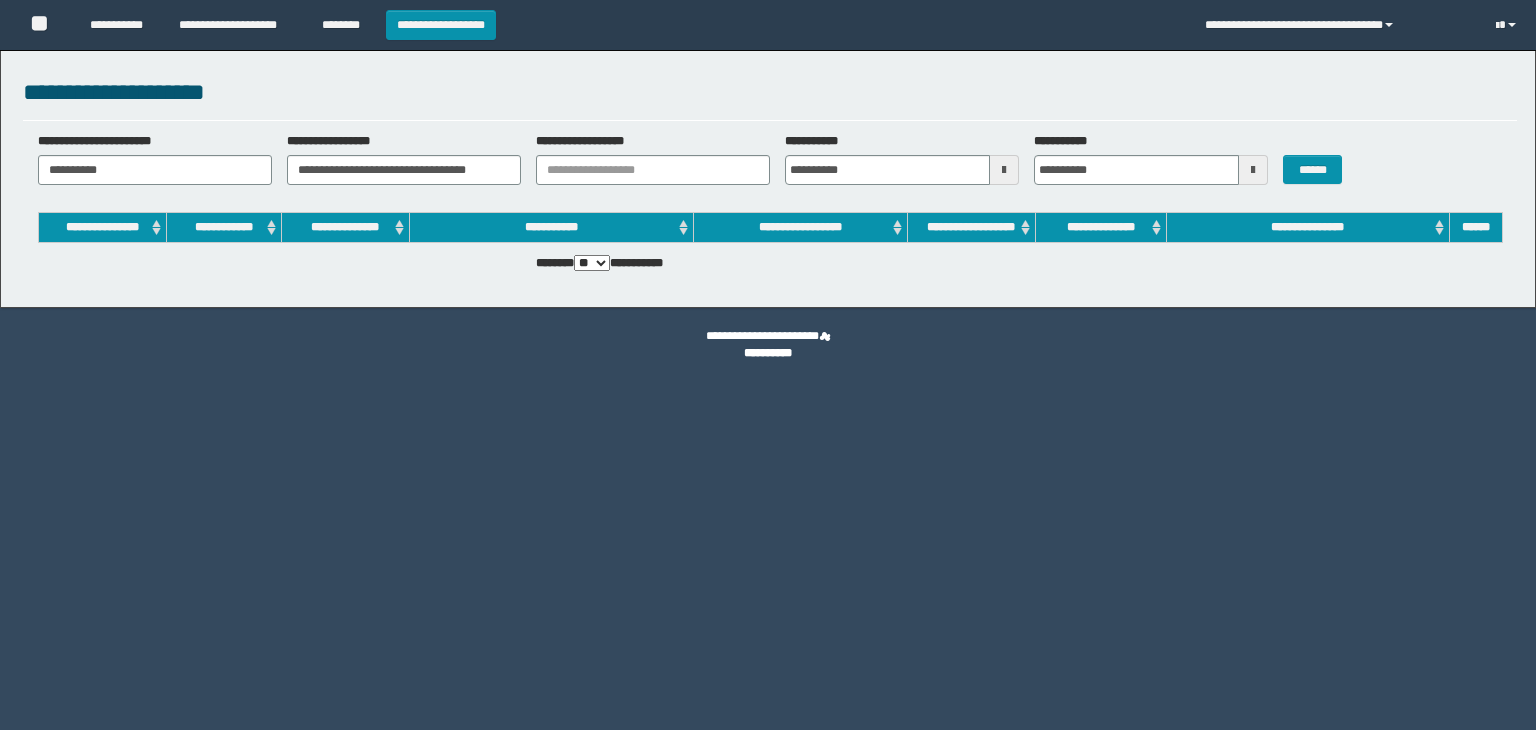 scroll, scrollTop: 0, scrollLeft: 0, axis: both 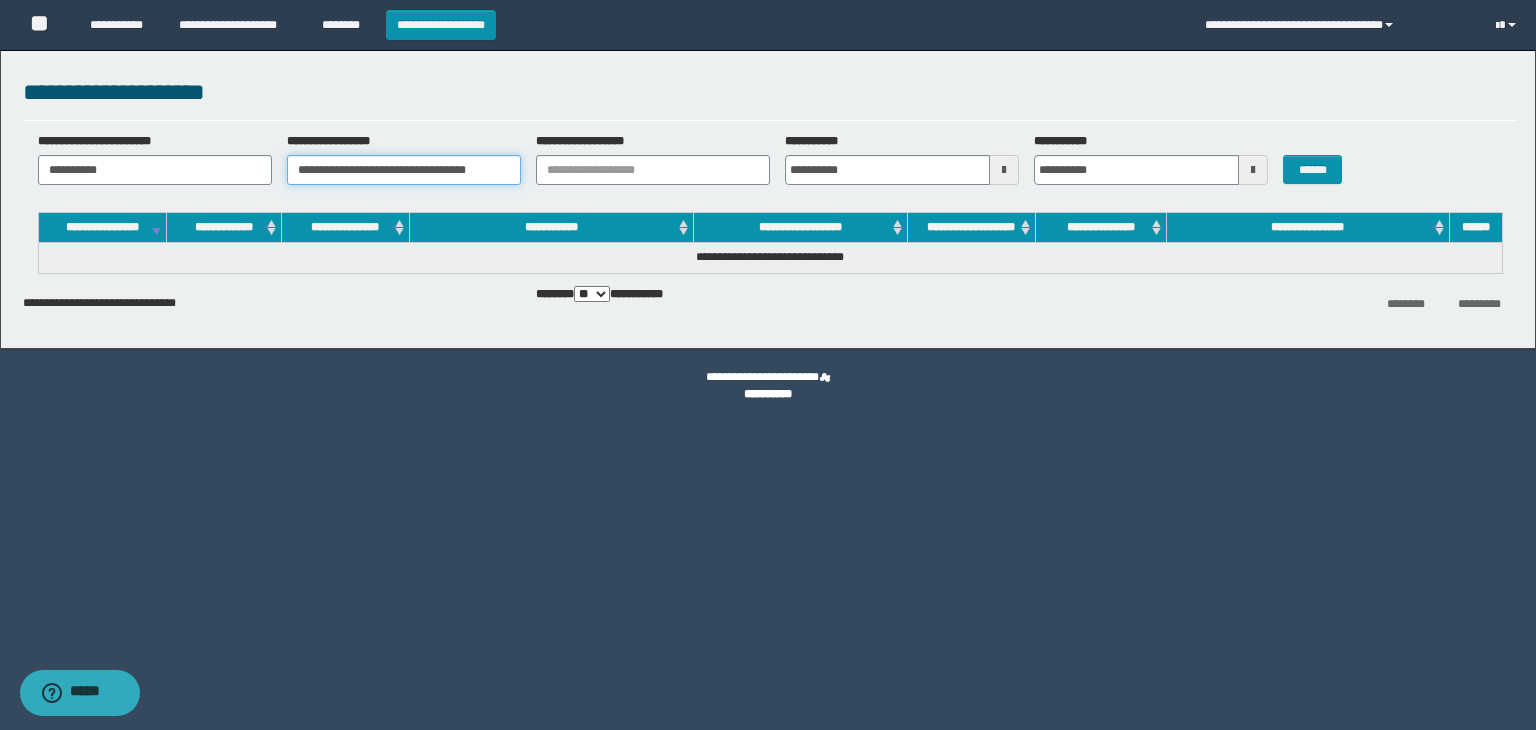 click on "**********" at bounding box center (404, 170) 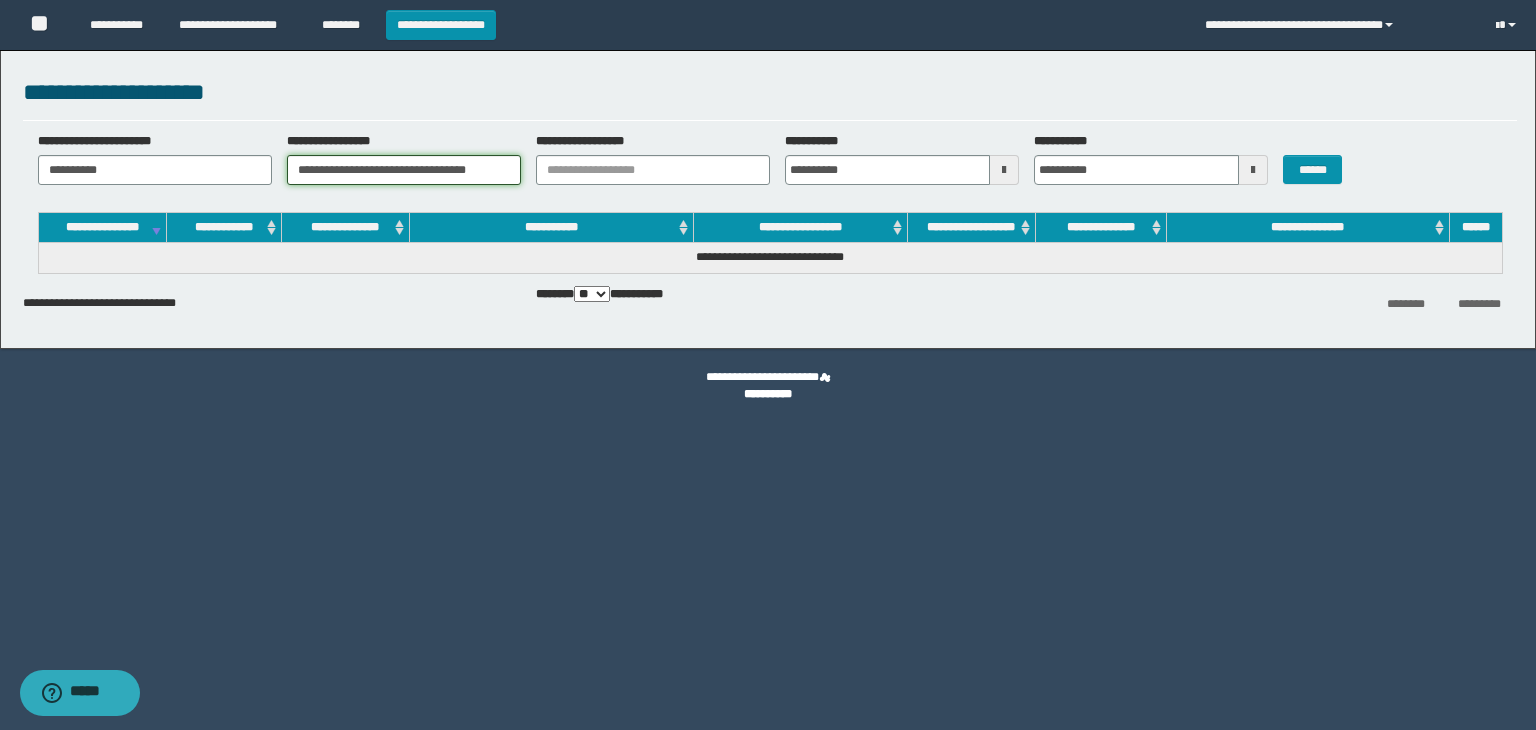 click on "**********" at bounding box center [404, 170] 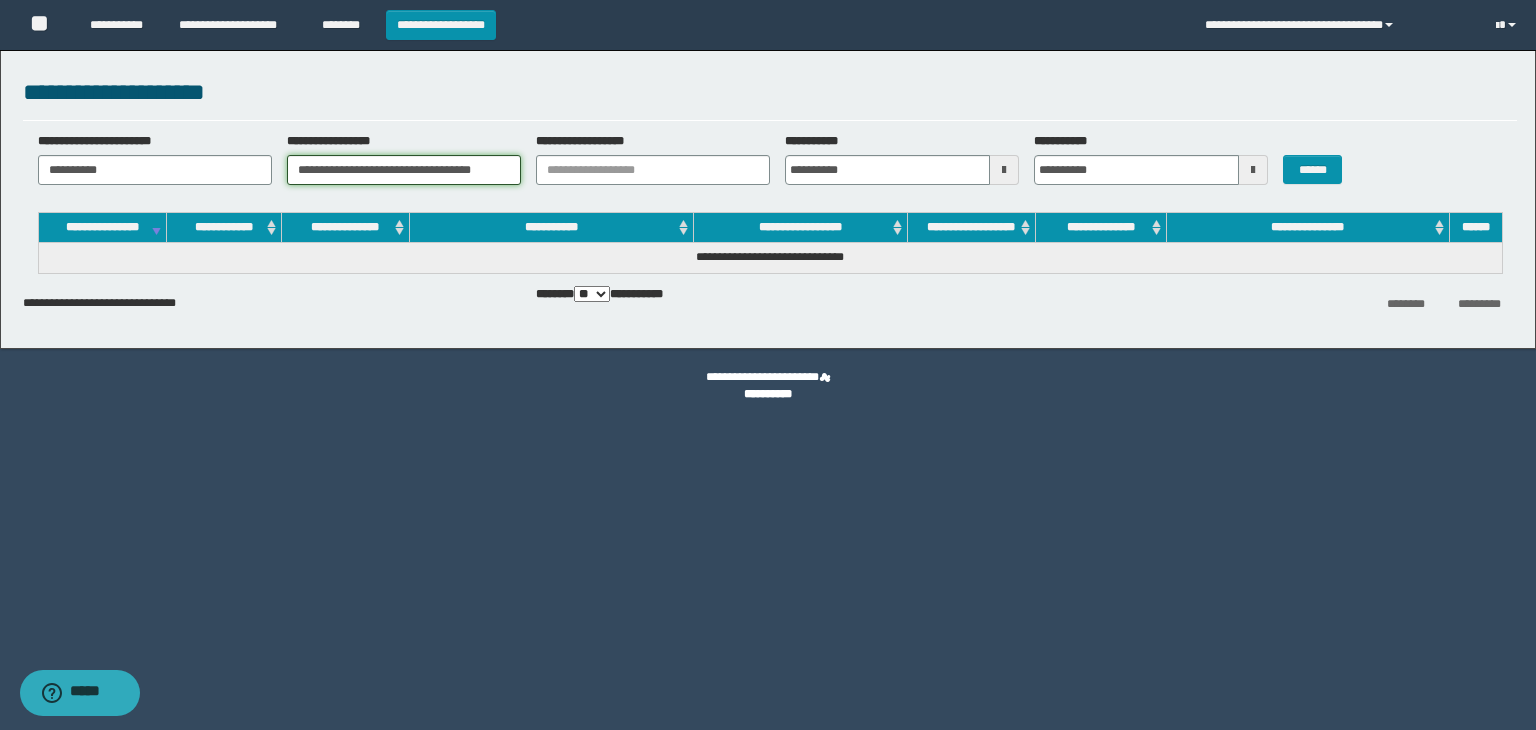 scroll, scrollTop: 0, scrollLeft: 35, axis: horizontal 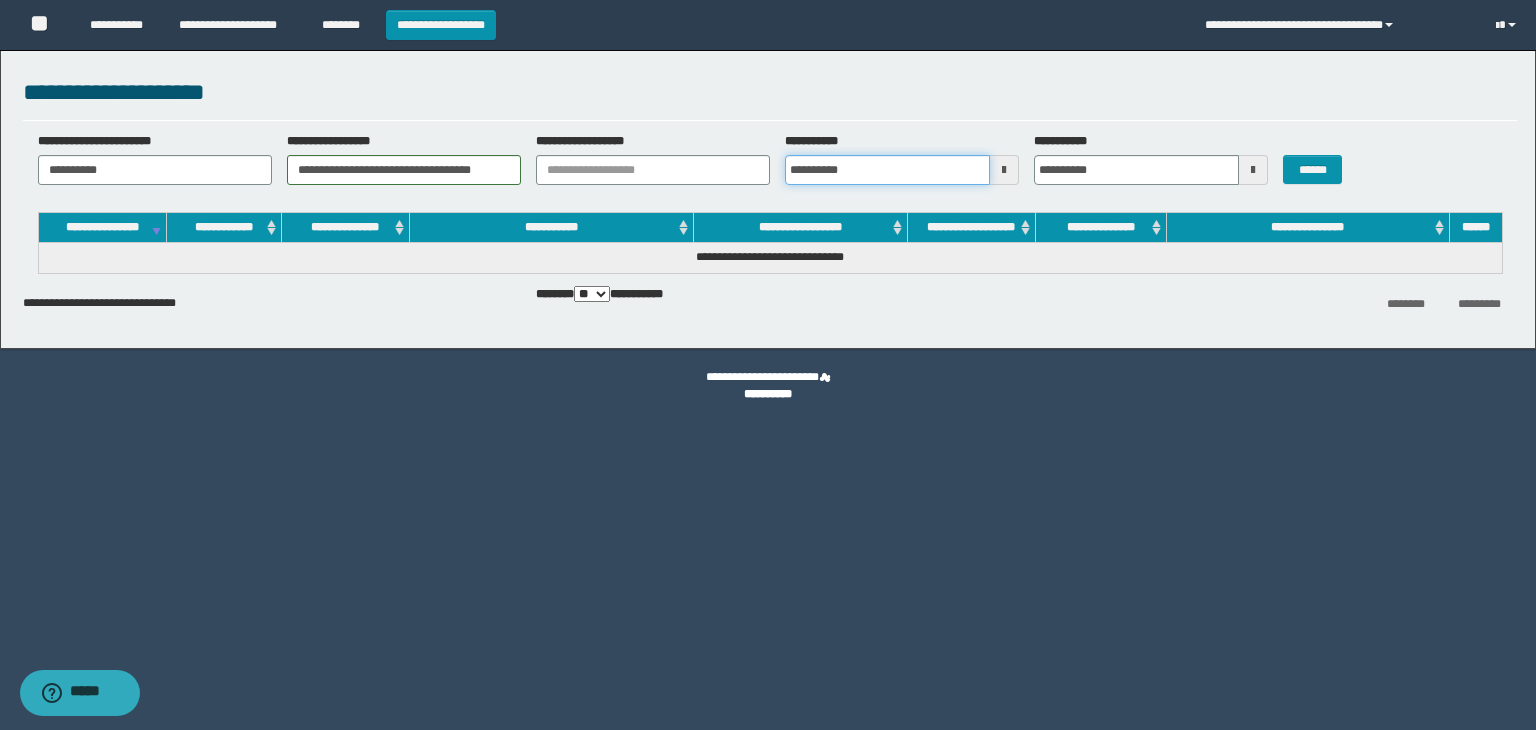 click on "**********" at bounding box center [887, 170] 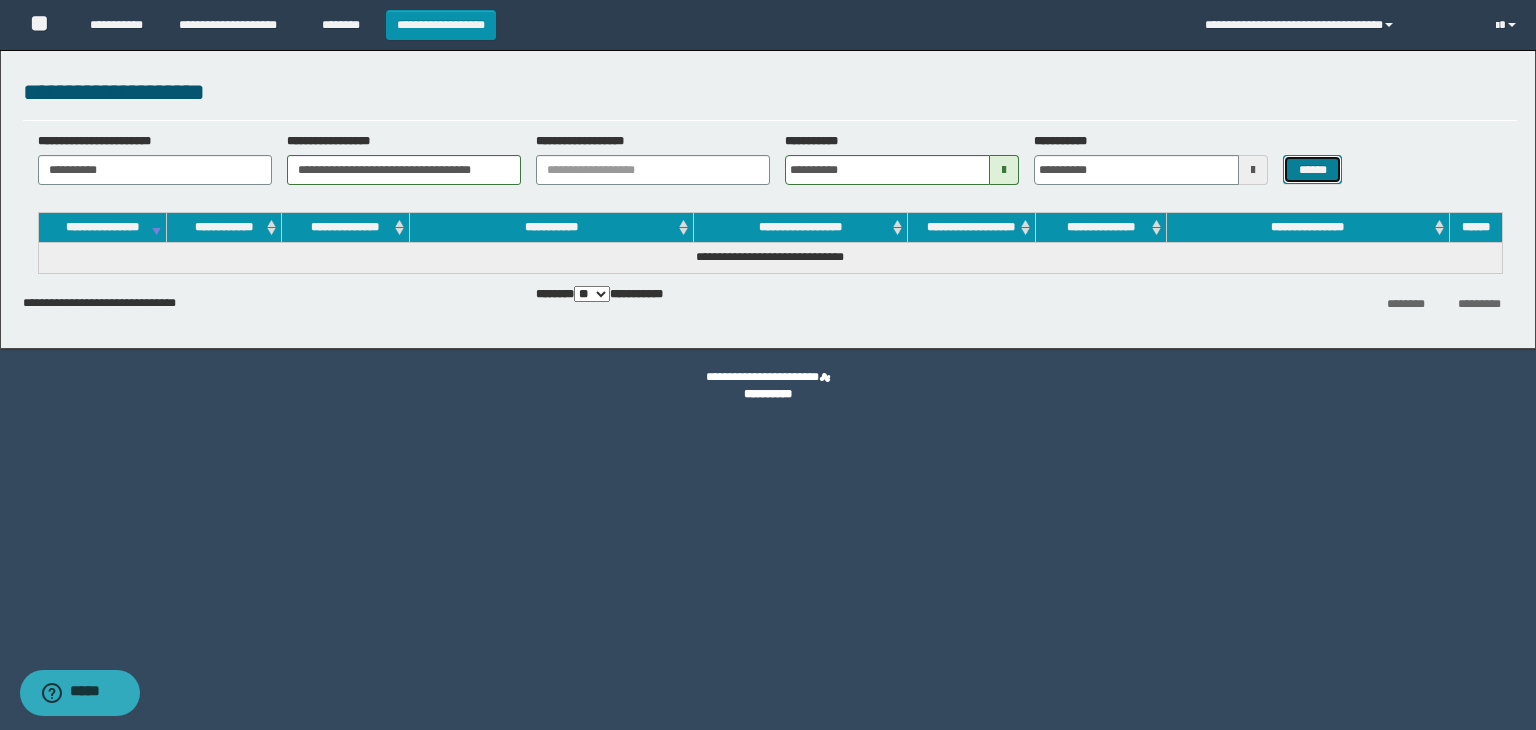 click on "******" at bounding box center [1312, 170] 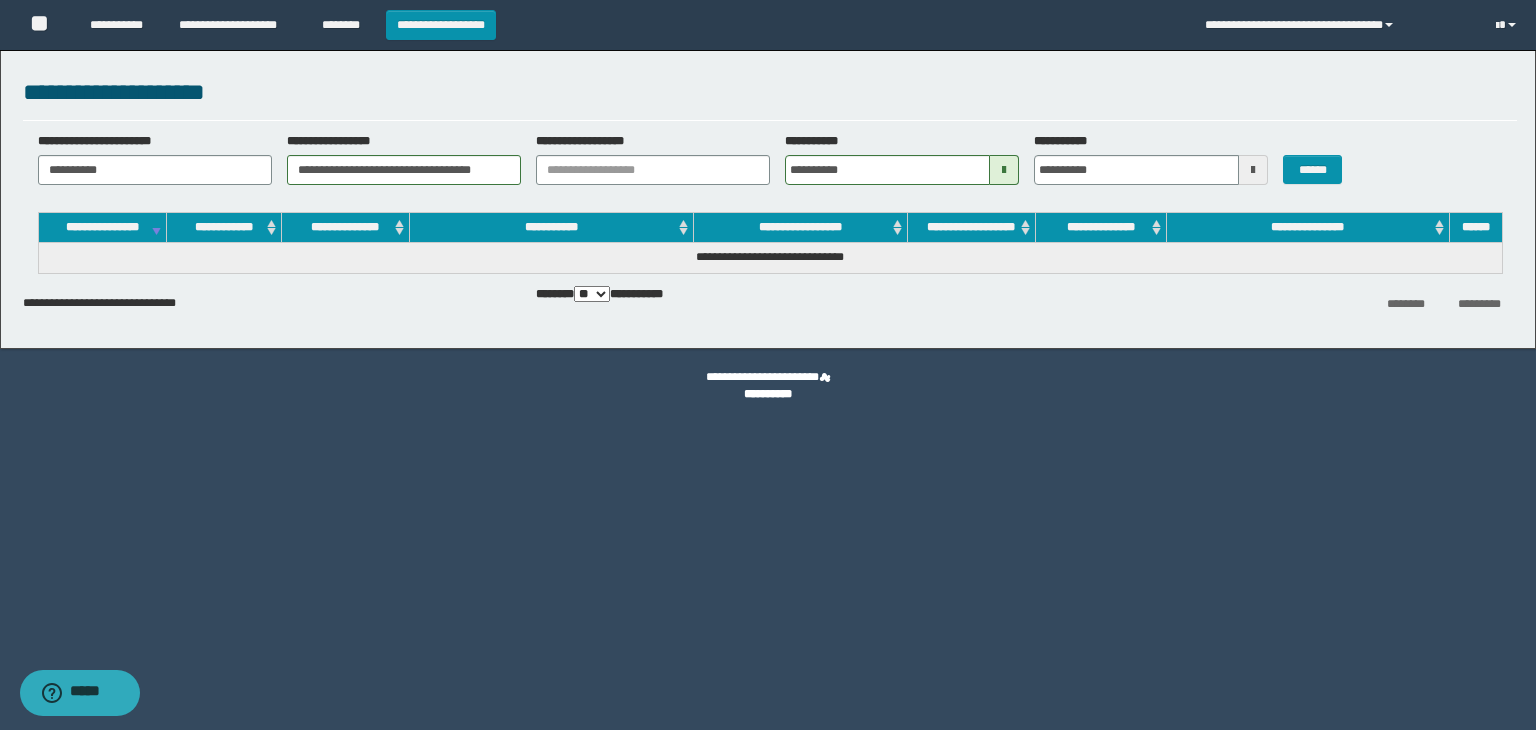 click on "** *** ***" at bounding box center [592, 294] 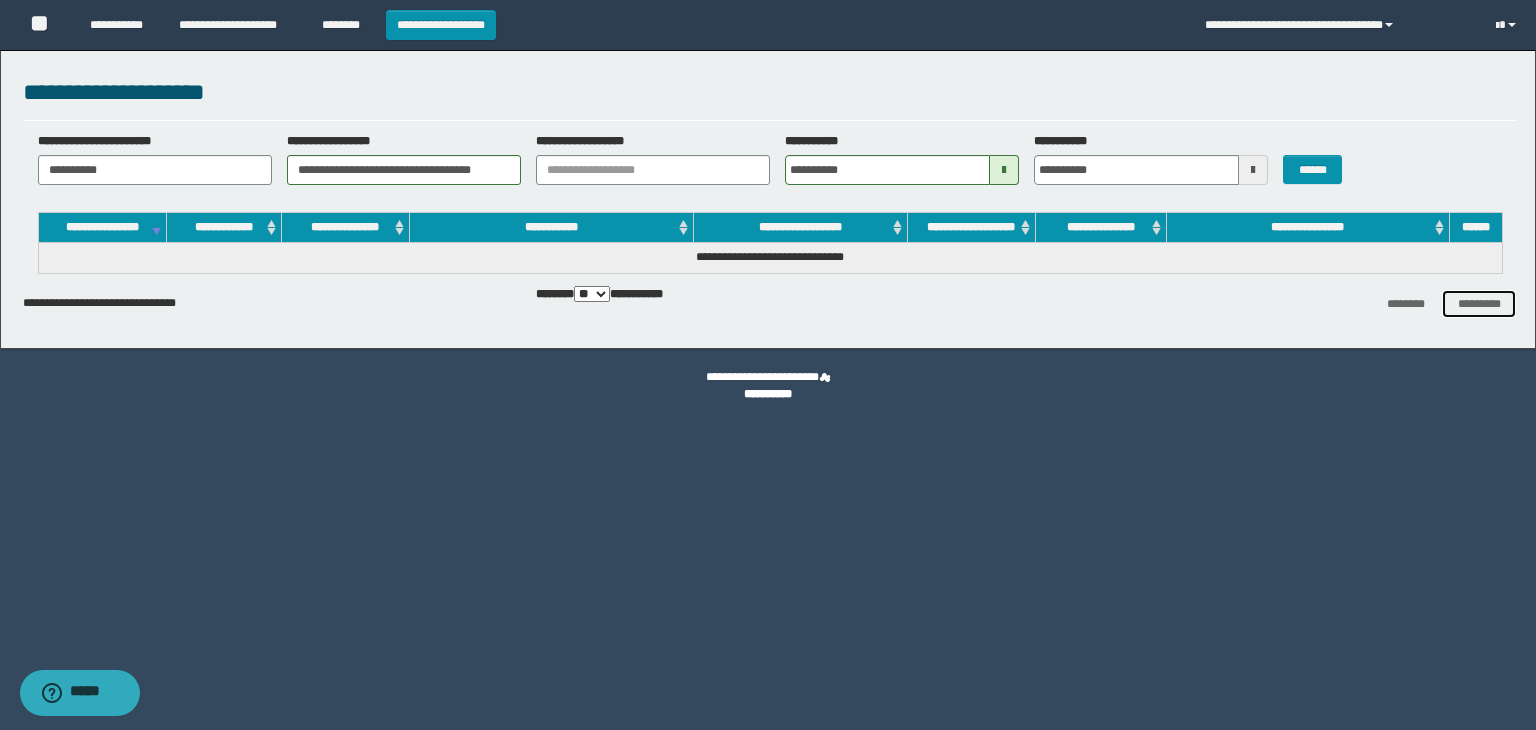click on "*********" at bounding box center (1479, 304) 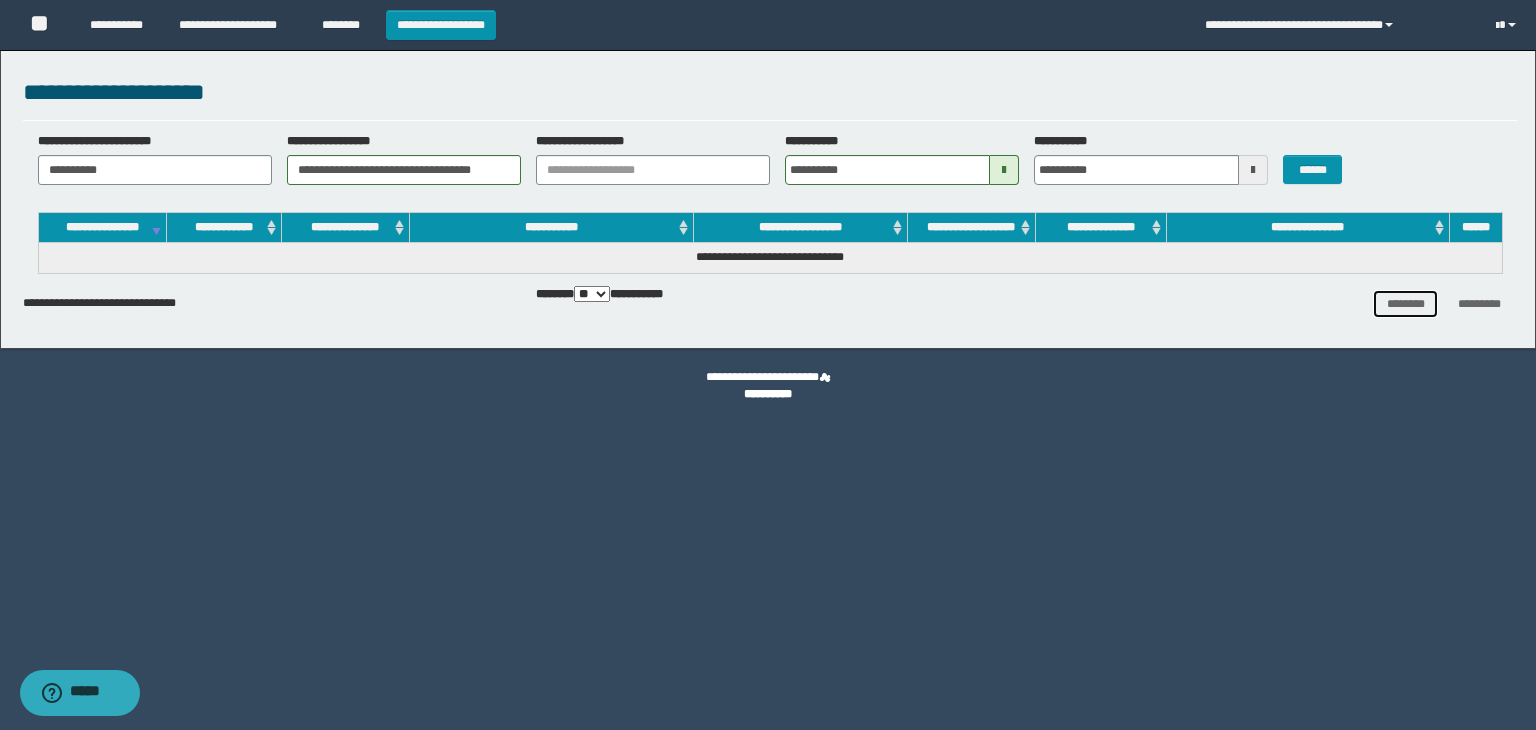 click on "********" at bounding box center [1406, 304] 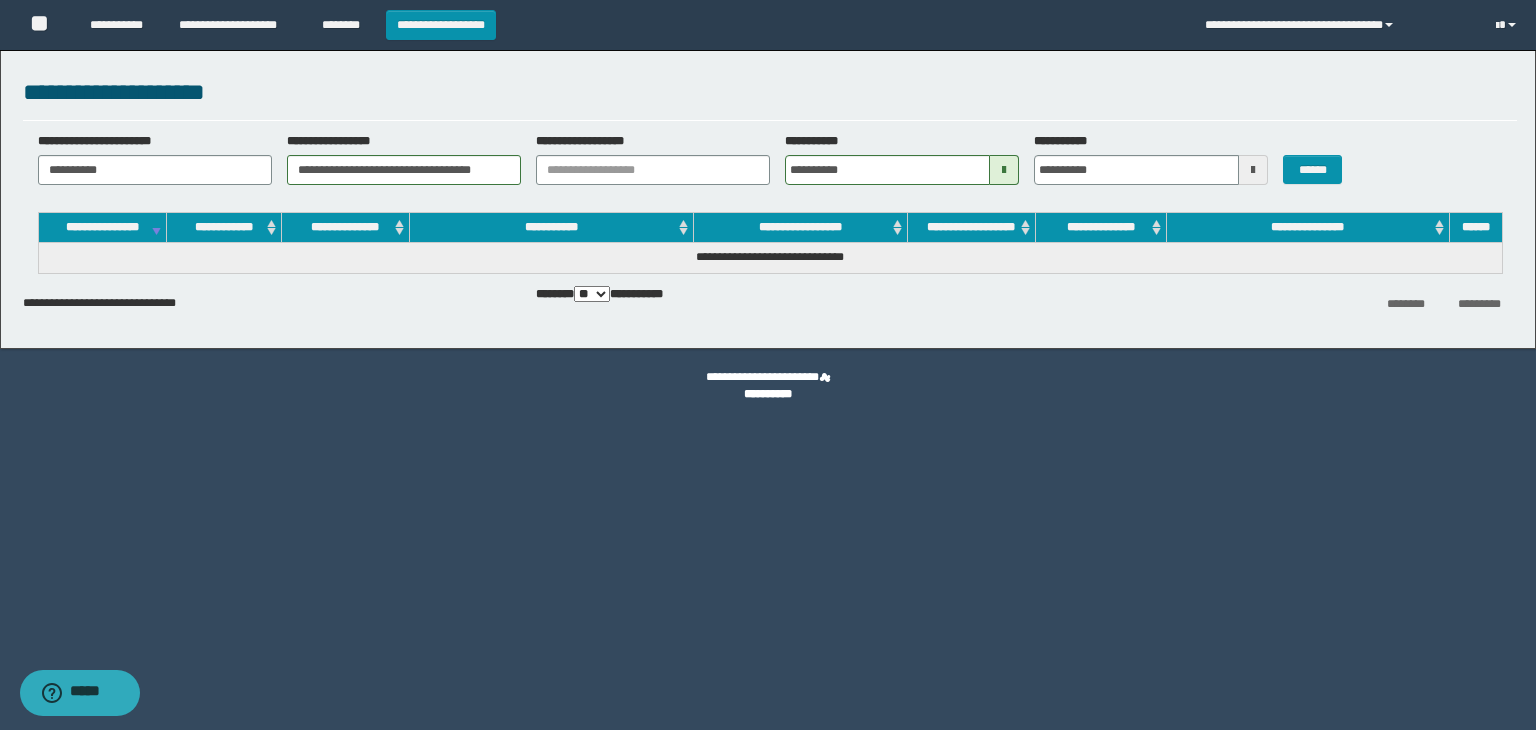click on "**********" at bounding box center [768, 194] 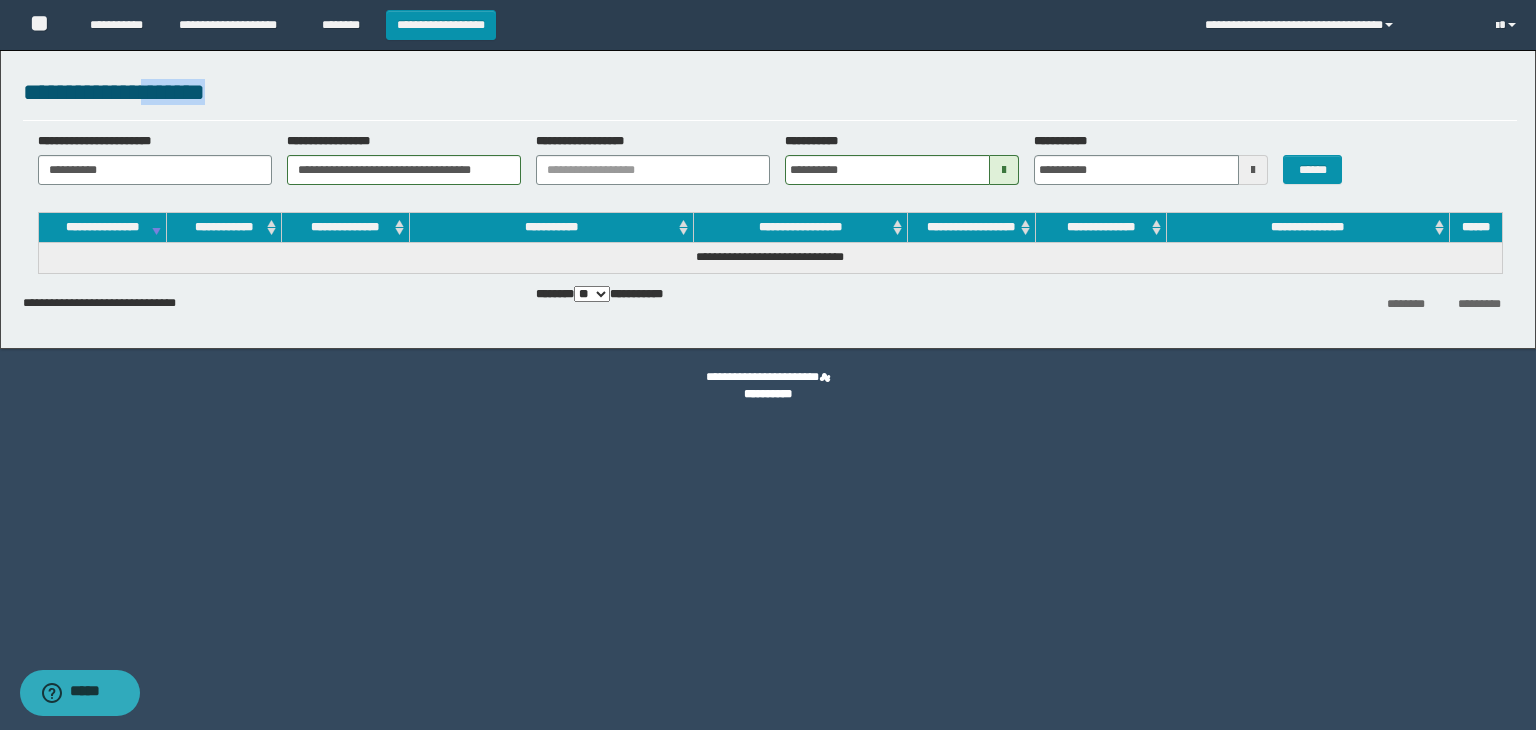 click on "**********" at bounding box center (768, 194) 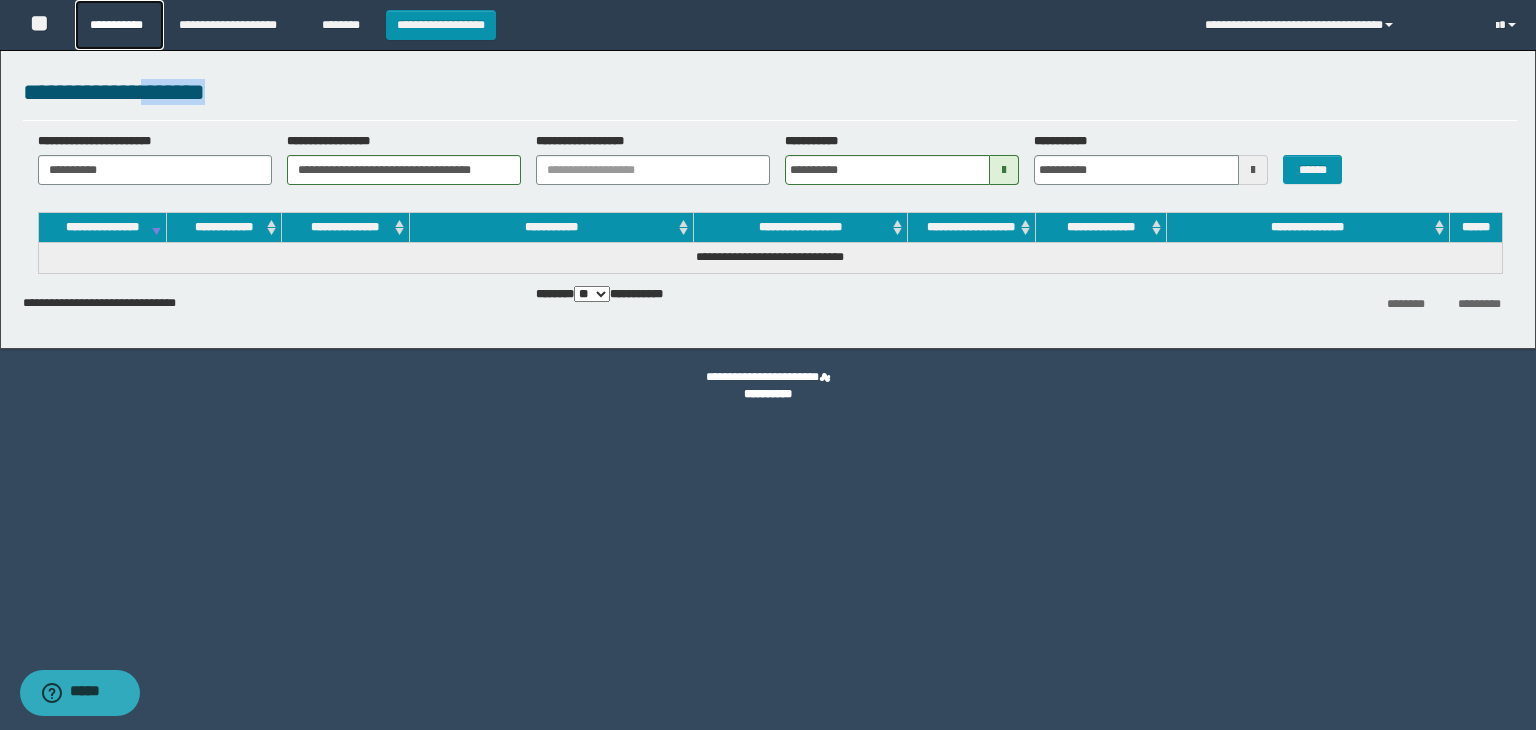 click on "**********" at bounding box center [119, 25] 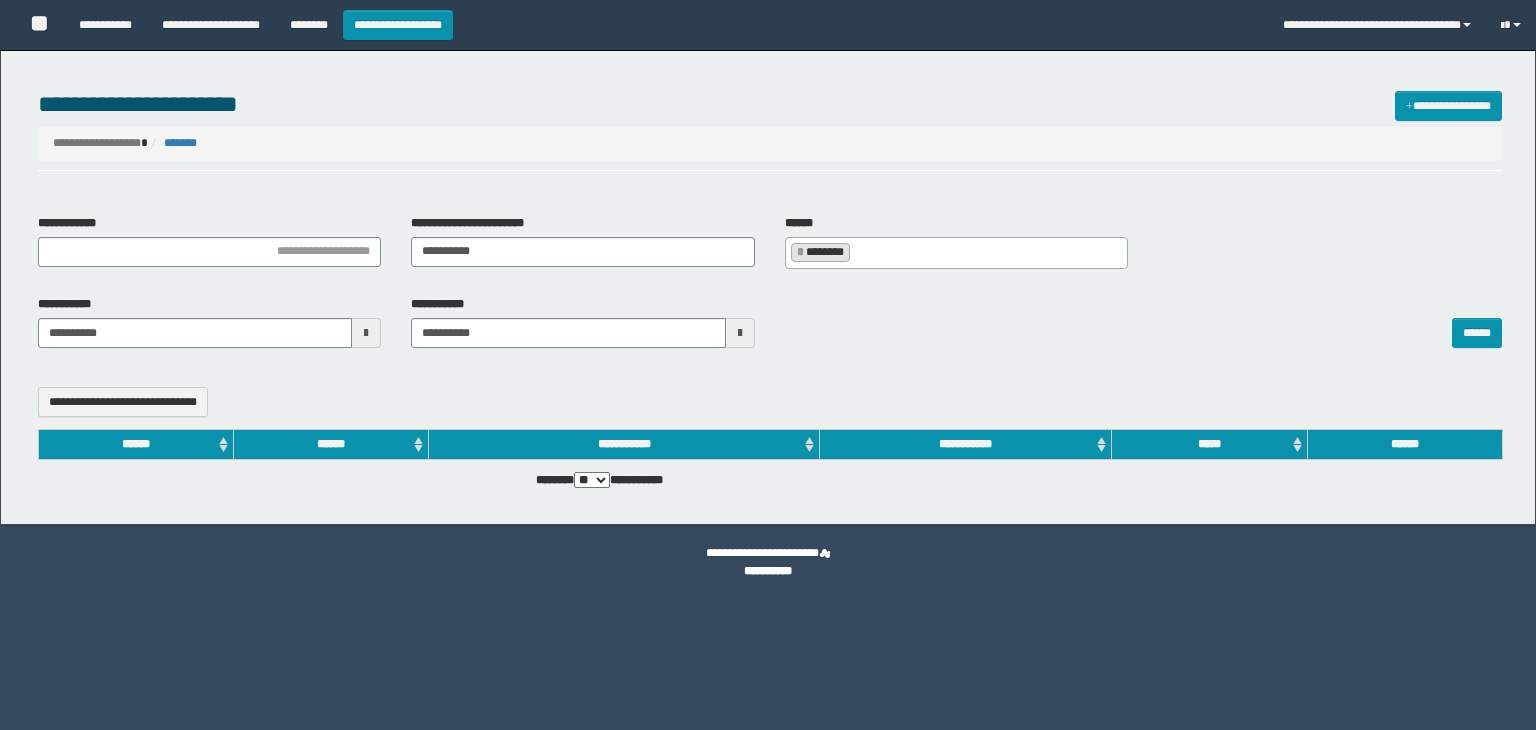 select on "*" 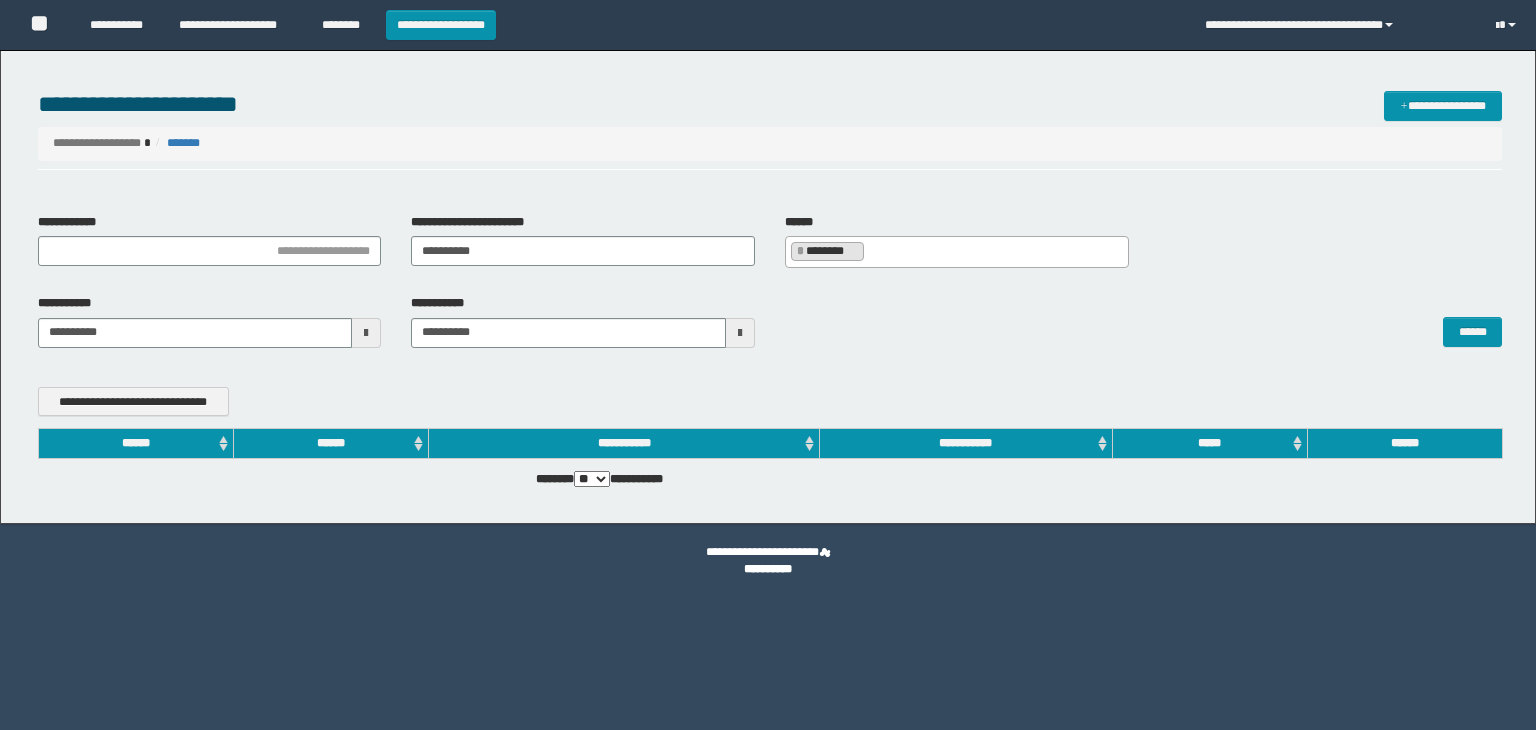 scroll, scrollTop: 0, scrollLeft: 0, axis: both 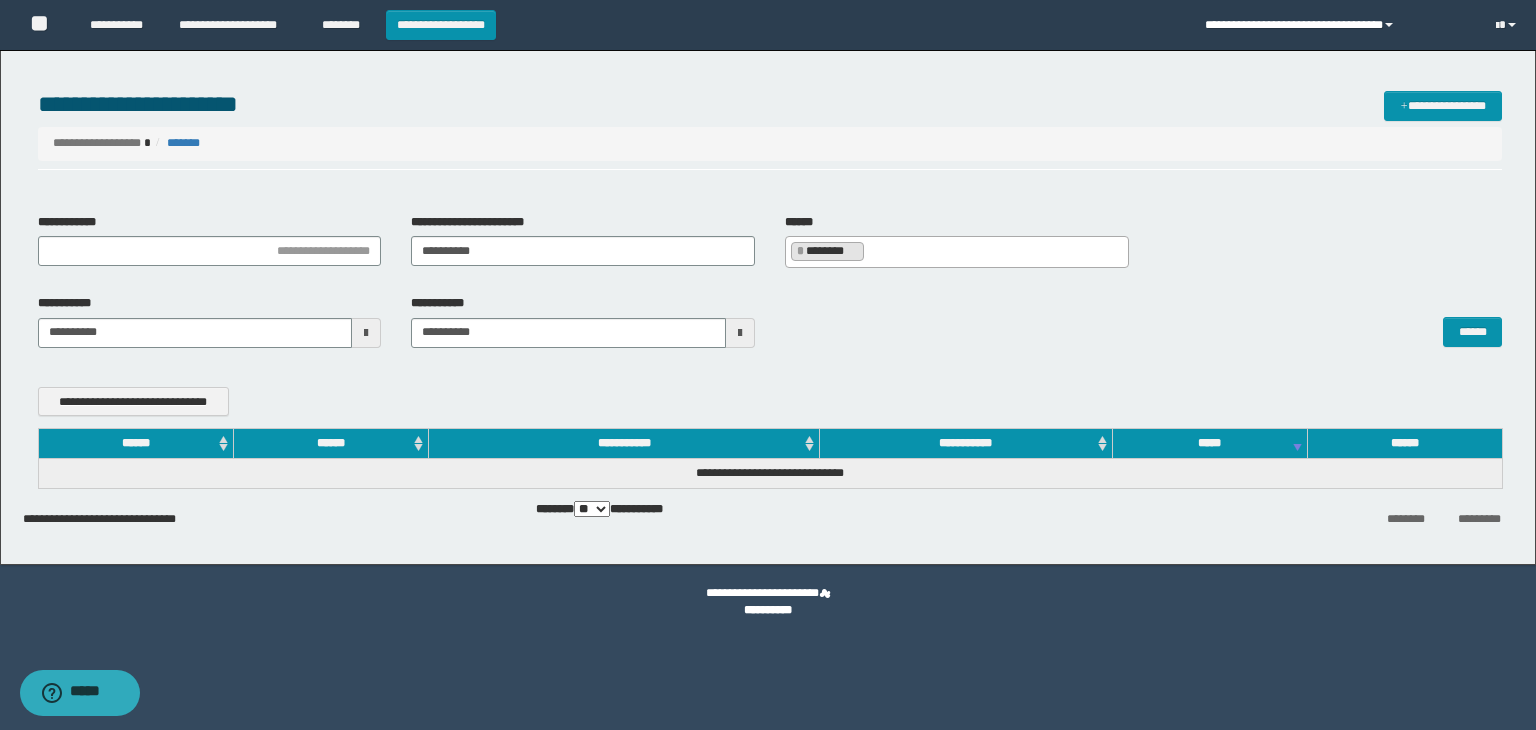 click at bounding box center [1389, 25] 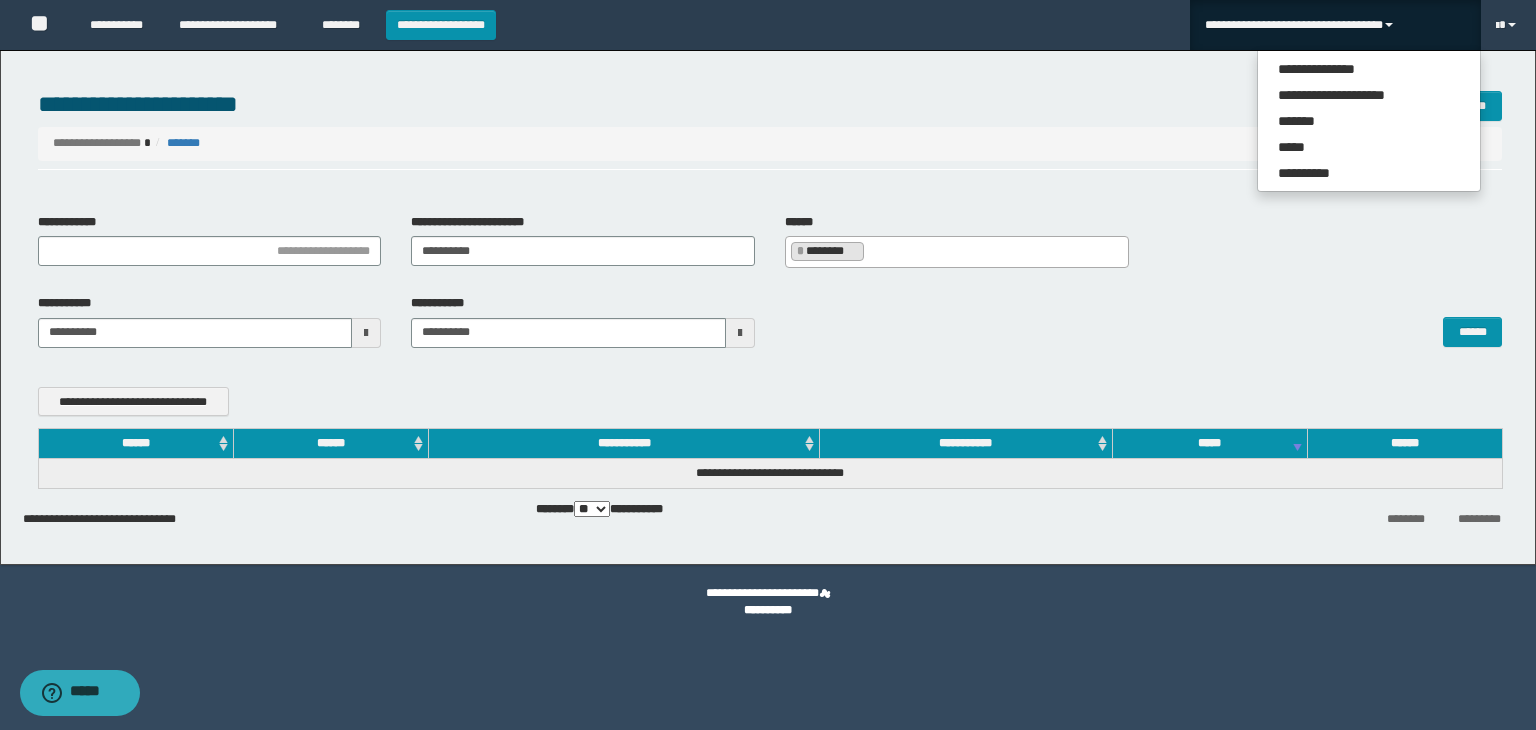 click at bounding box center (1389, 25) 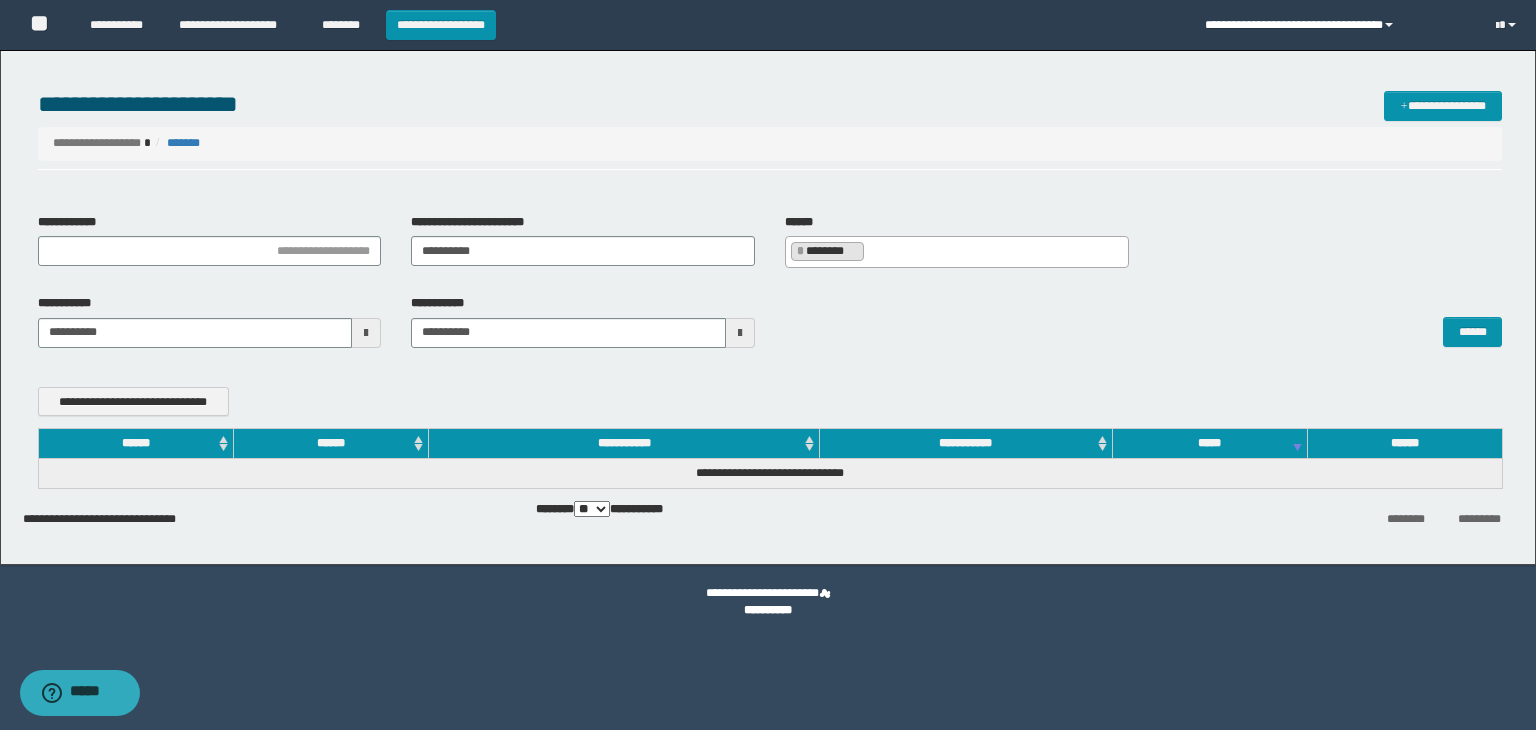 click at bounding box center [1389, 25] 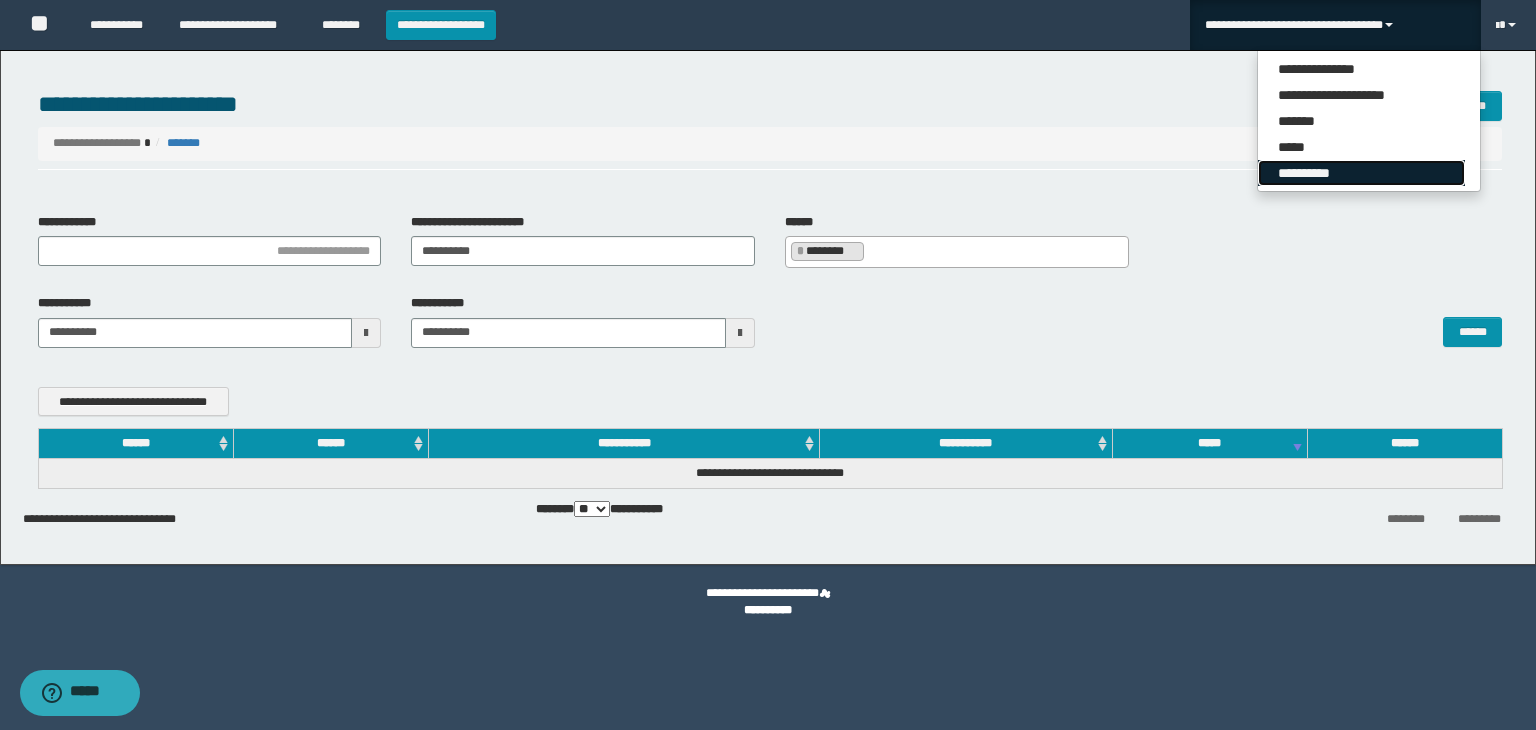 click on "**********" at bounding box center [1361, 173] 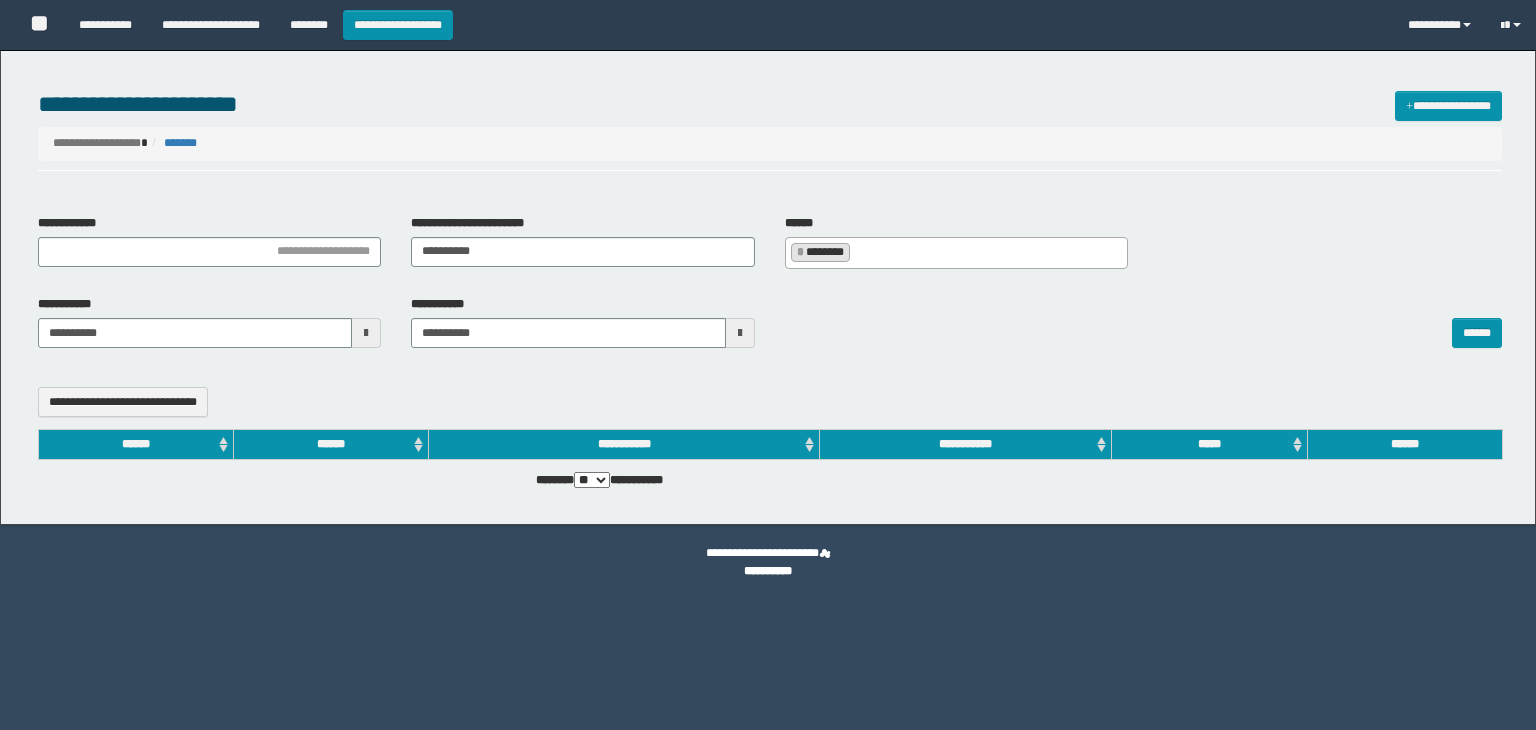 select on "*" 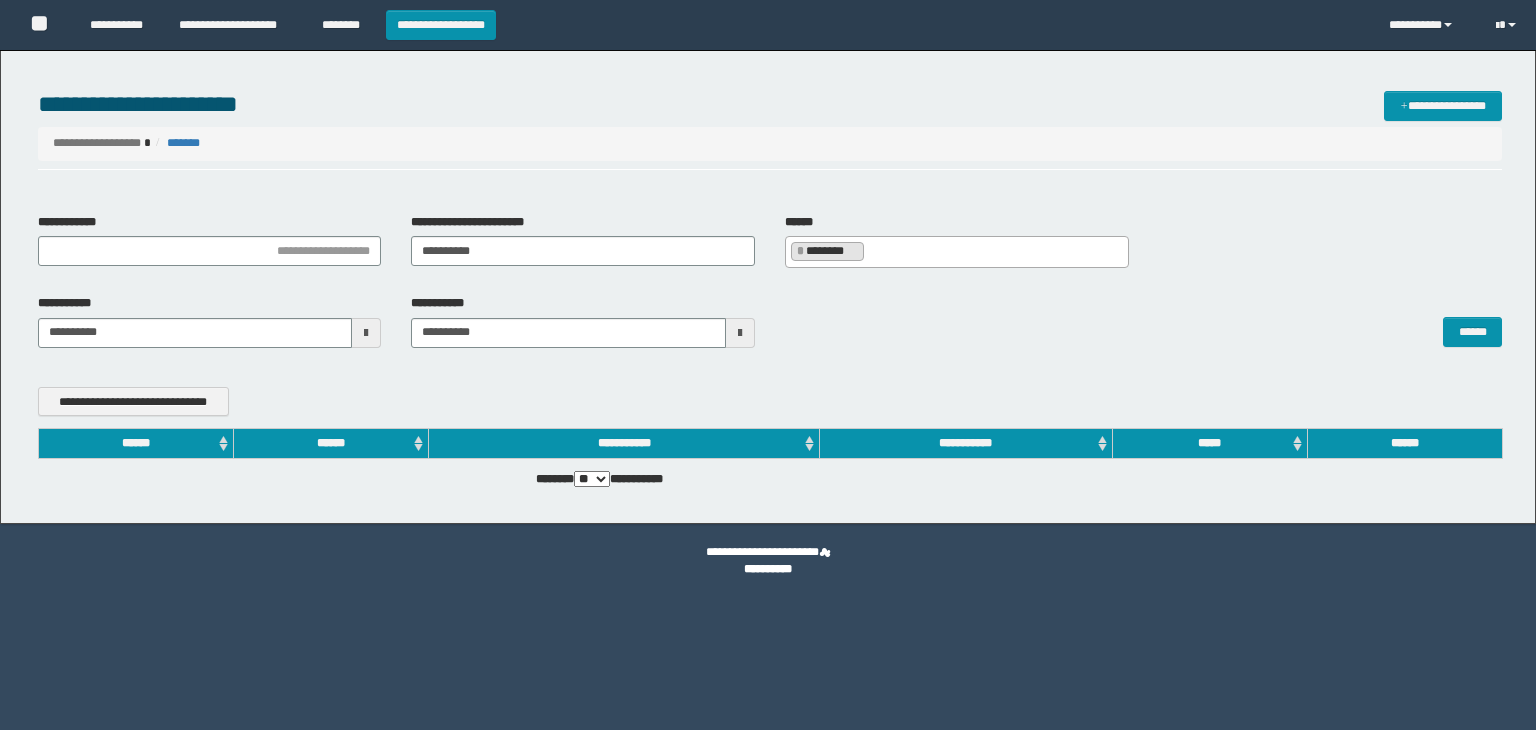 scroll, scrollTop: 0, scrollLeft: 0, axis: both 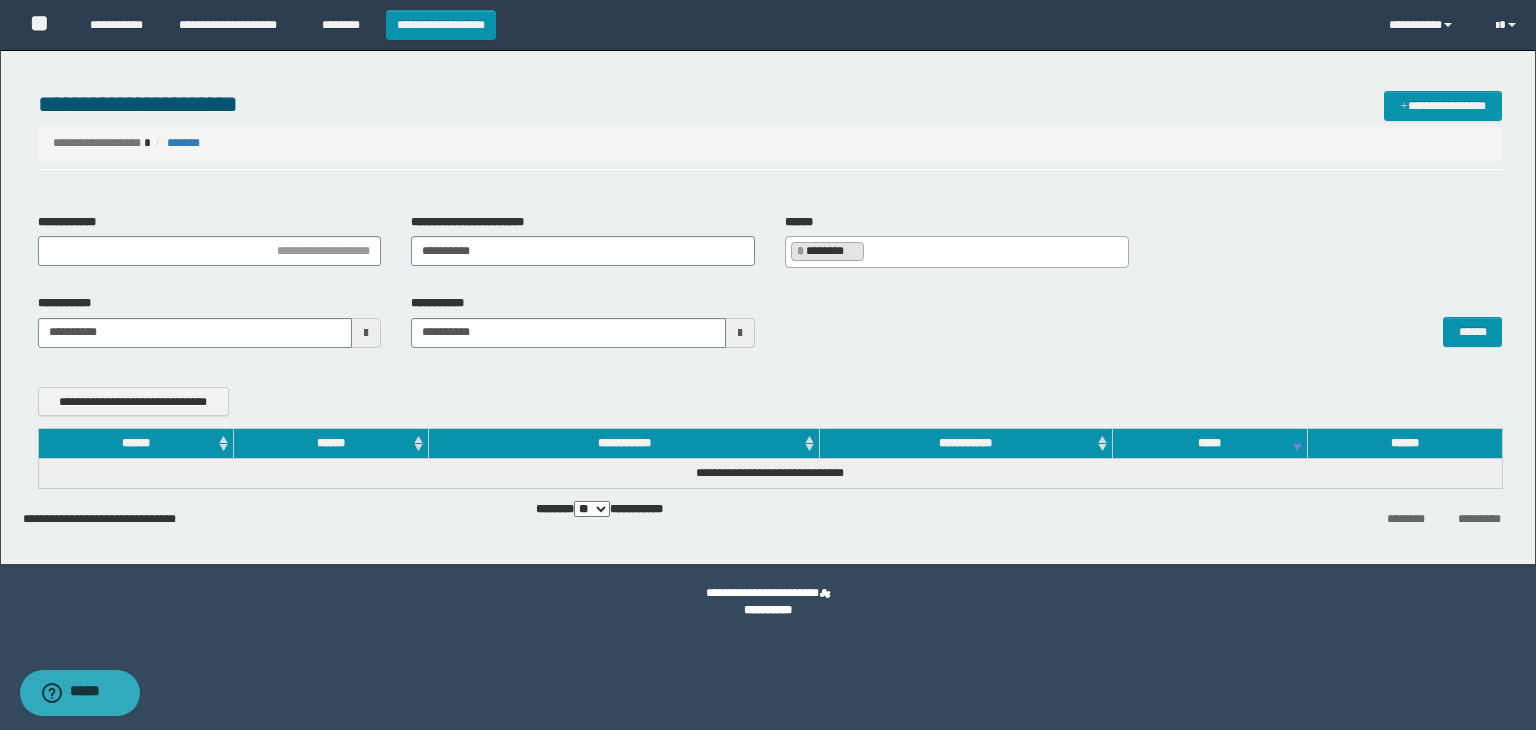 click at bounding box center (366, 333) 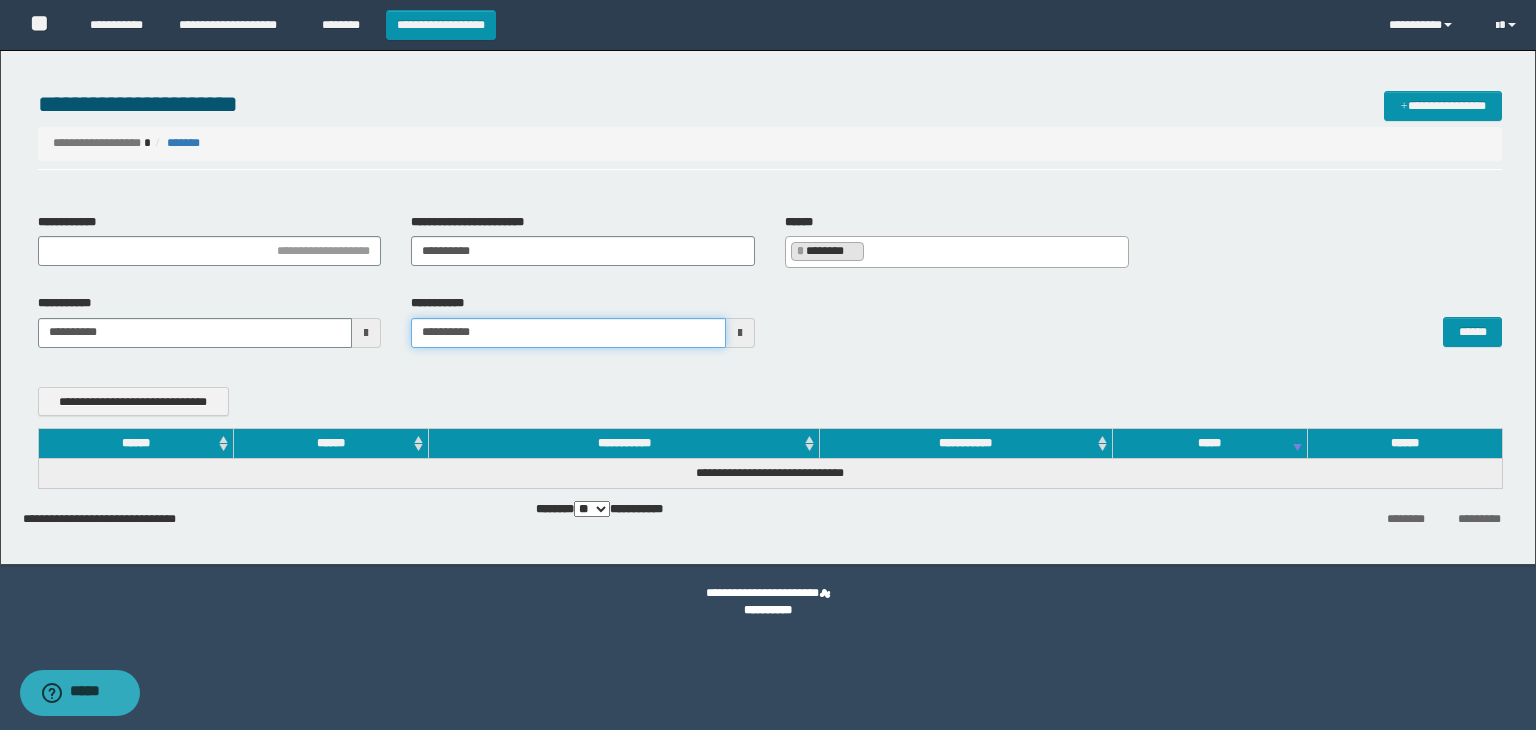click on "**********" at bounding box center (568, 333) 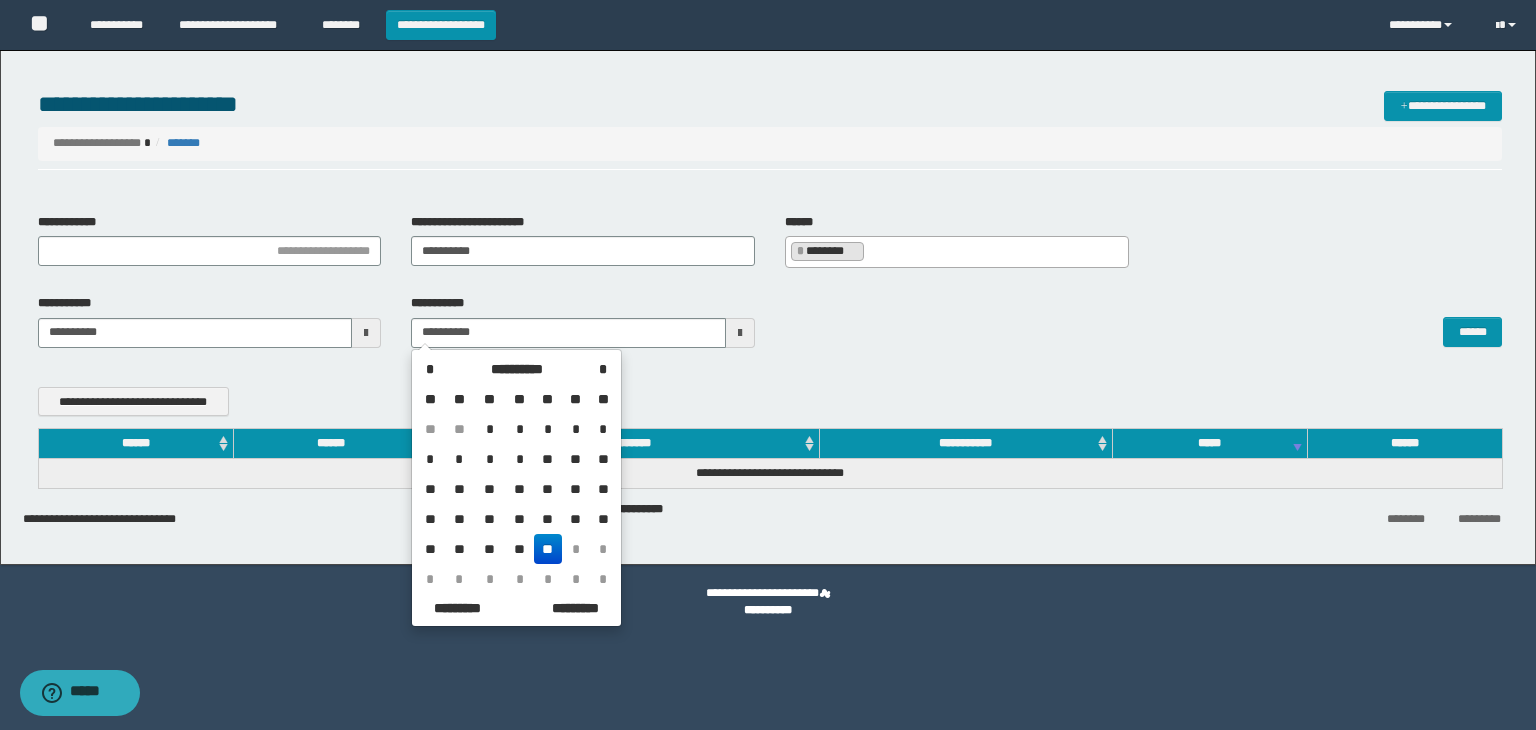 click on "**********" at bounding box center [396, 402] 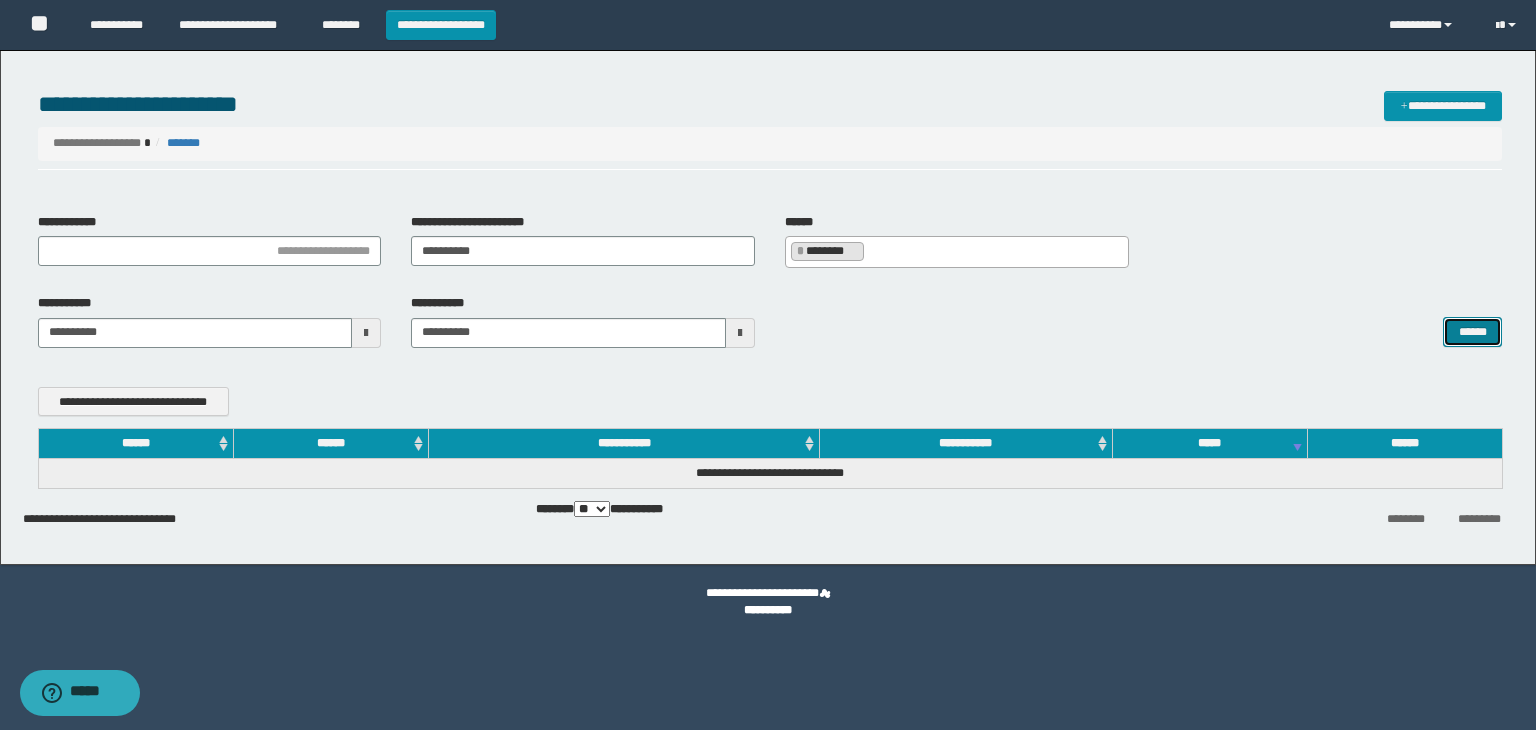 click on "******" at bounding box center (1472, 332) 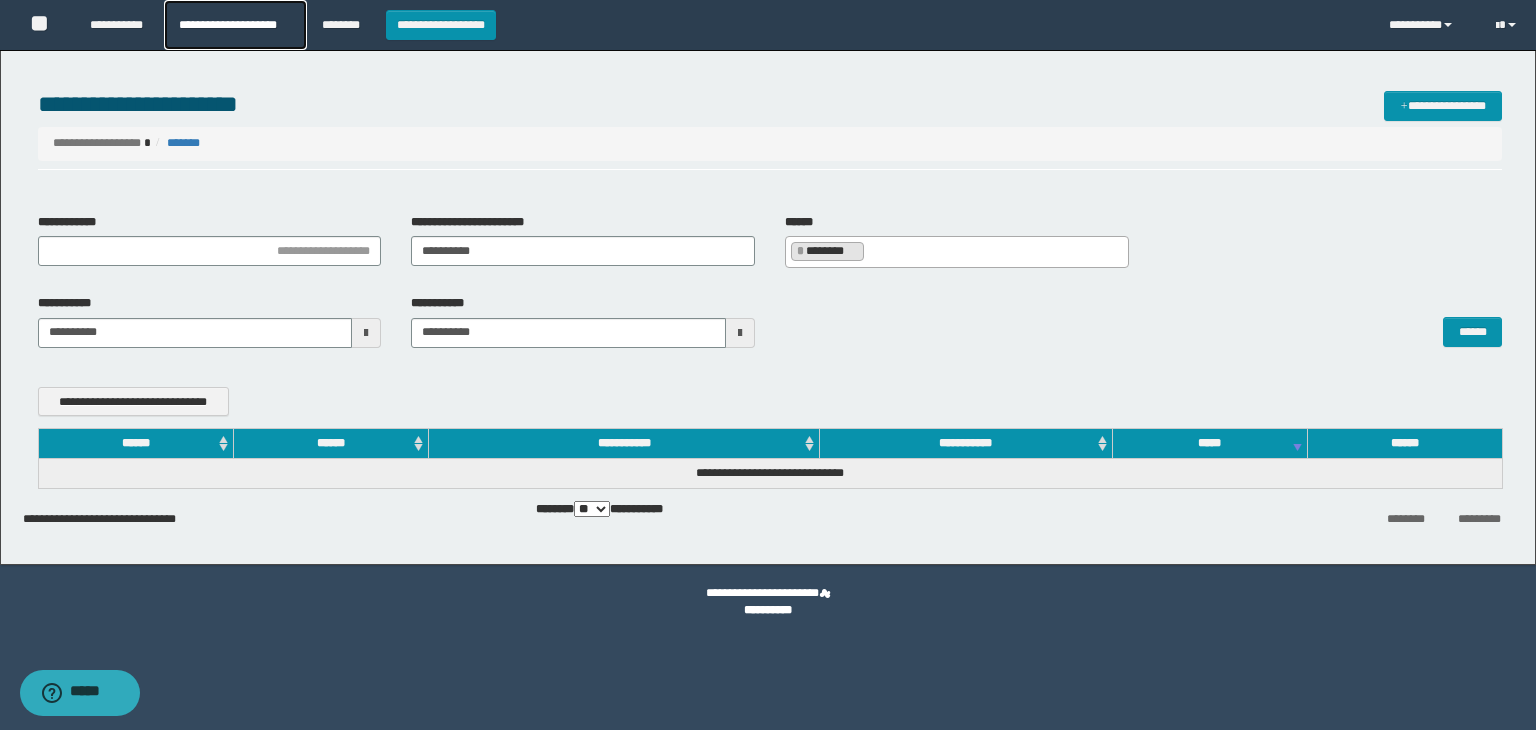 click on "**********" at bounding box center (235, 25) 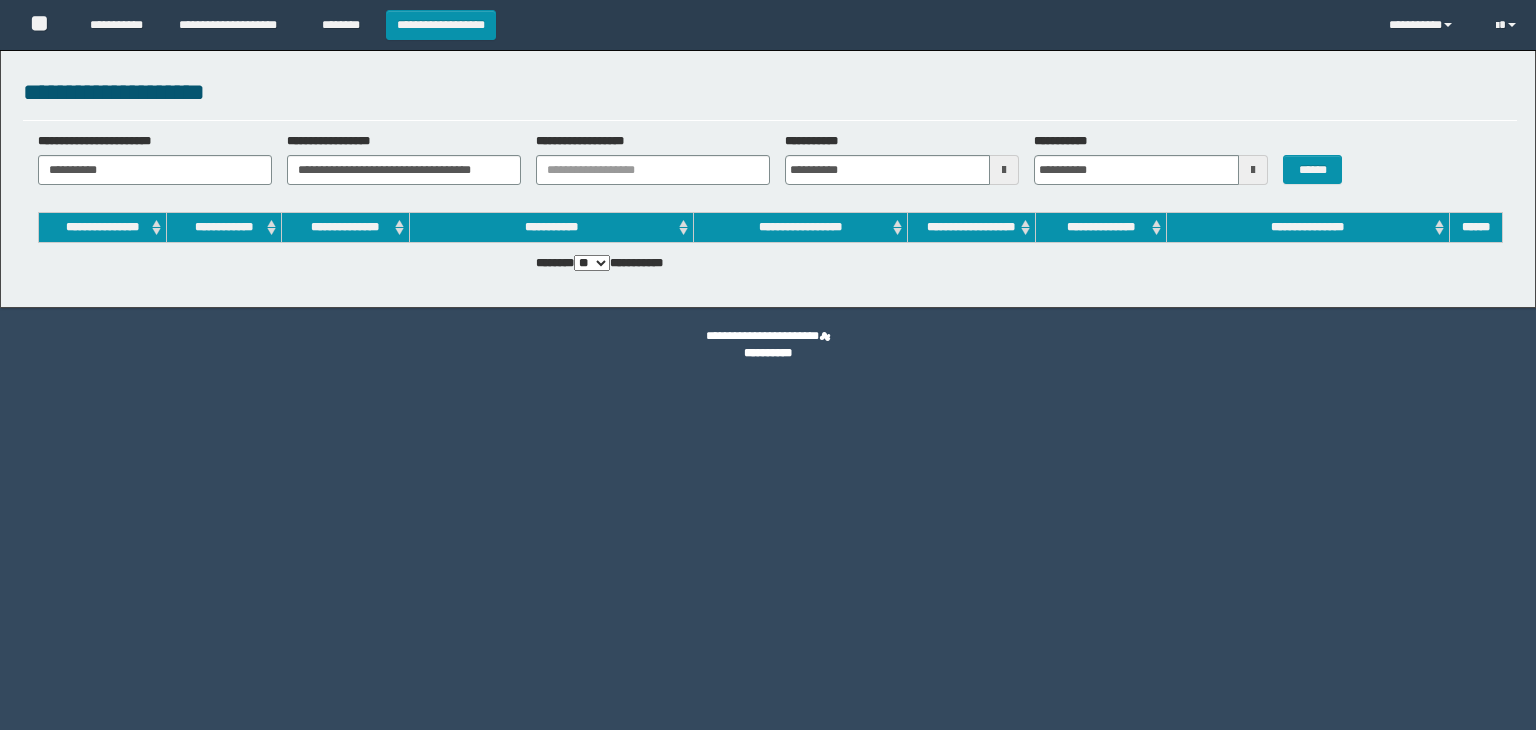 scroll, scrollTop: 0, scrollLeft: 0, axis: both 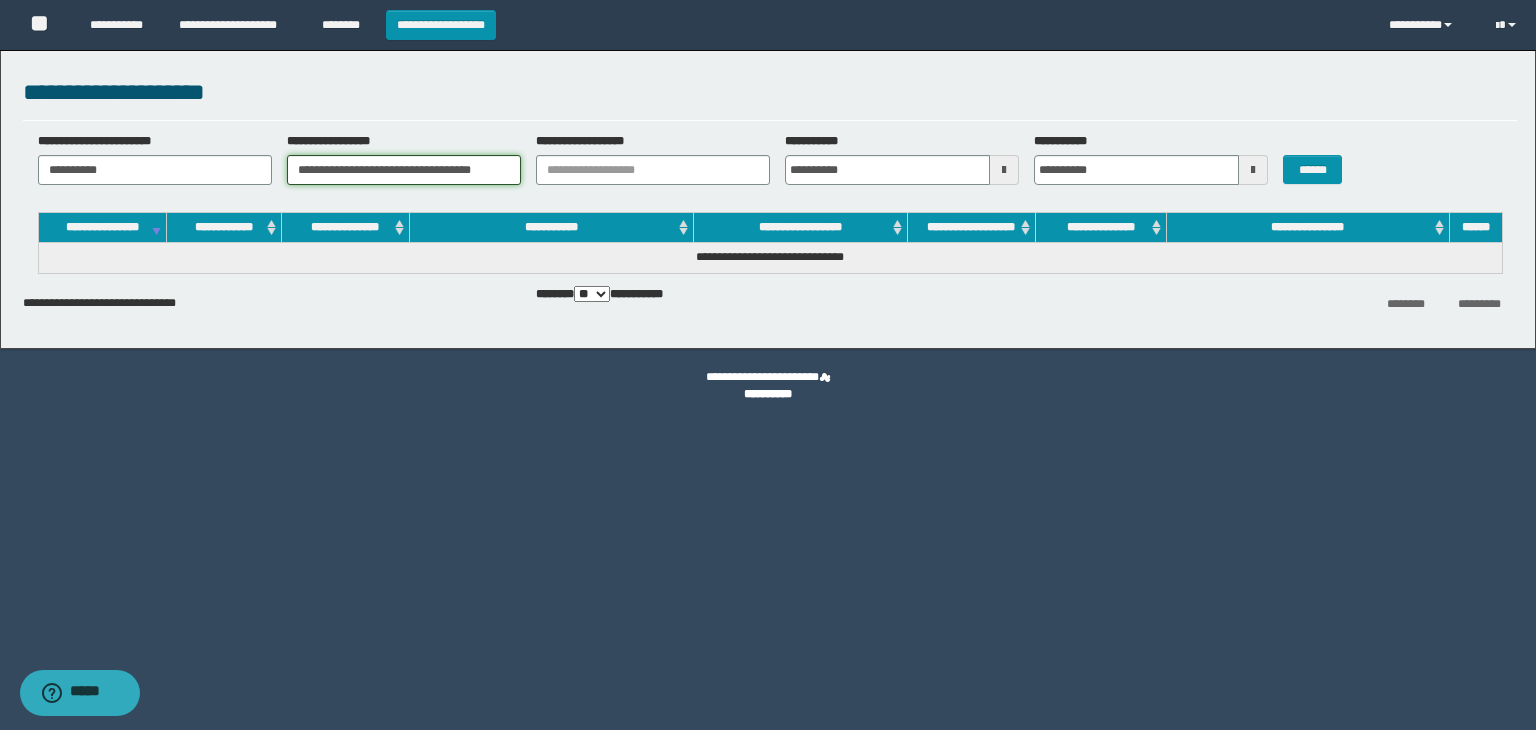 drag, startPoint x: 511, startPoint y: 171, endPoint x: 262, endPoint y: 163, distance: 249.12848 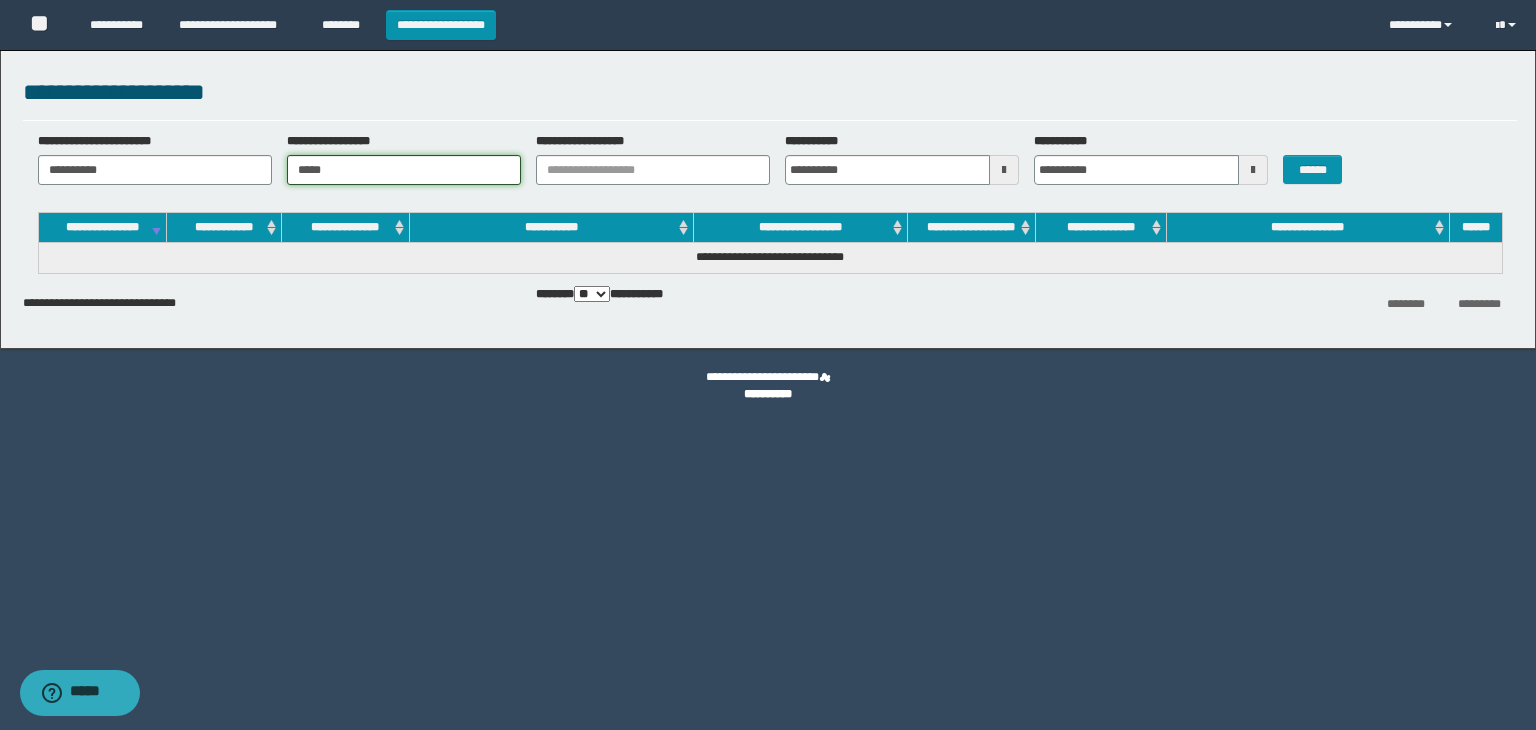 drag, startPoint x: 364, startPoint y: 185, endPoint x: 354, endPoint y: 177, distance: 12.806249 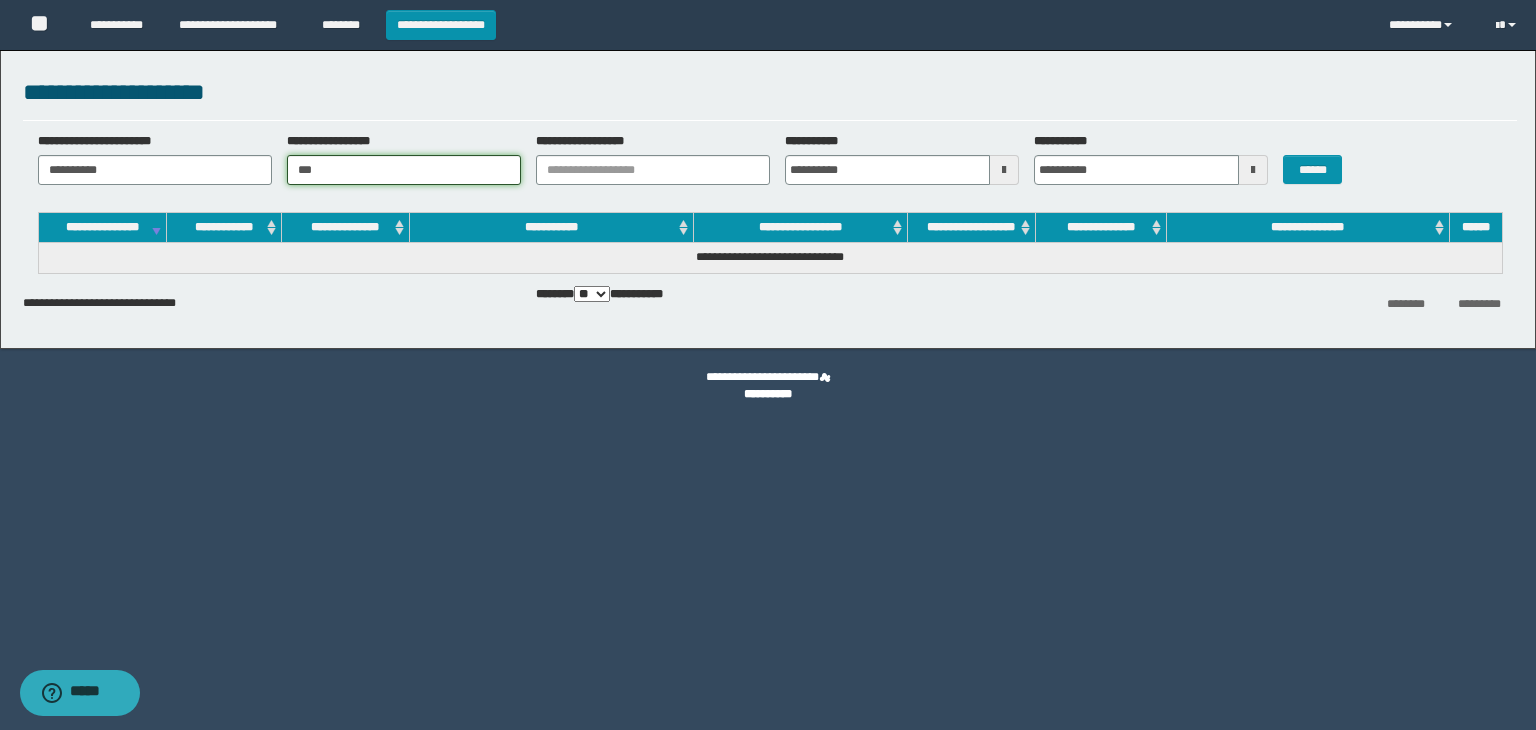 type on "*" 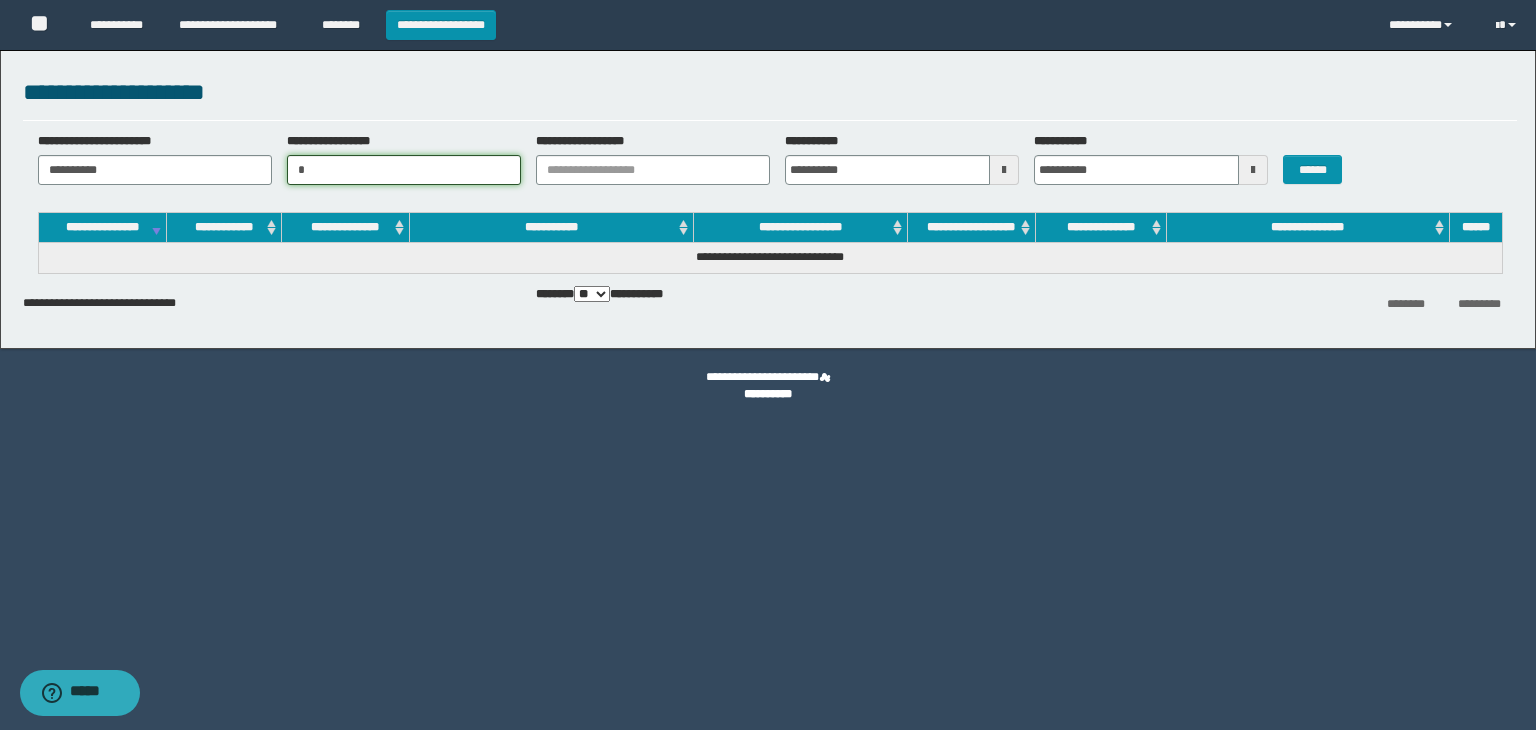 type 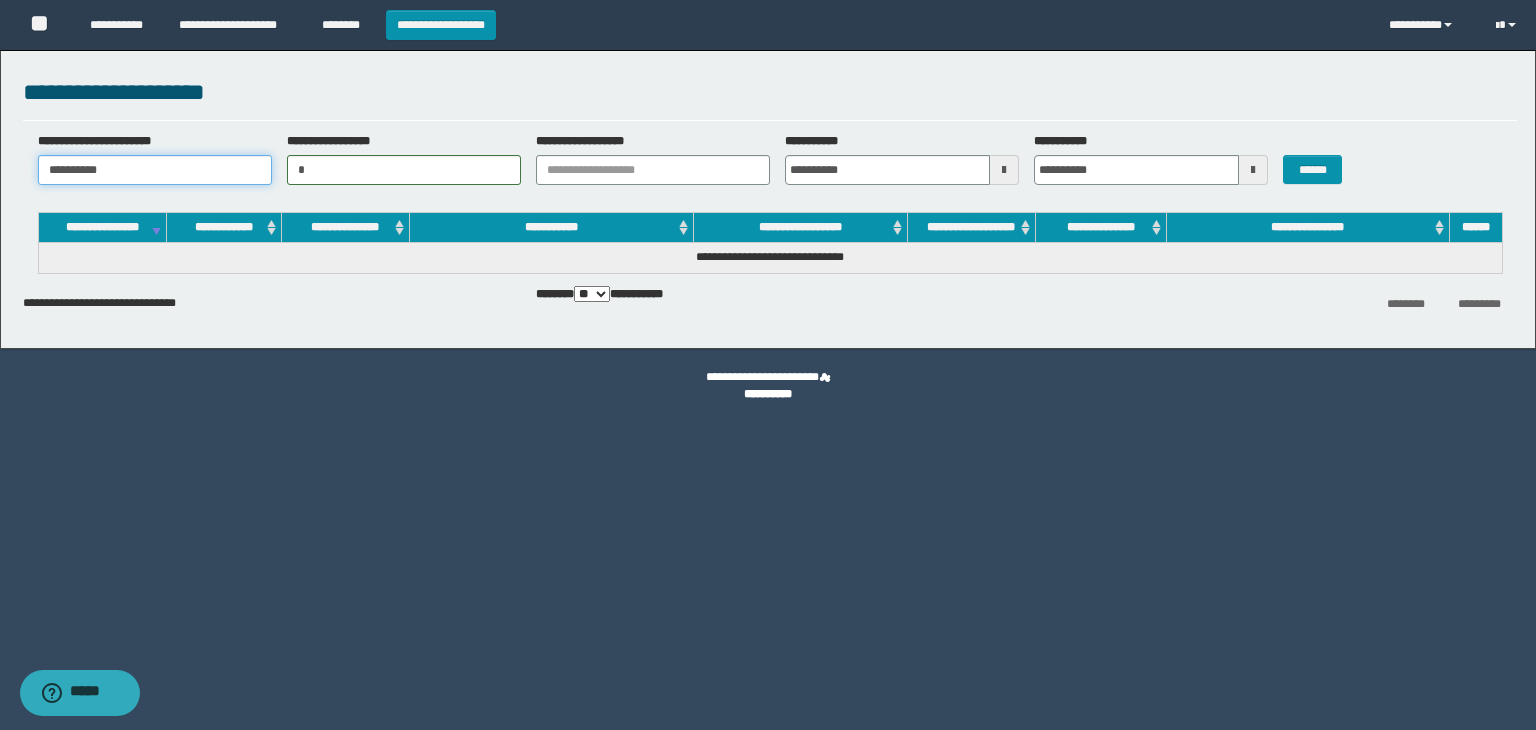 click on "**********" at bounding box center (155, 170) 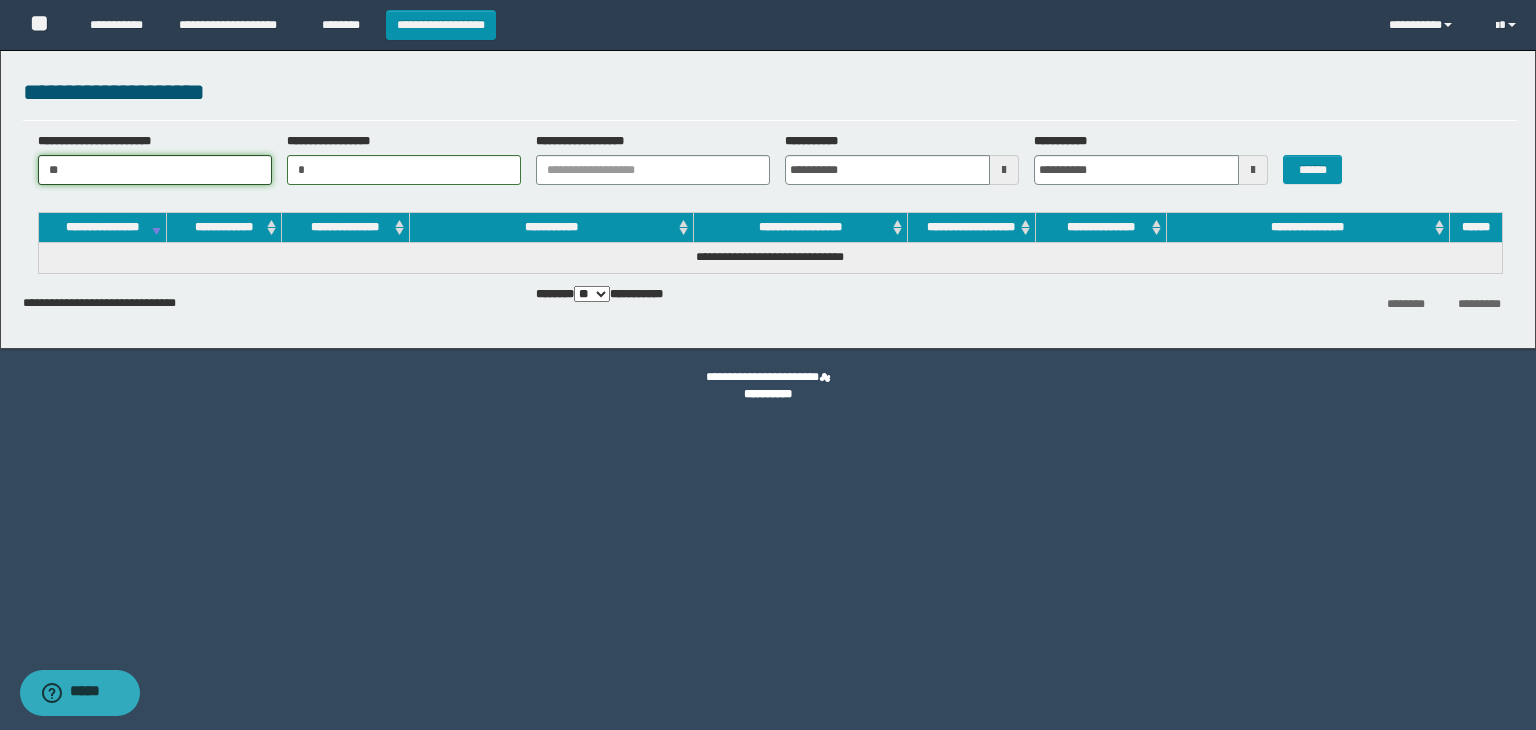 type on "*" 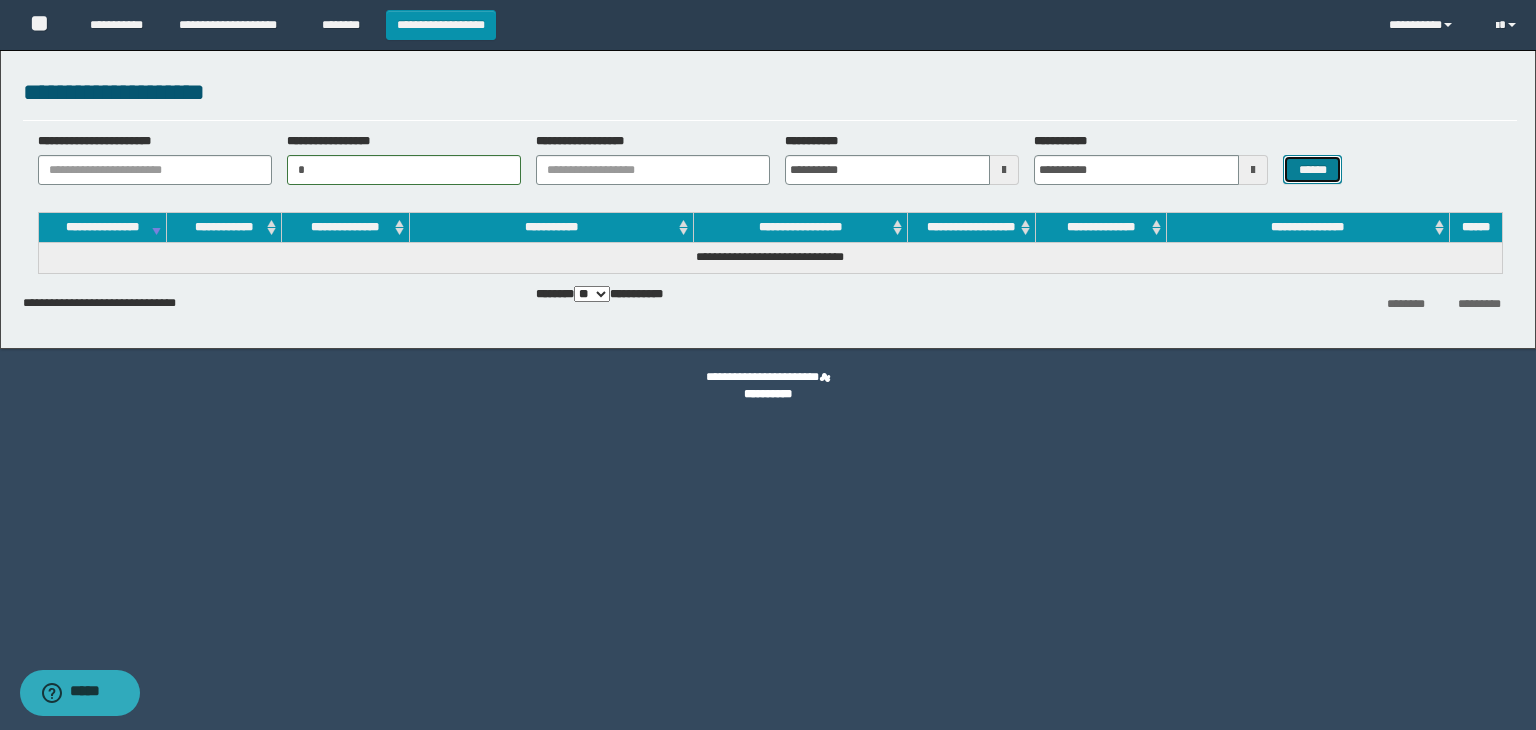 click on "******" at bounding box center [1312, 170] 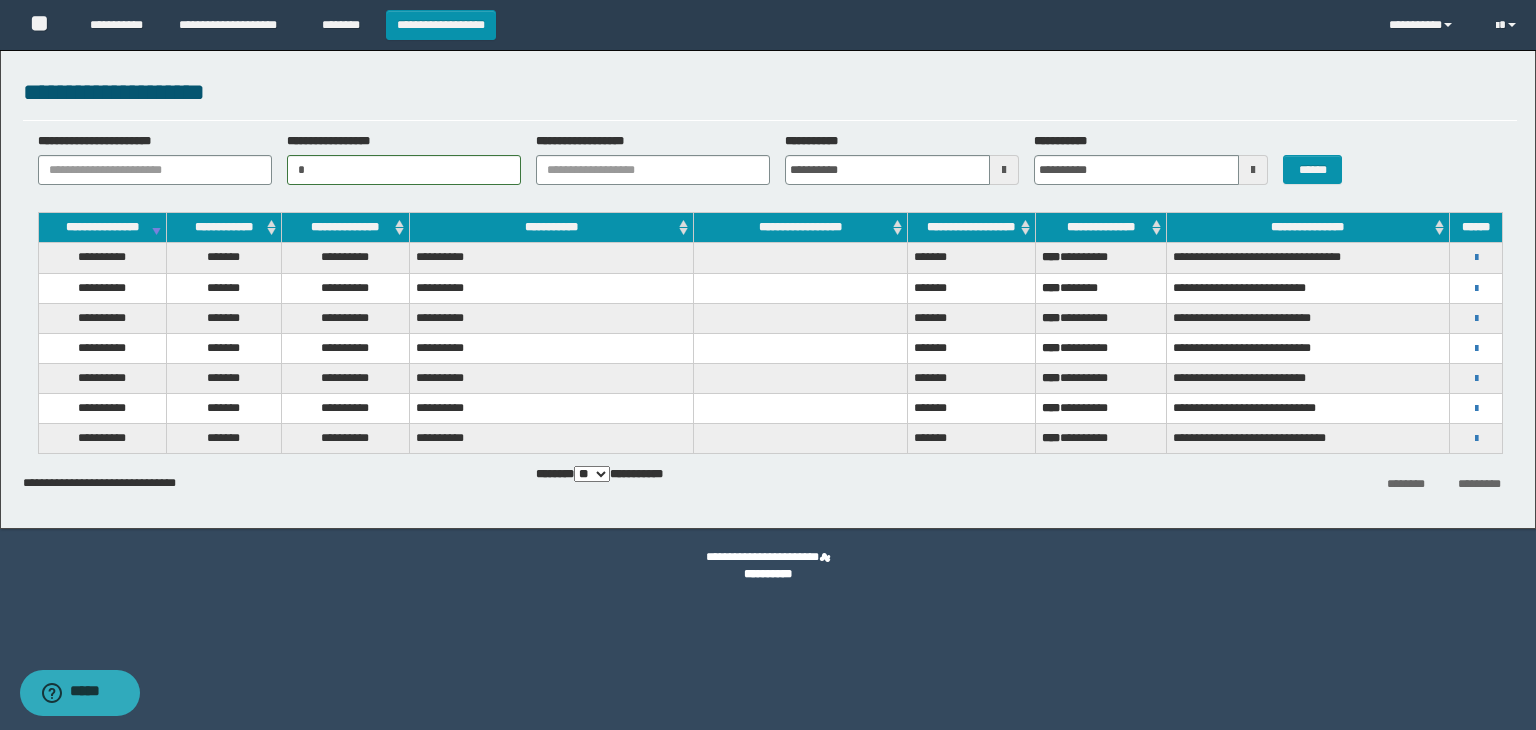 click on "**********" at bounding box center [1308, 258] 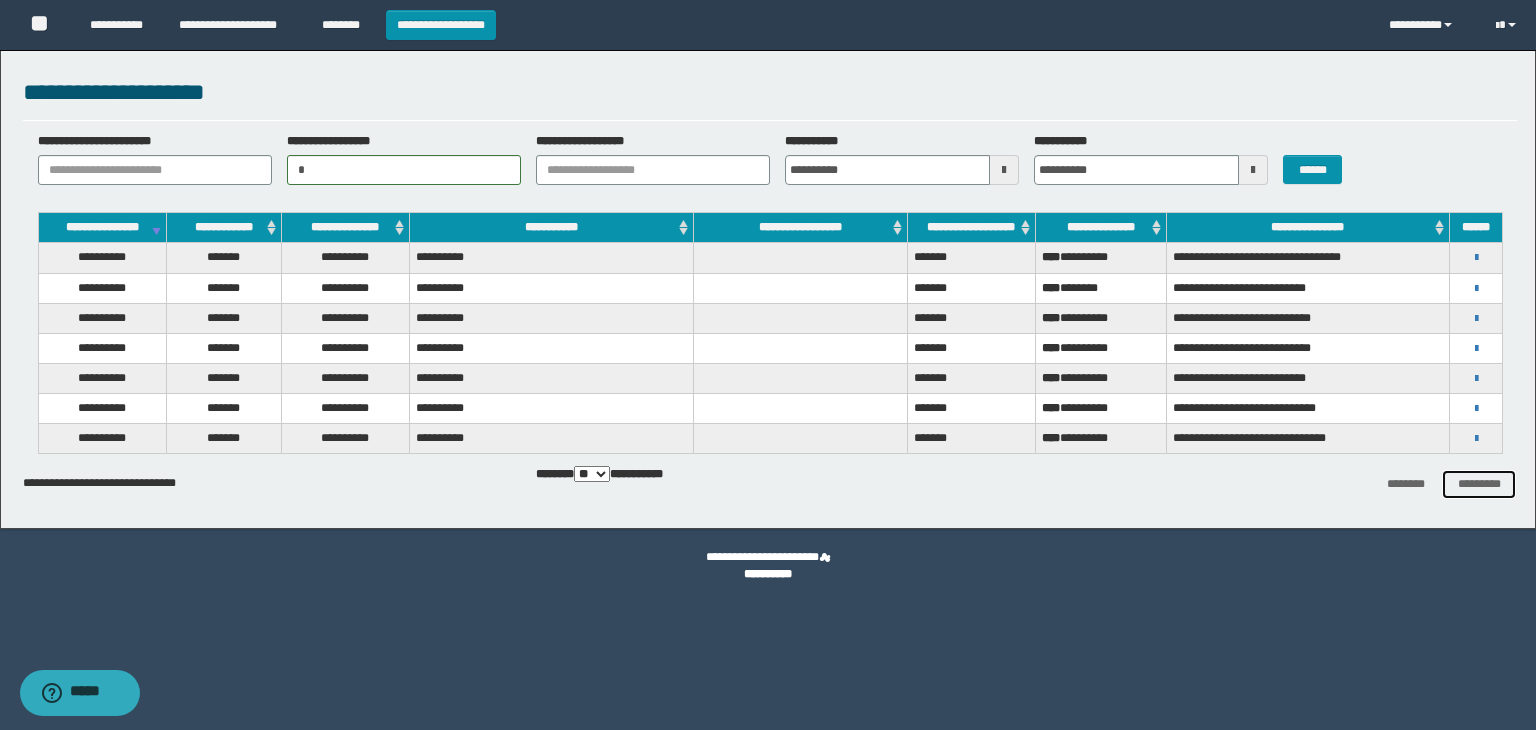 click on "*********" at bounding box center (1479, 484) 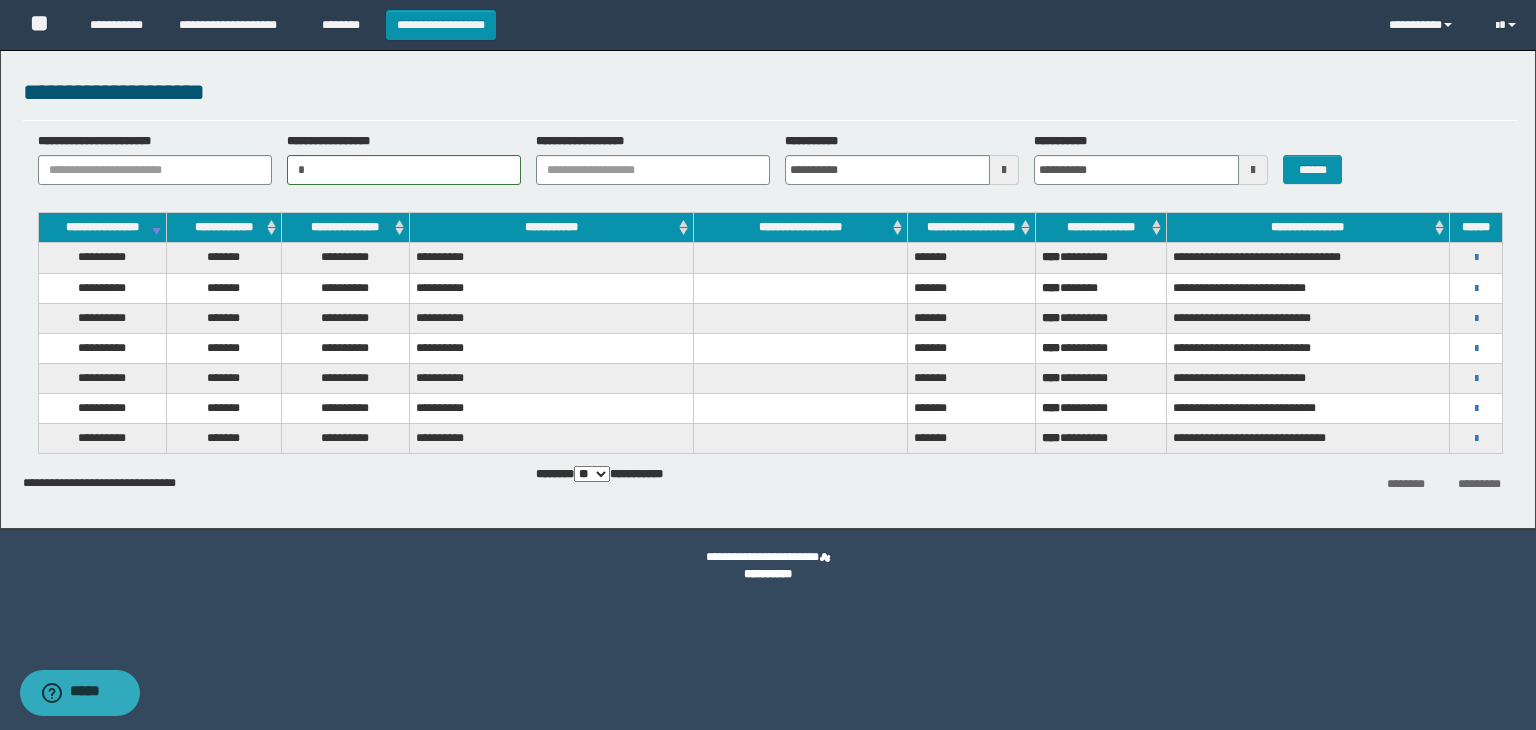 click on "**********" at bounding box center [1101, 258] 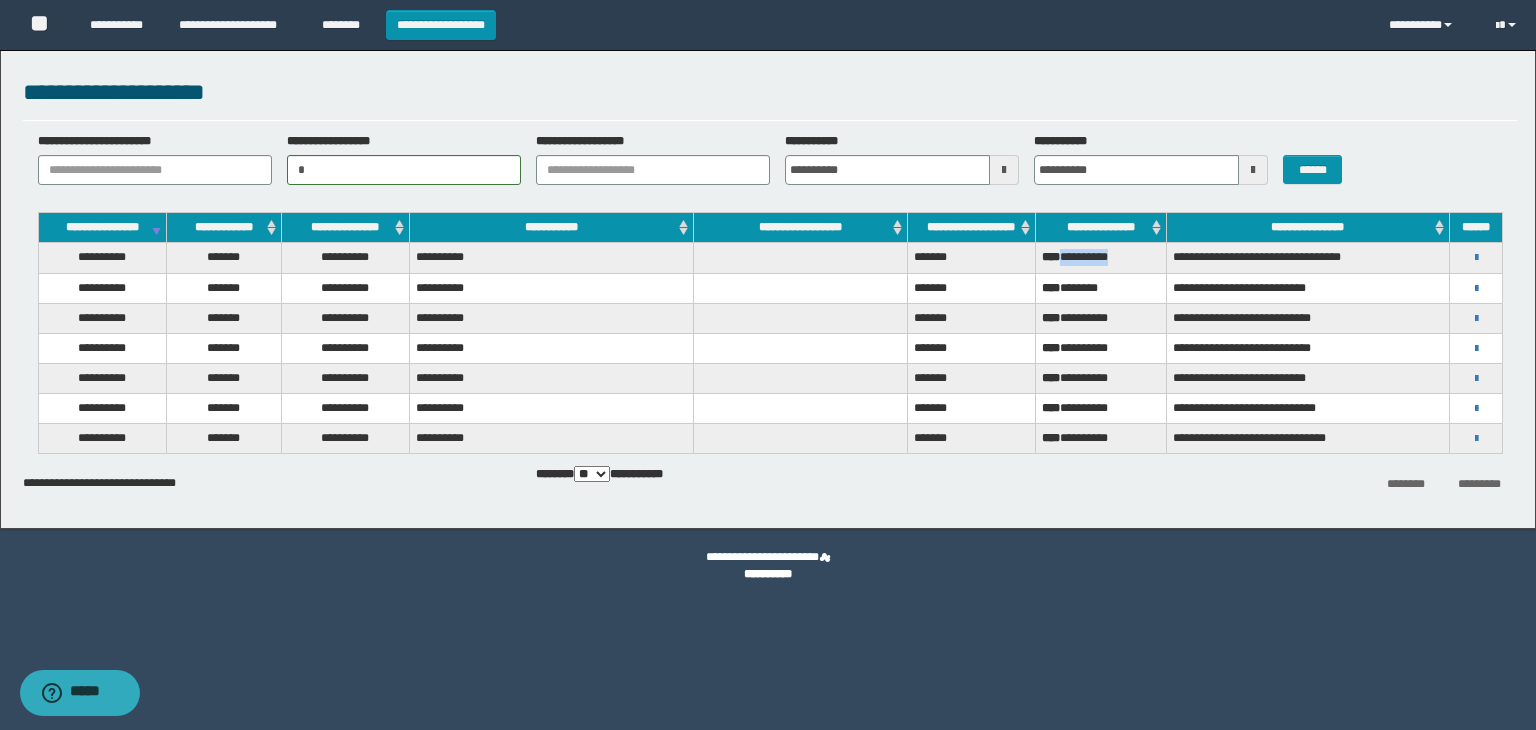 drag, startPoint x: 1065, startPoint y: 253, endPoint x: 1140, endPoint y: 257, distance: 75.10659 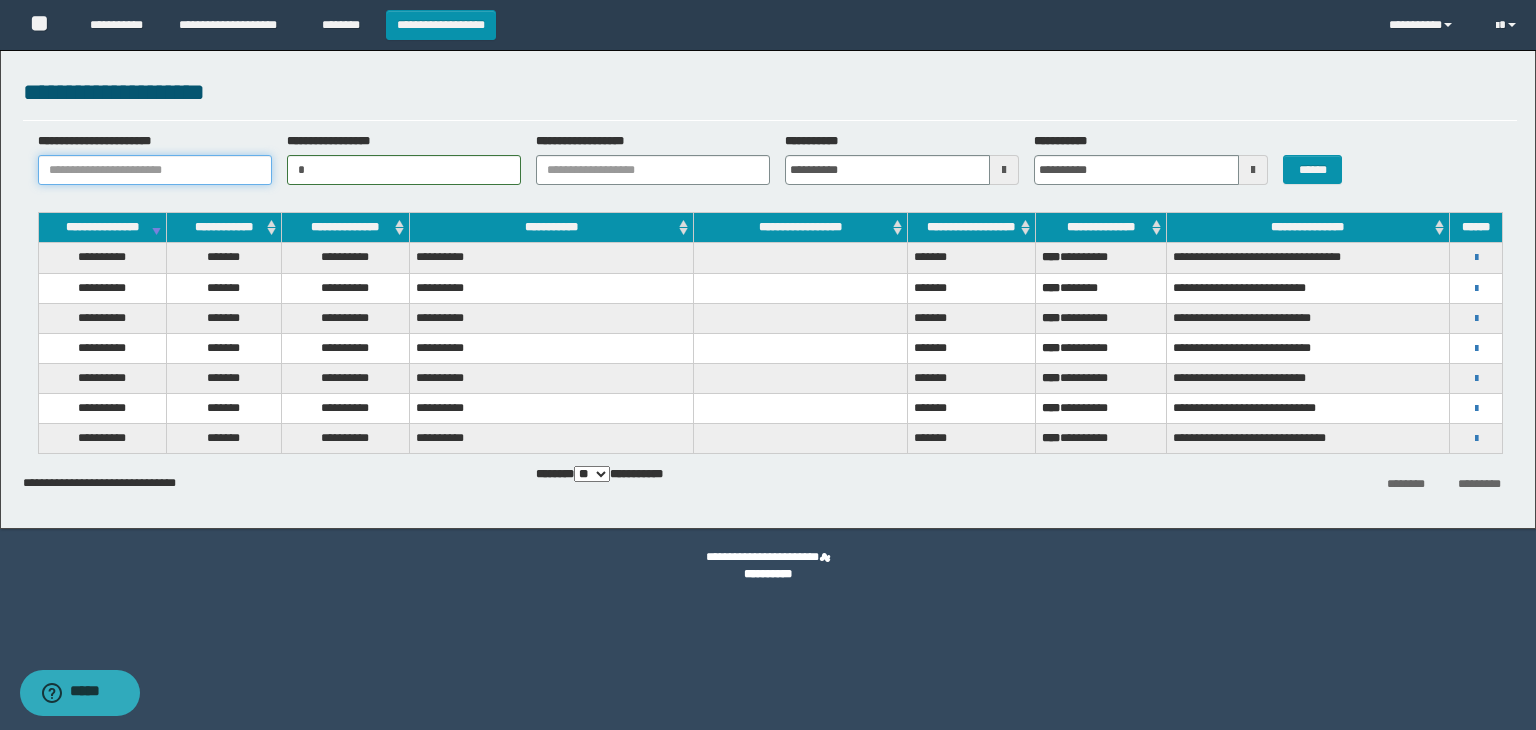 click on "**********" at bounding box center [155, 170] 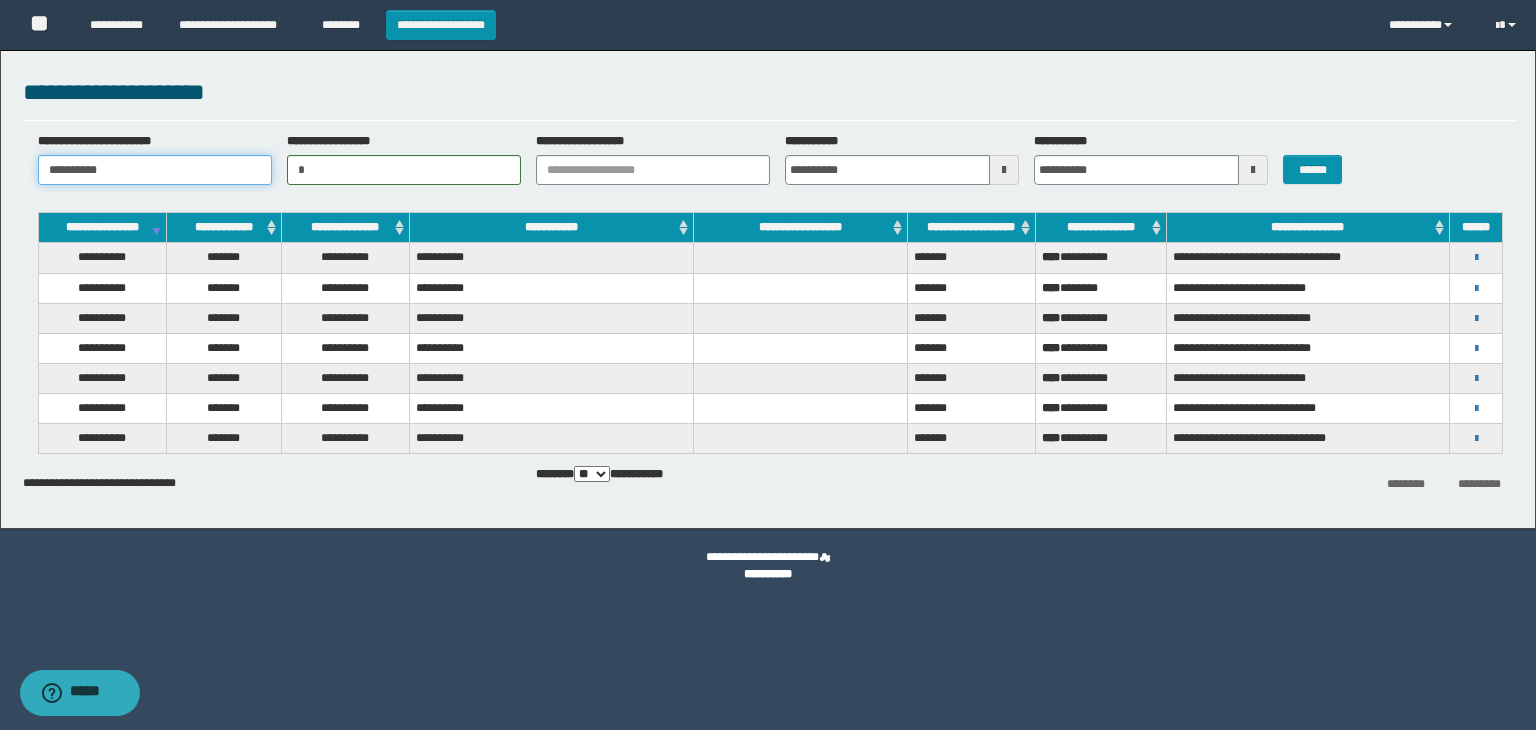 type 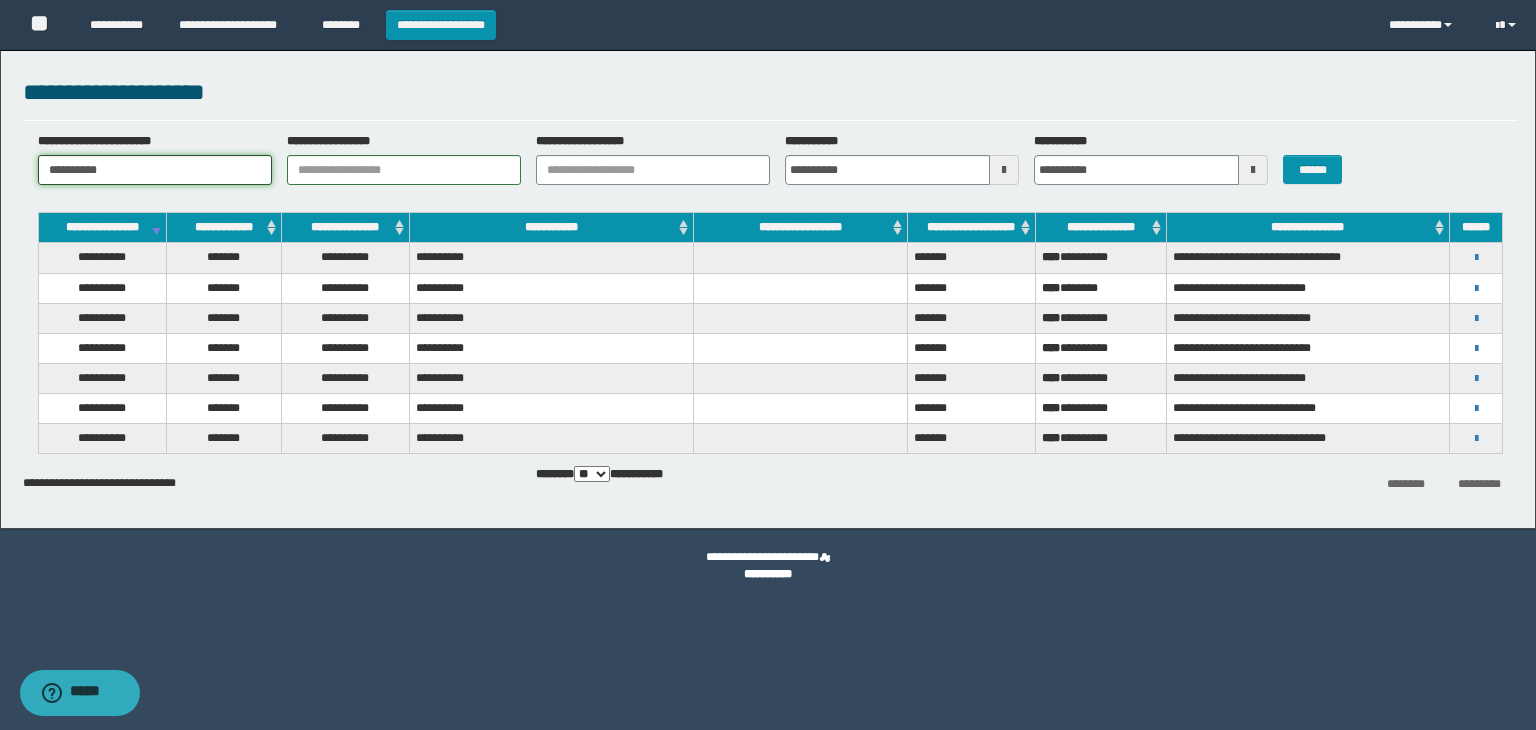 type on "**********" 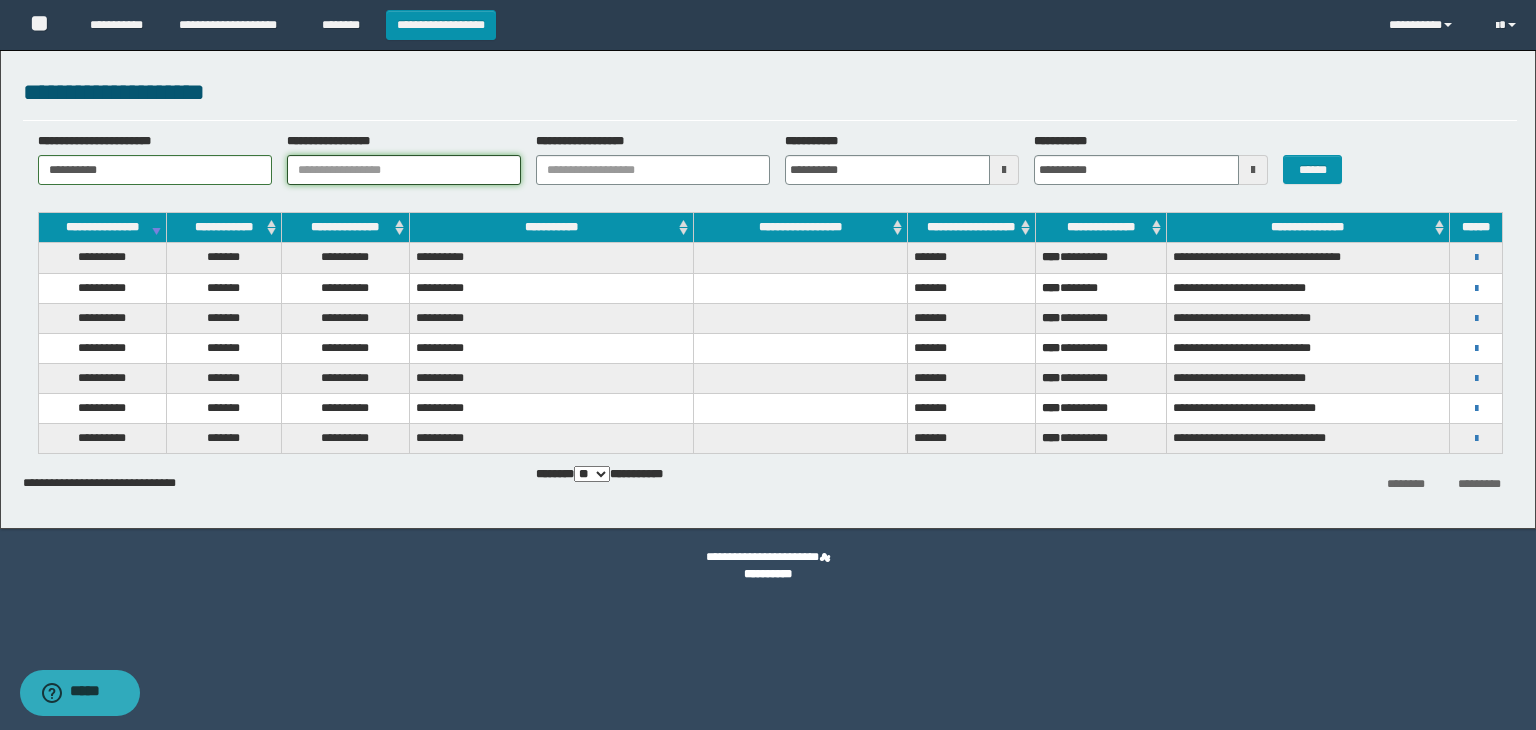 click on "**********" at bounding box center (404, 170) 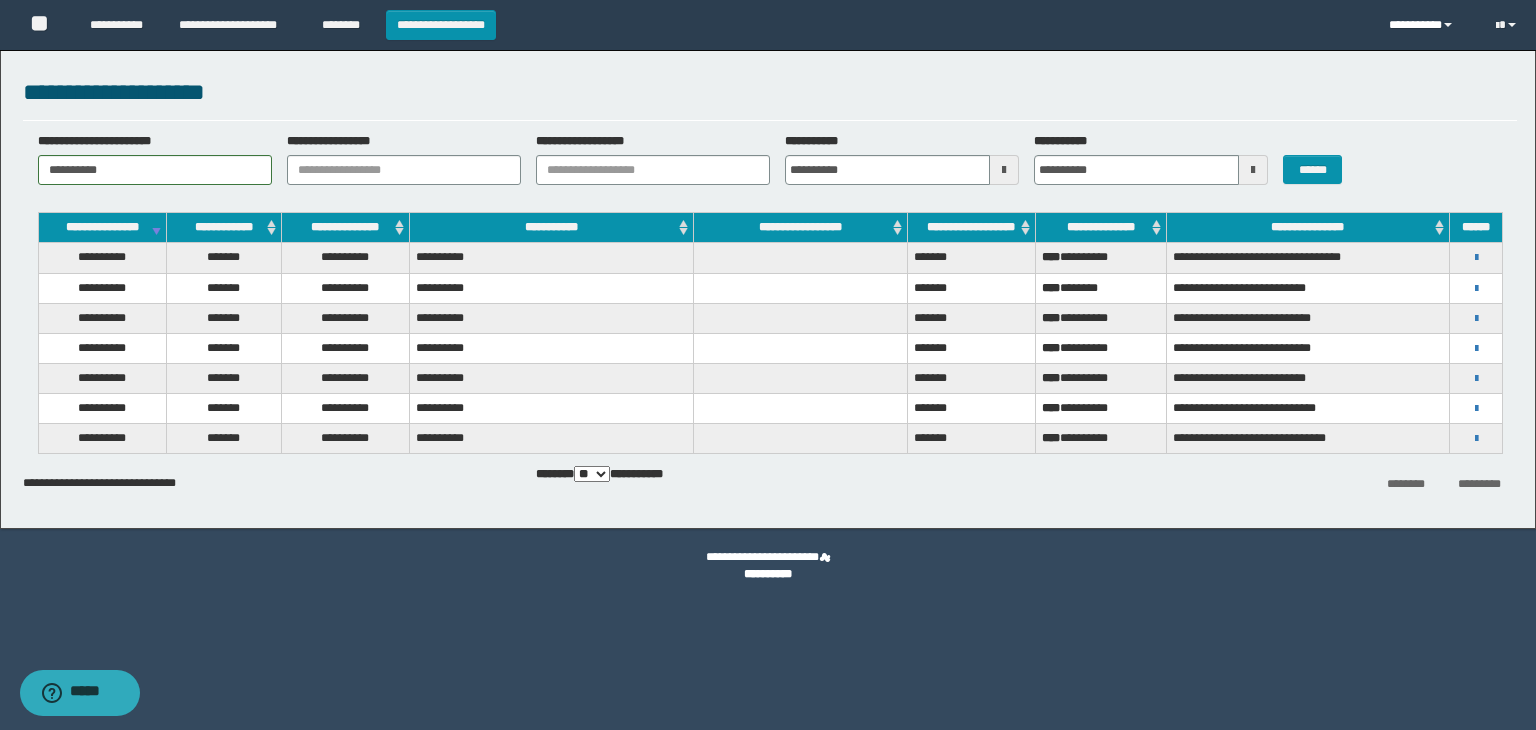 click on "**********" at bounding box center [1427, 25] 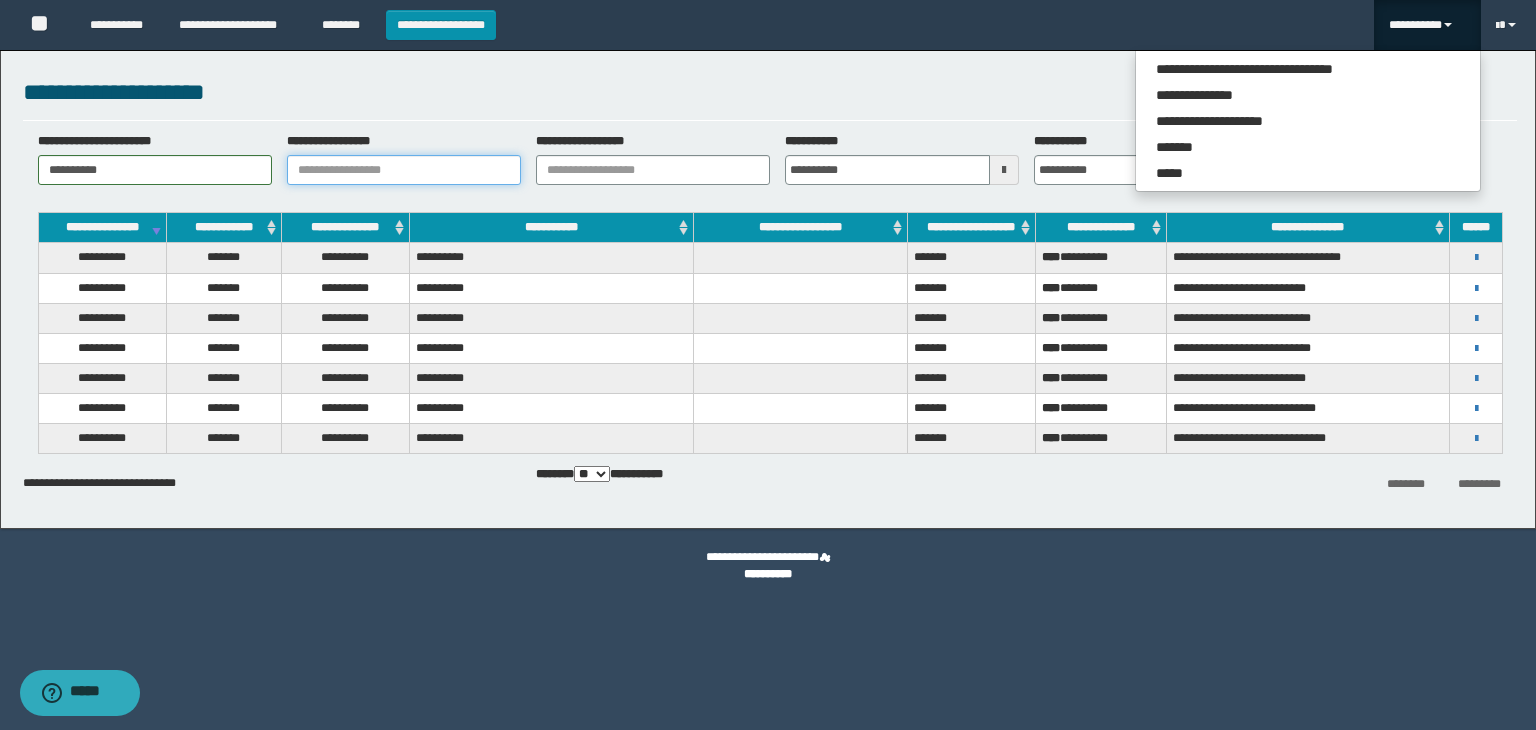 click on "**********" at bounding box center [404, 170] 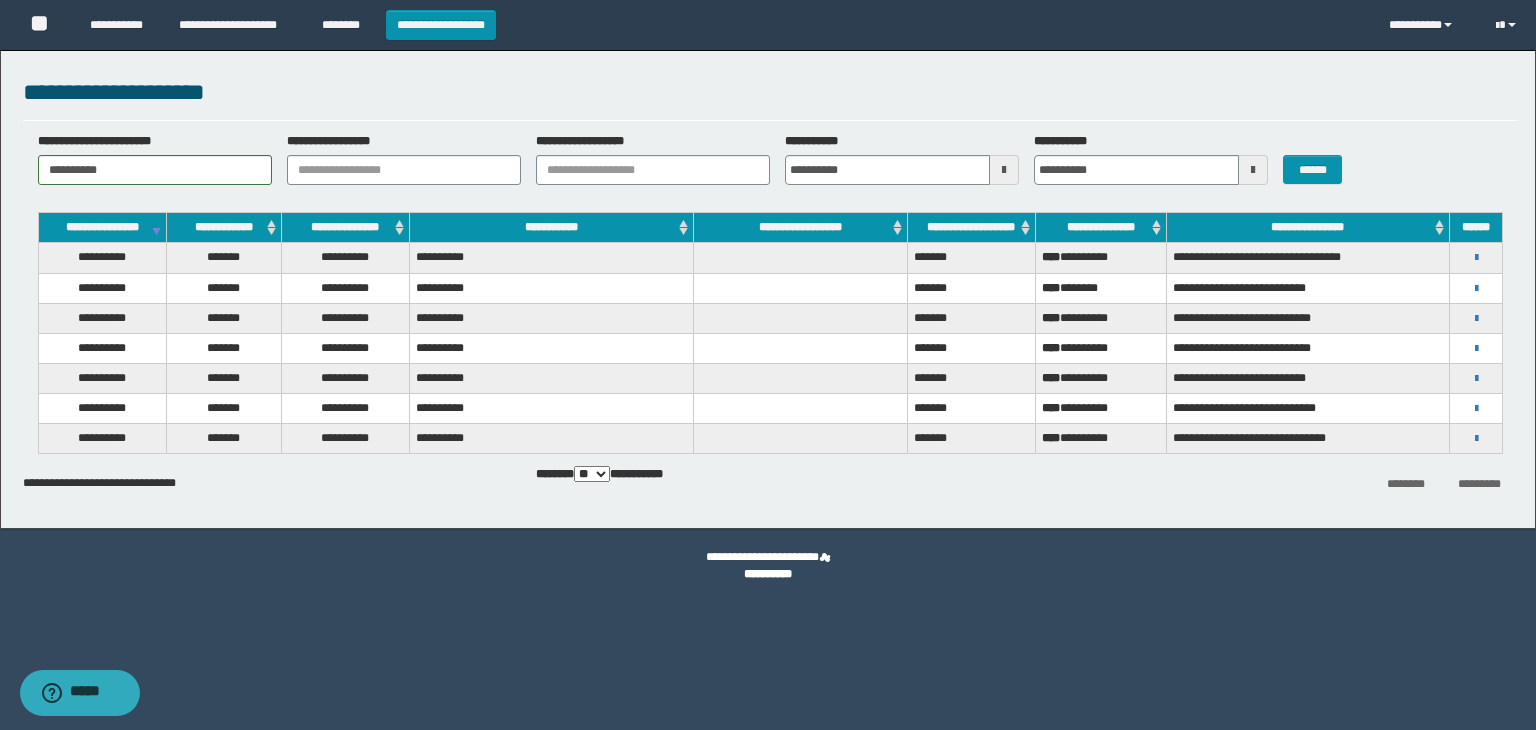 click at bounding box center (1004, 170) 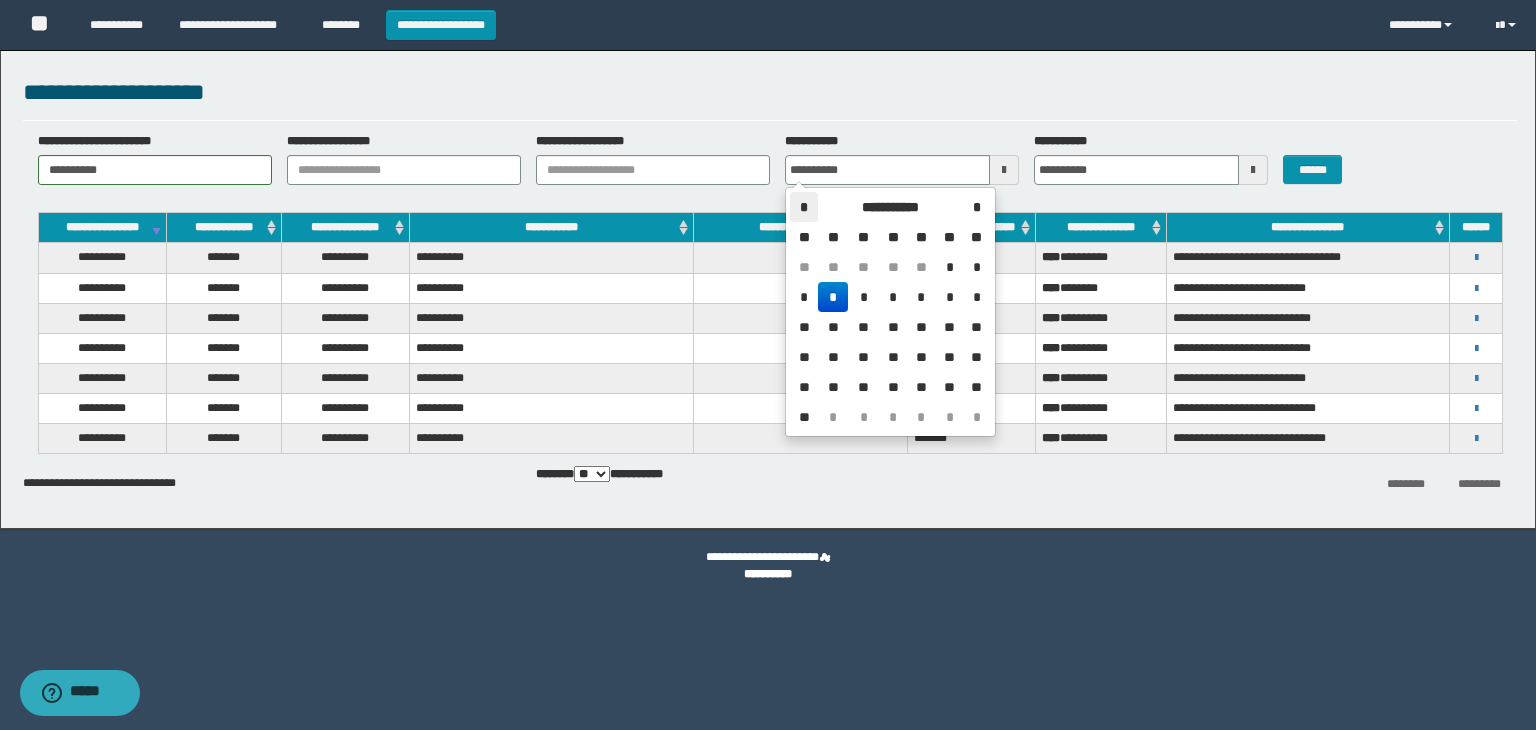 click on "*" at bounding box center (804, 207) 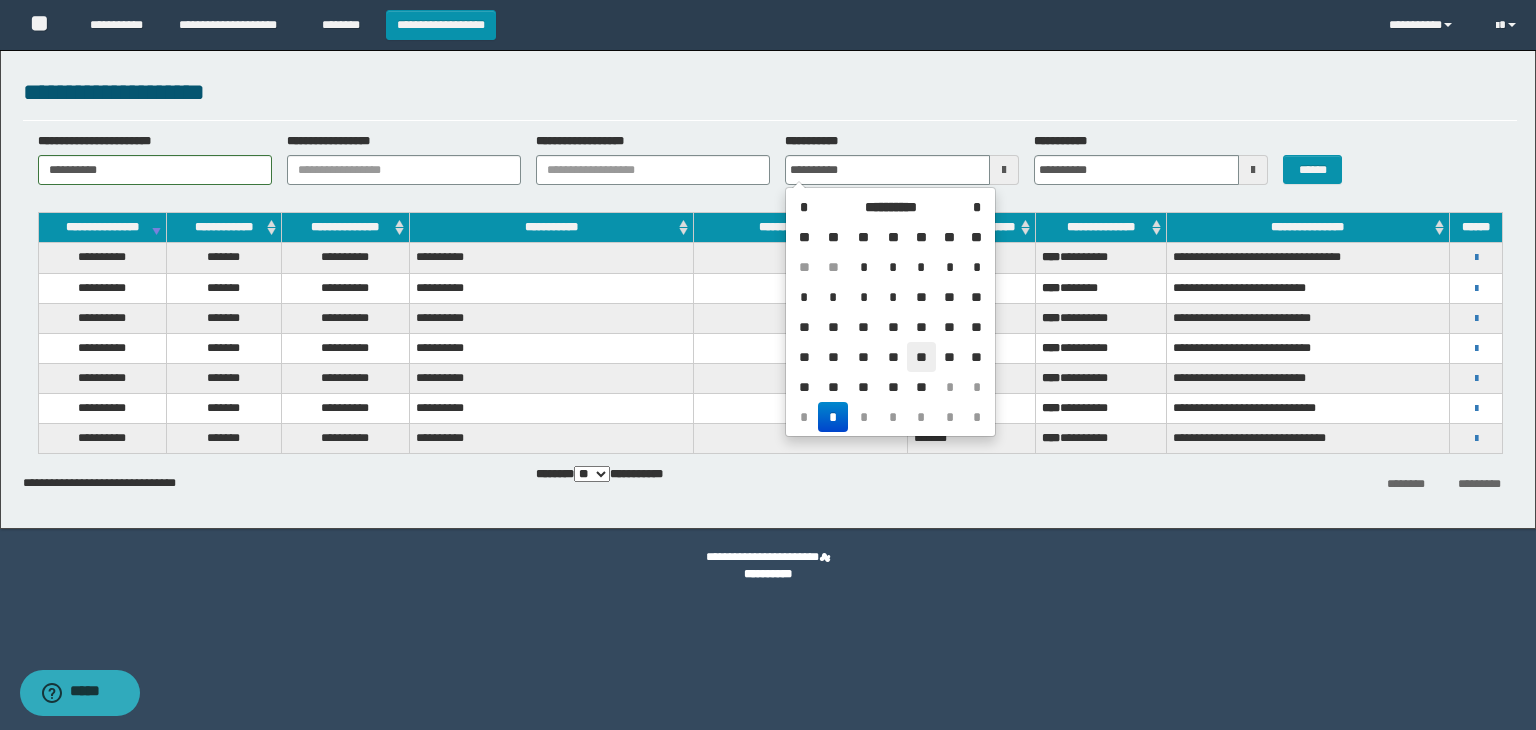 click on "**" at bounding box center [921, 357] 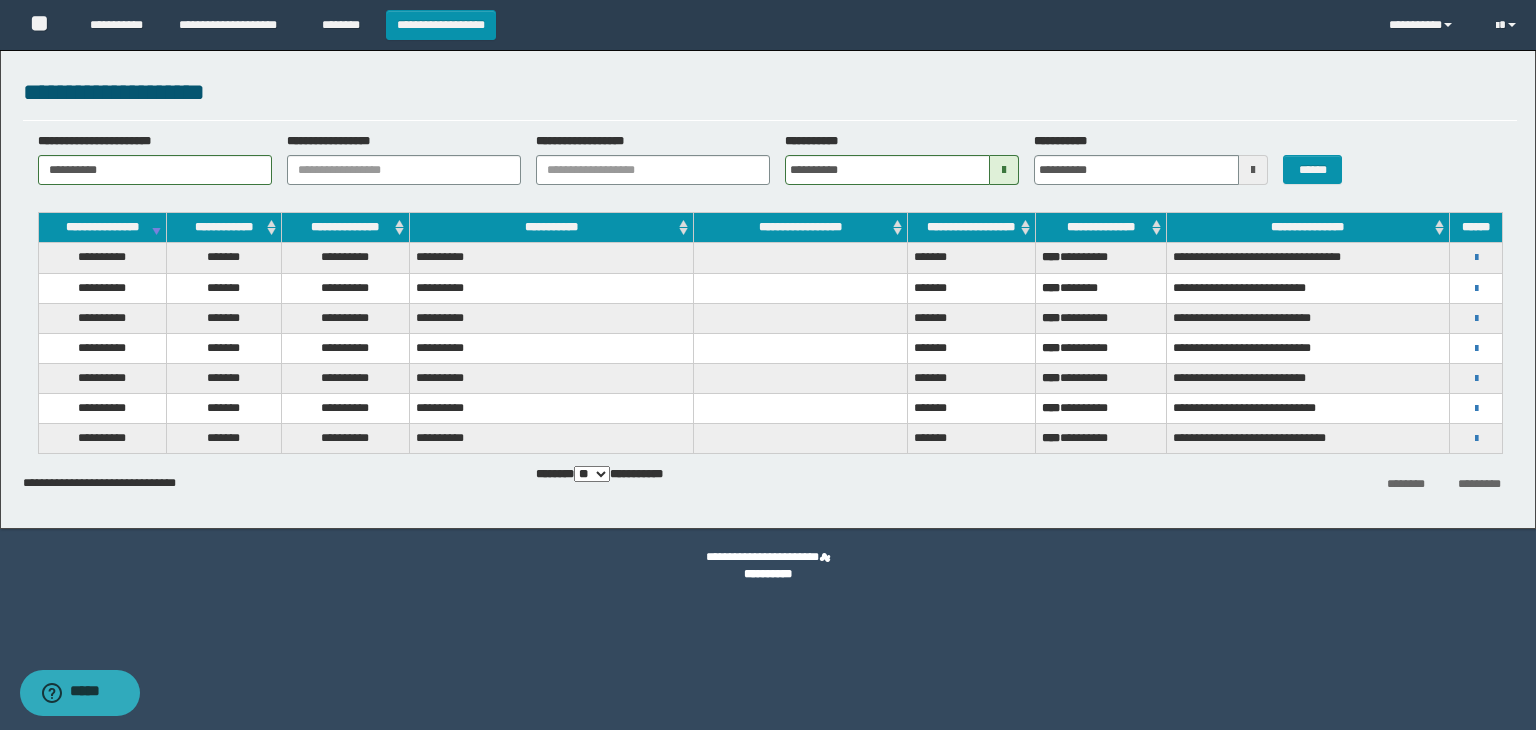 click at bounding box center [1253, 170] 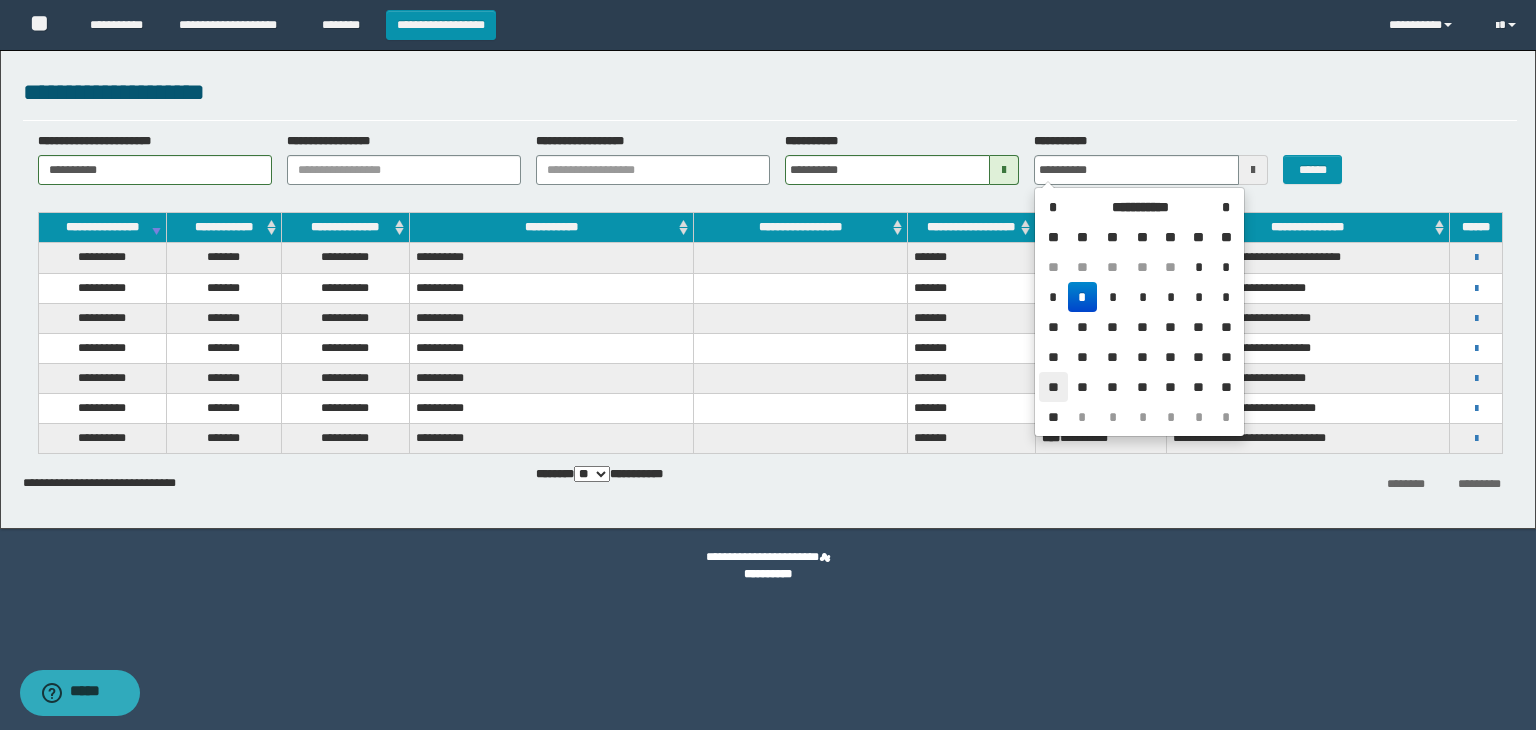 click on "**" at bounding box center [1053, 387] 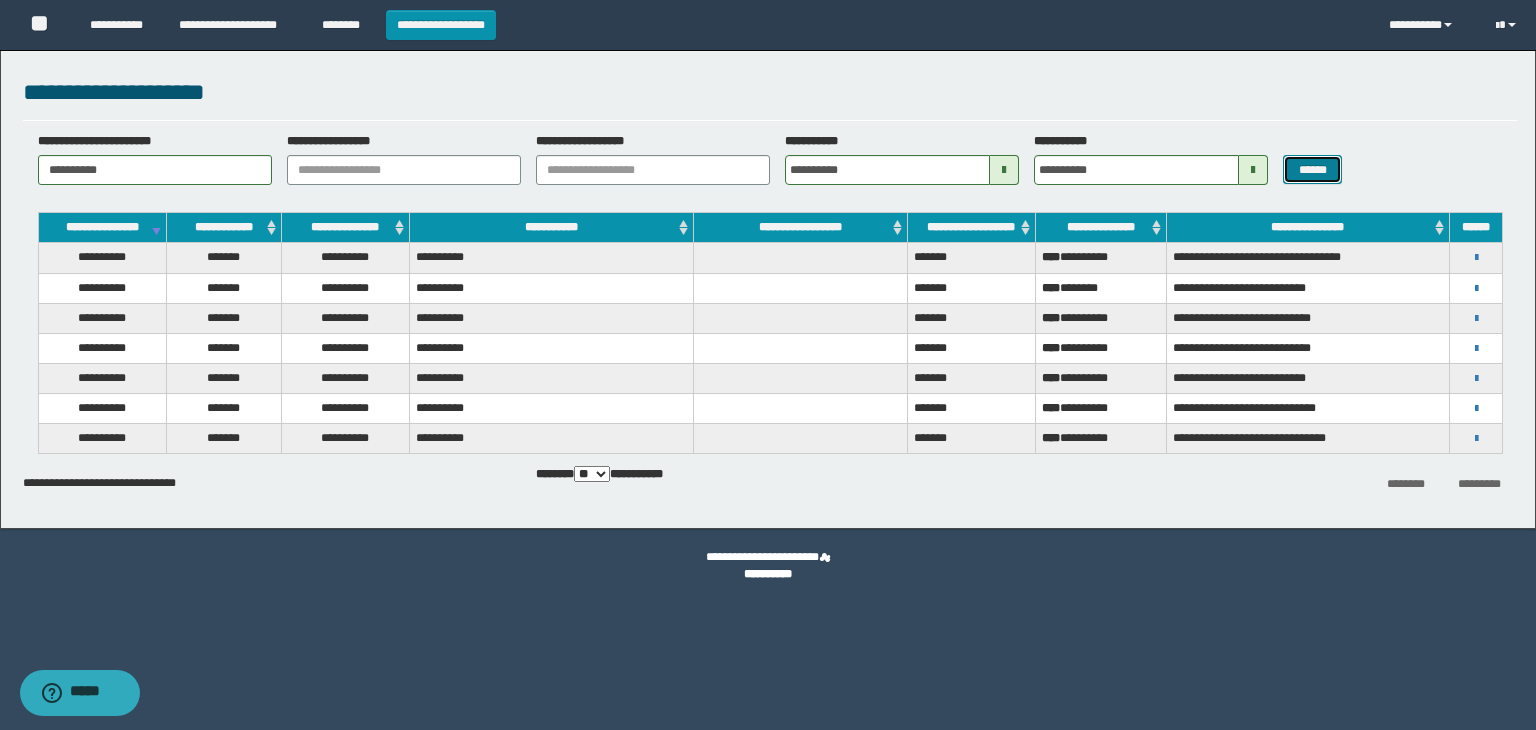 click on "******" at bounding box center [1312, 170] 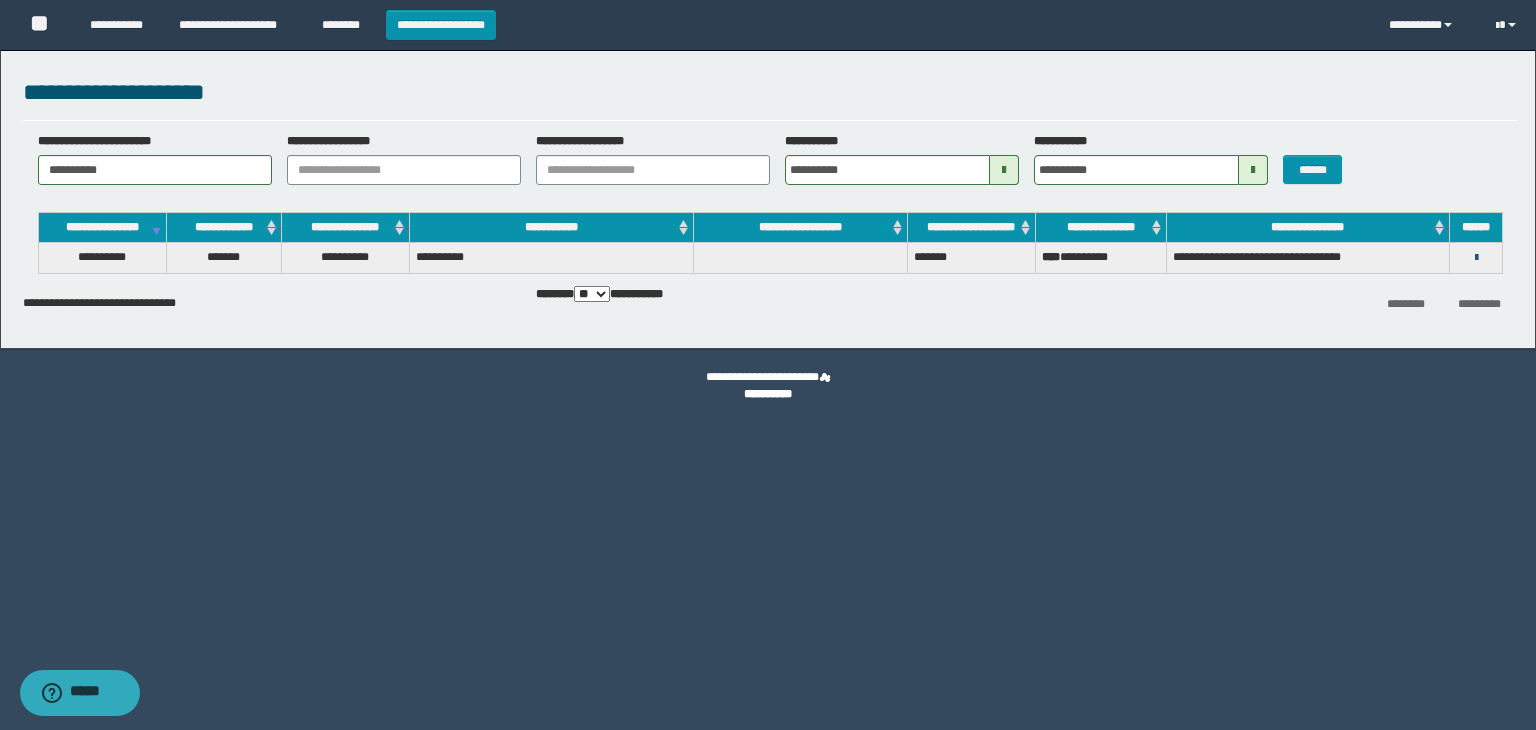 click at bounding box center [1476, 258] 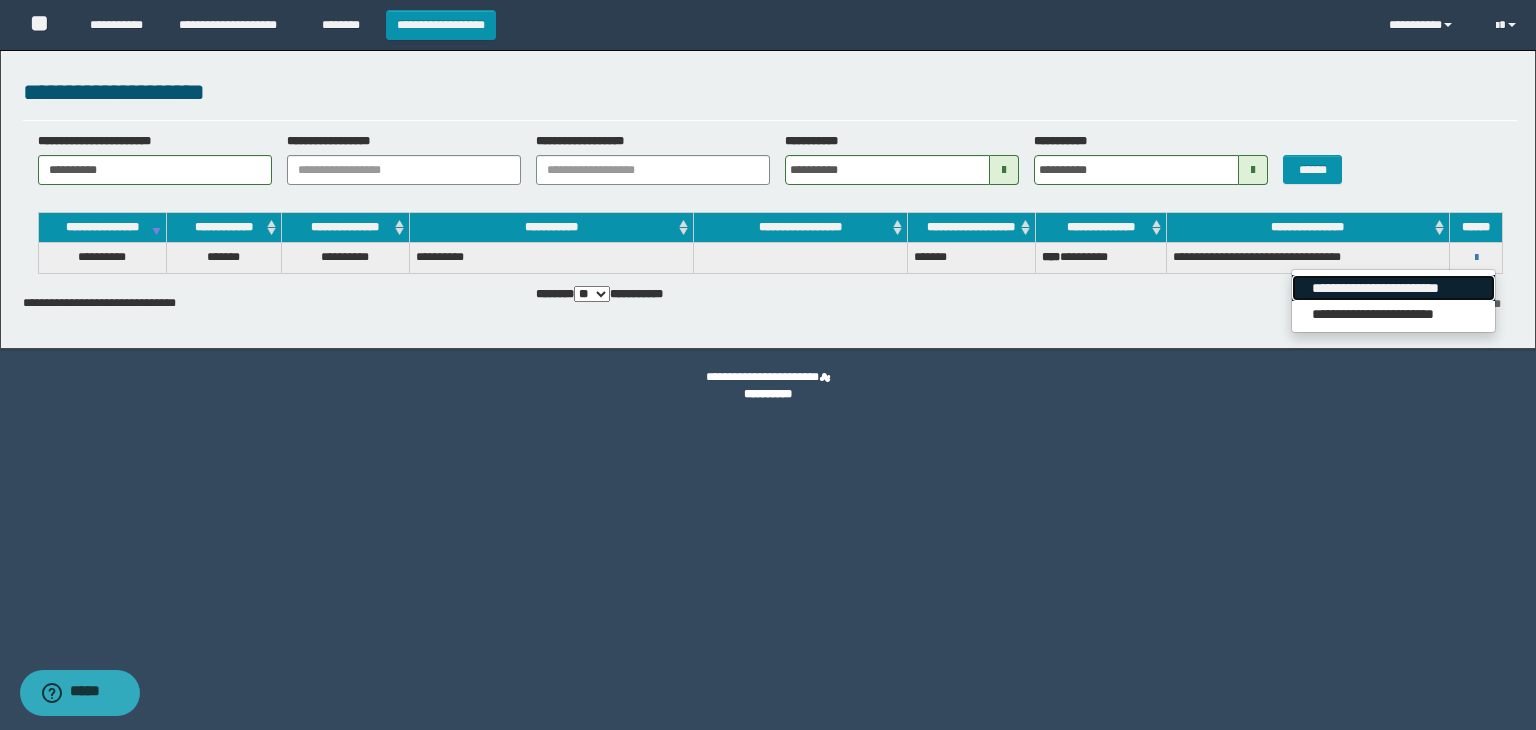click on "**********" at bounding box center [1393, 288] 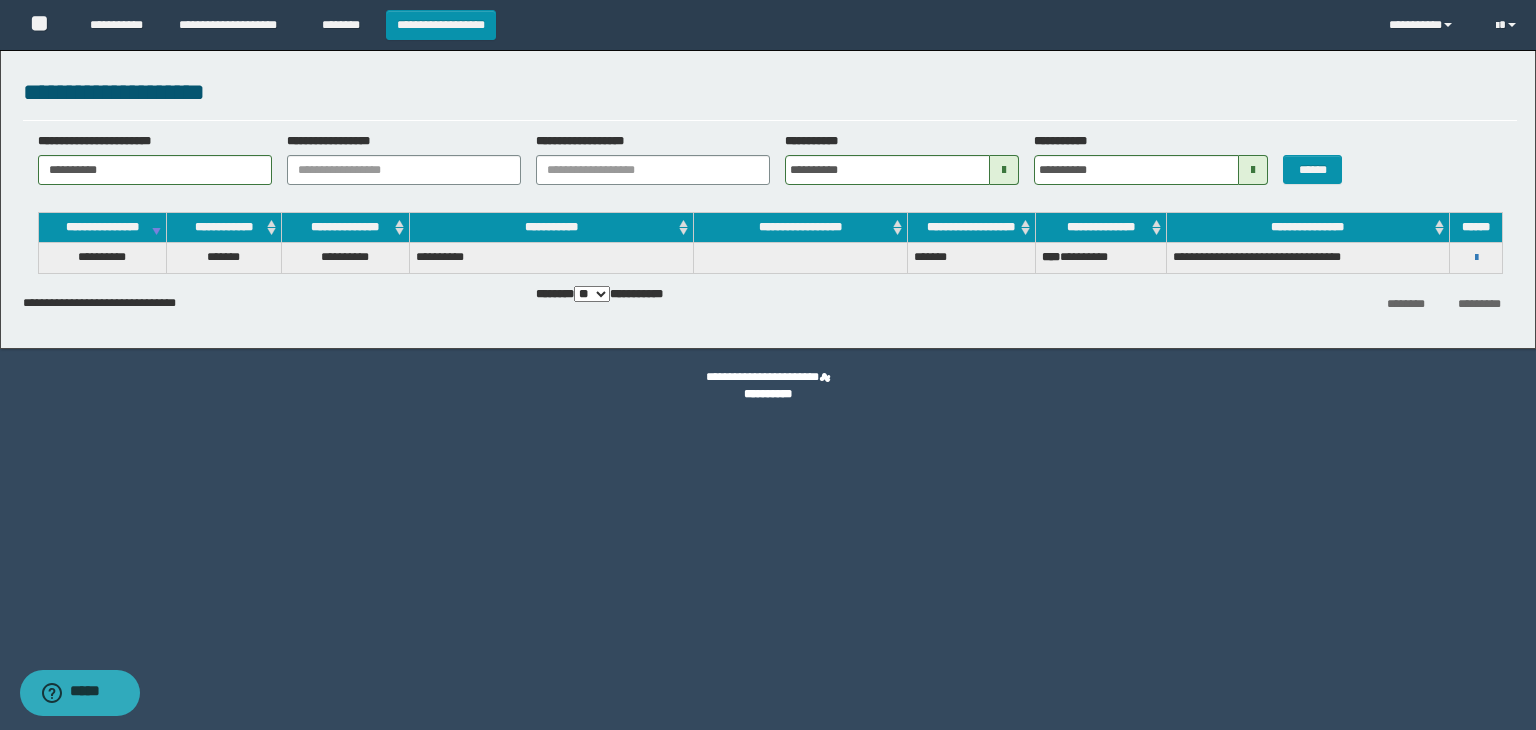 click on "**********" at bounding box center [768, 365] 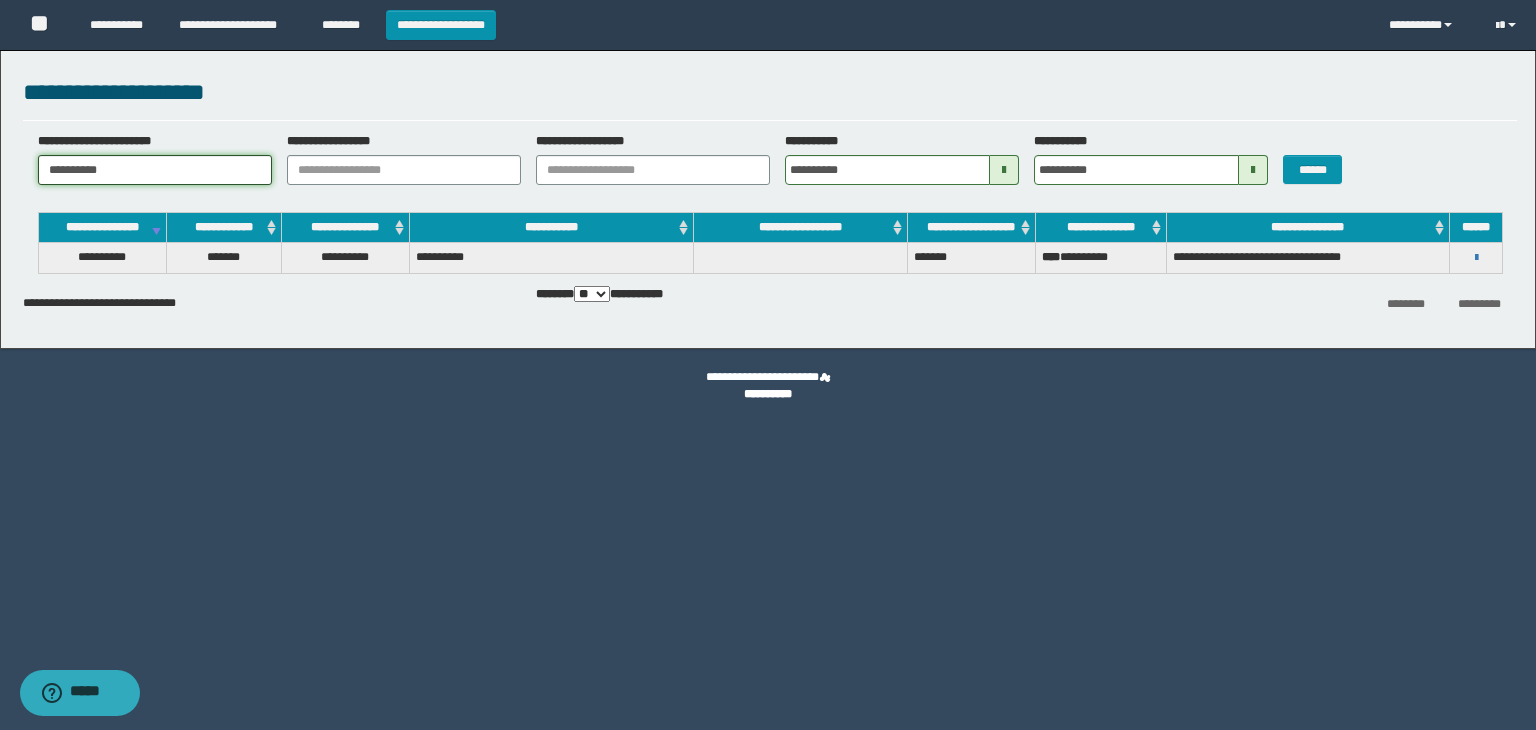 drag, startPoint x: 129, startPoint y: 169, endPoint x: 36, endPoint y: 165, distance: 93.08598 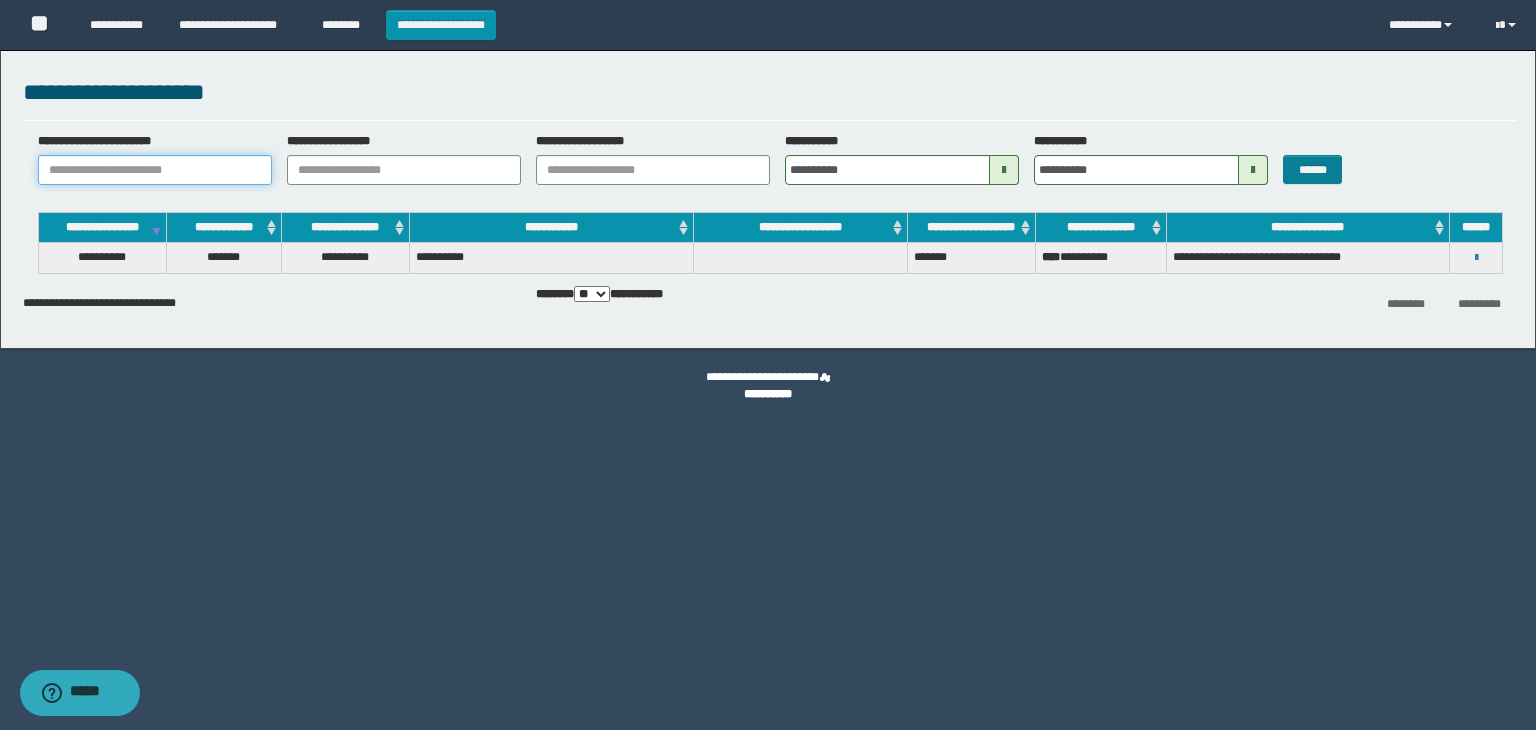 type 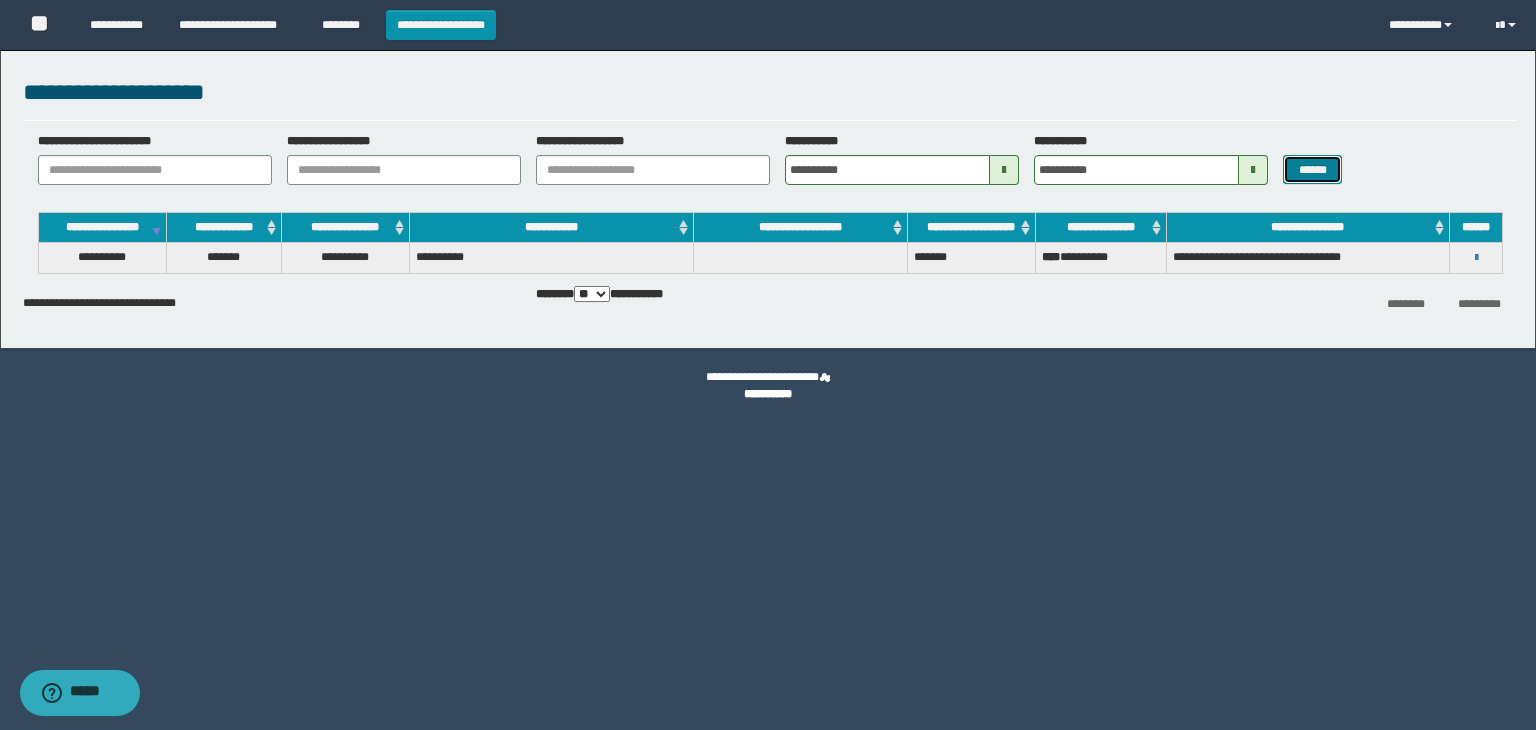 click on "******" at bounding box center [1312, 170] 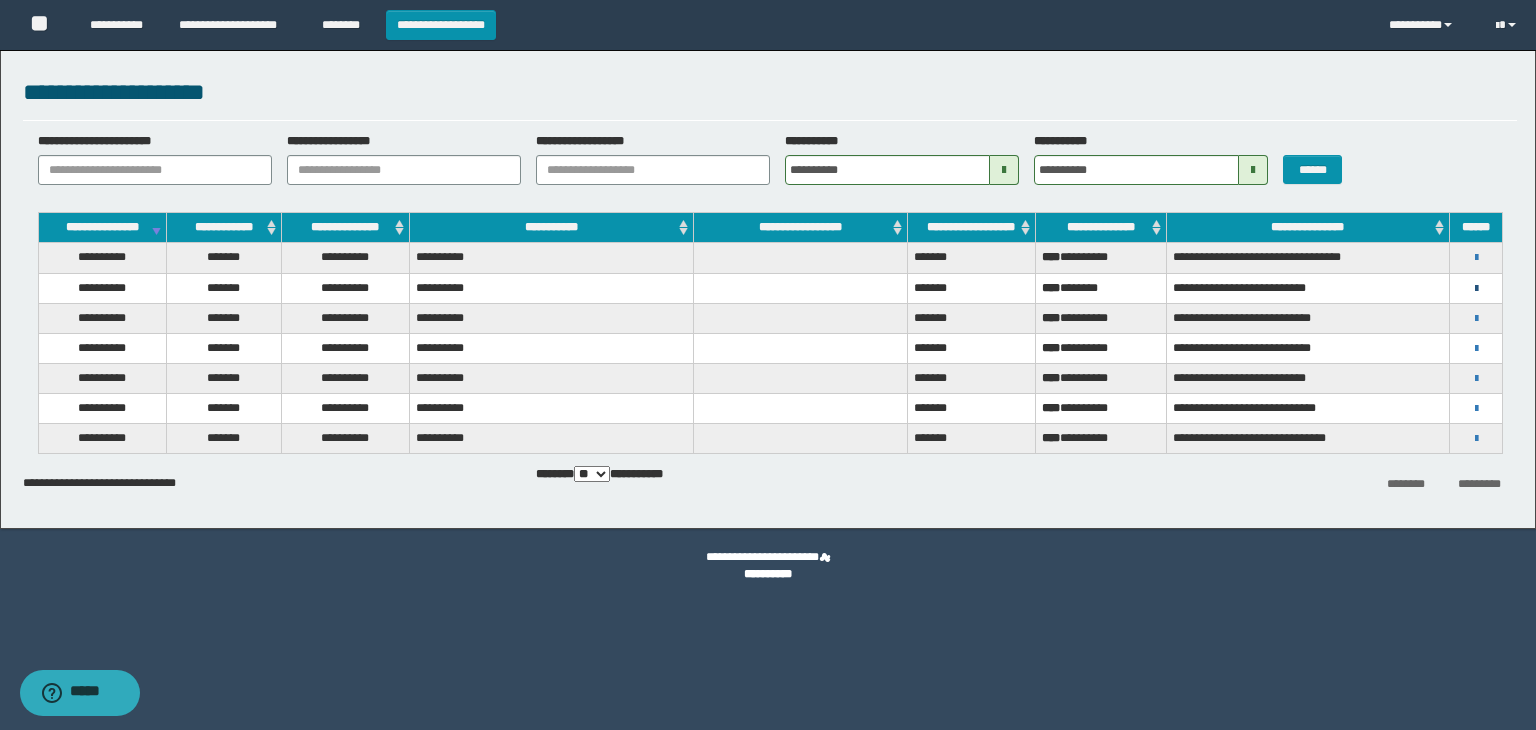 click at bounding box center (1476, 289) 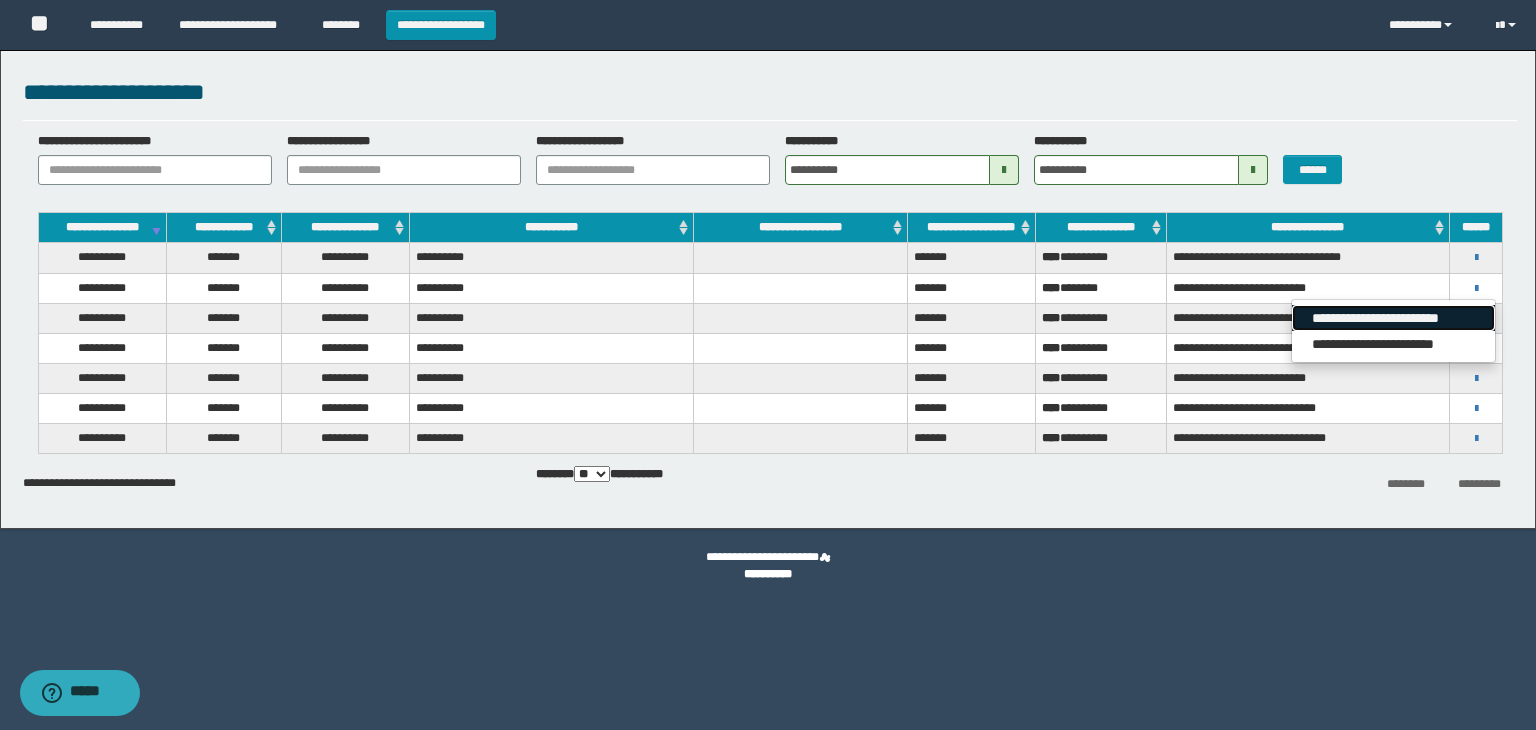 click on "**********" at bounding box center [1393, 318] 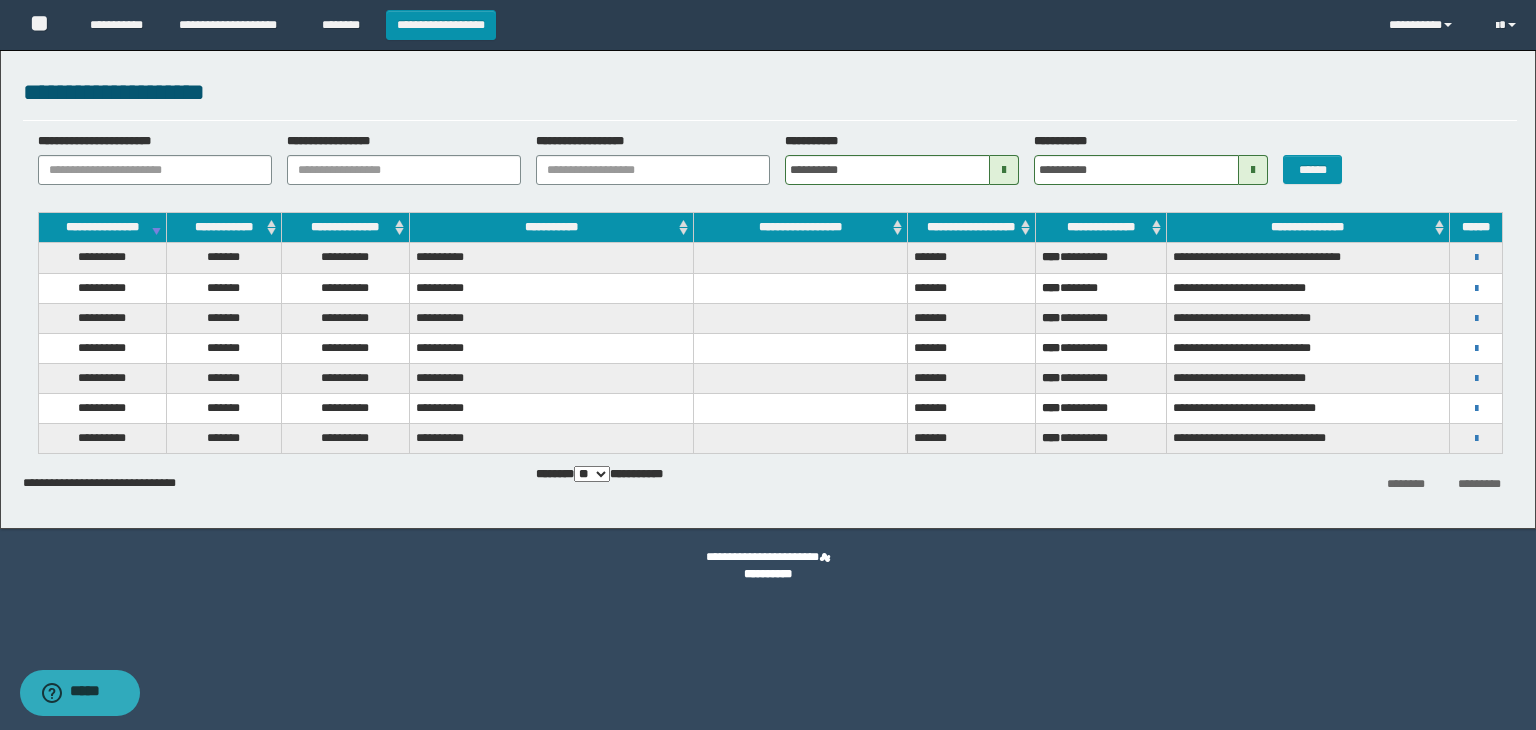 click on "**********" at bounding box center (768, 566) 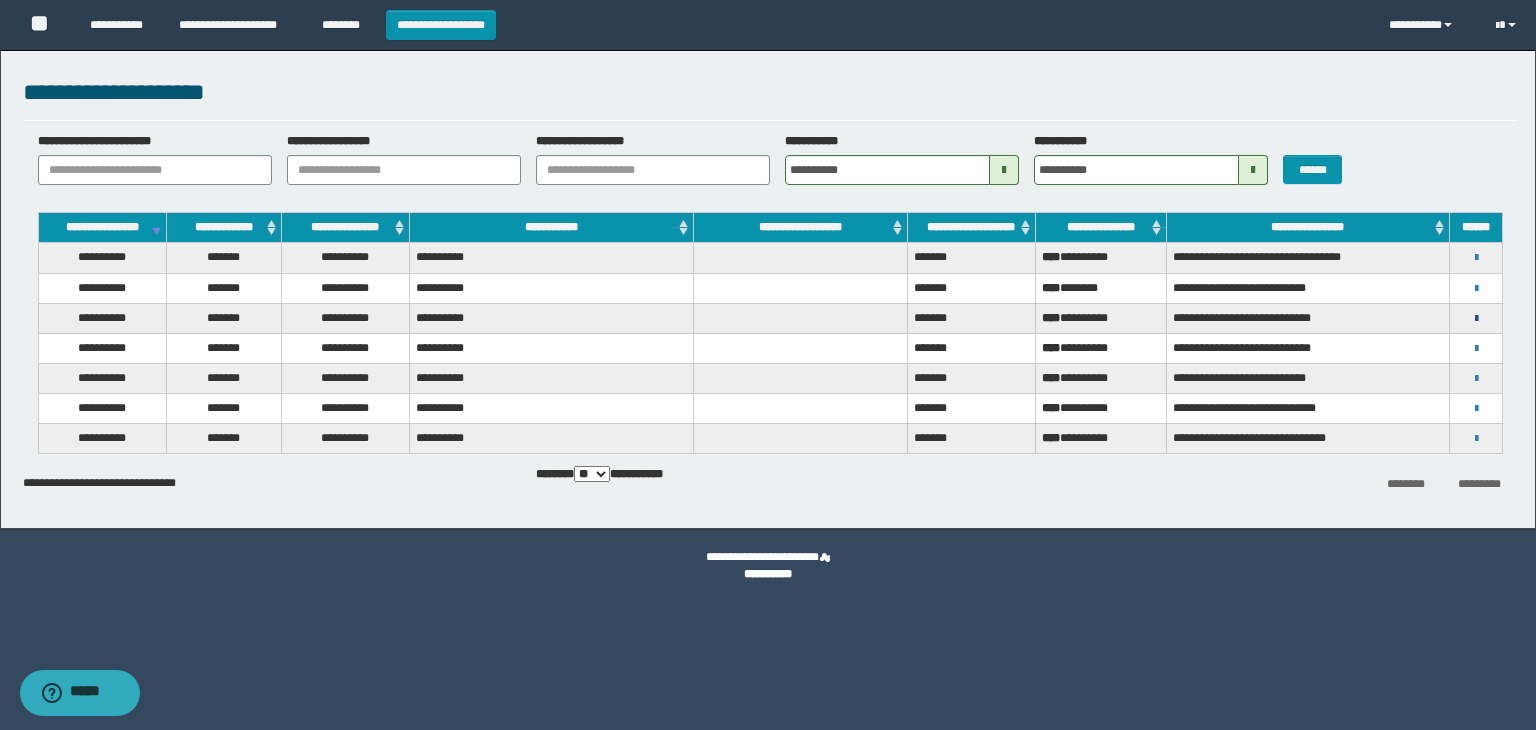 click at bounding box center [1476, 319] 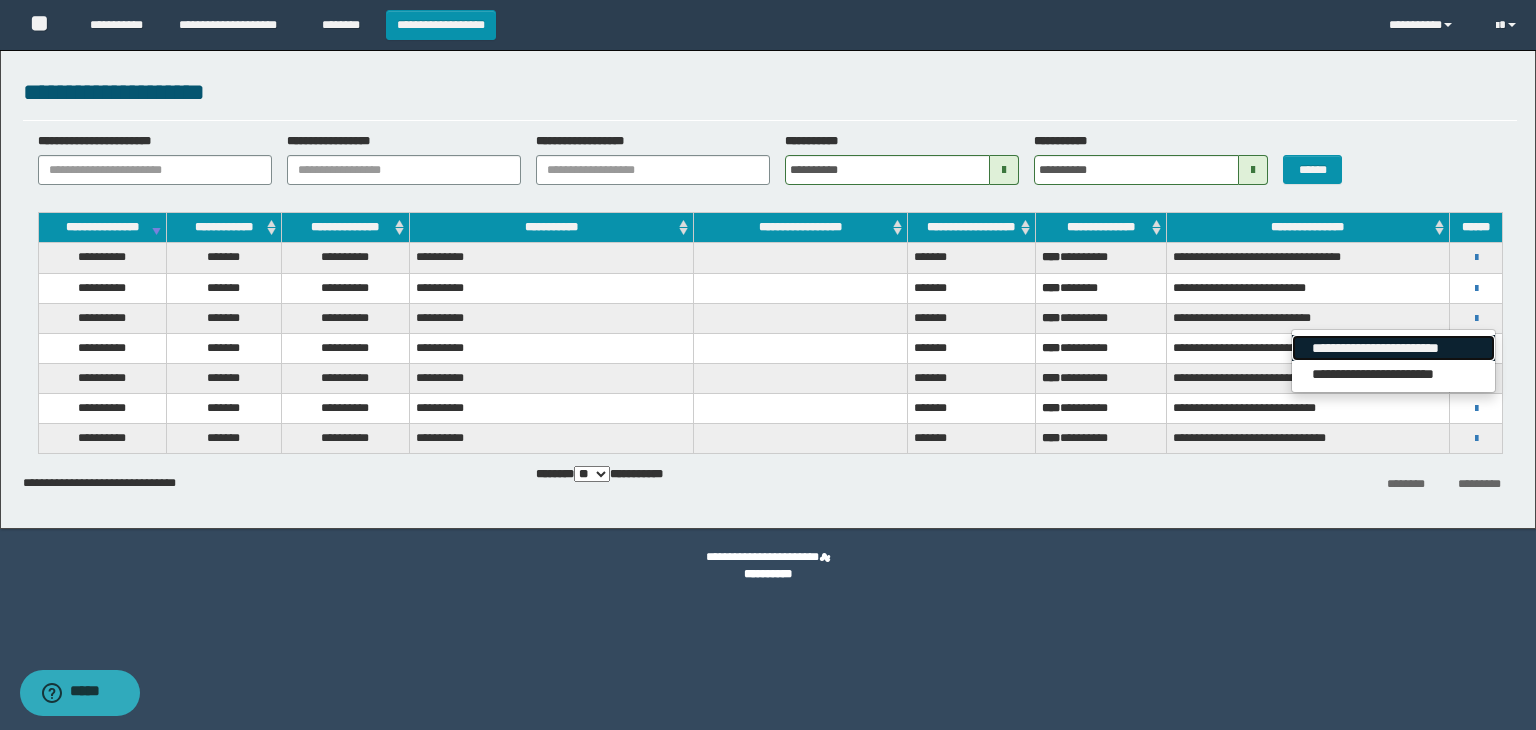 click on "**********" at bounding box center [1393, 348] 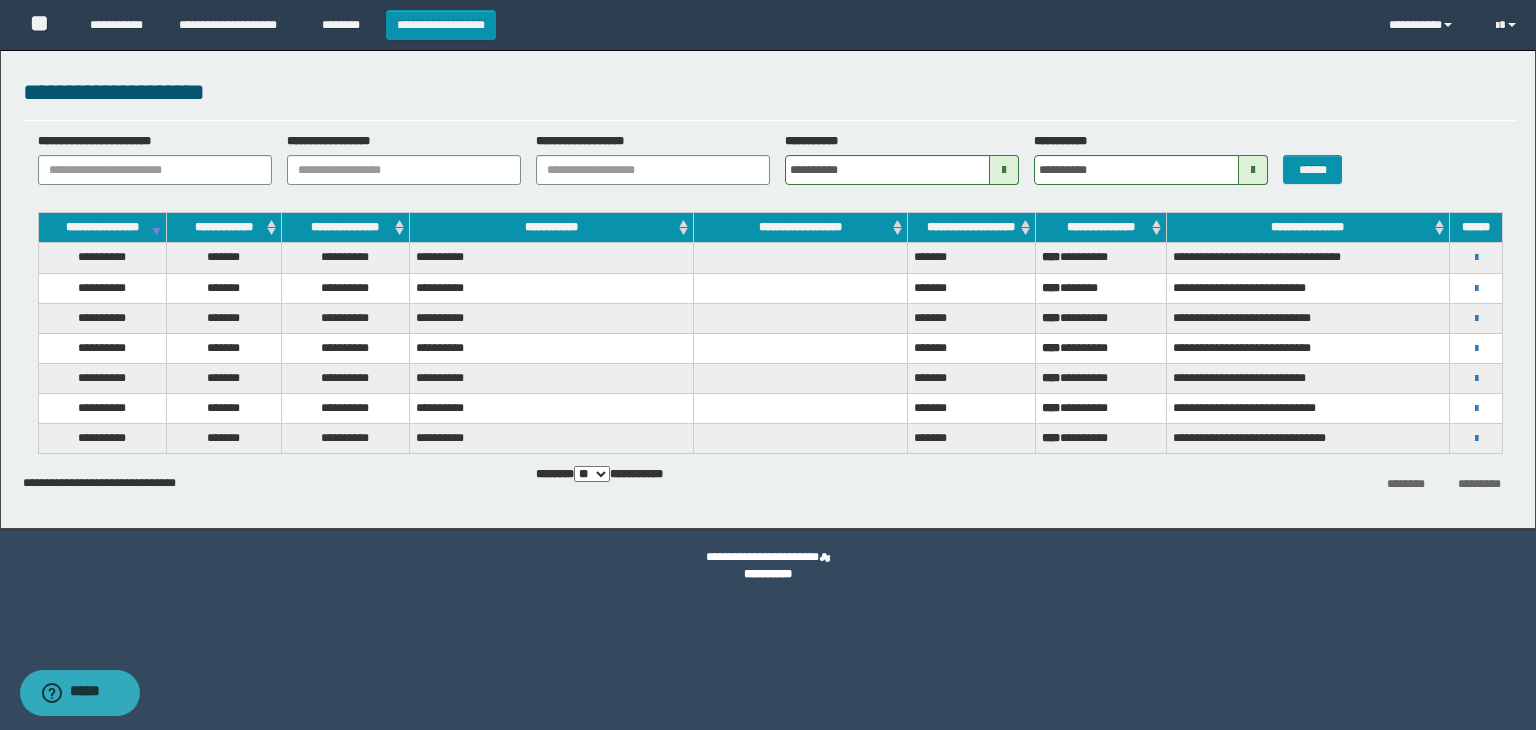 click on "**********" at bounding box center (768, 574) 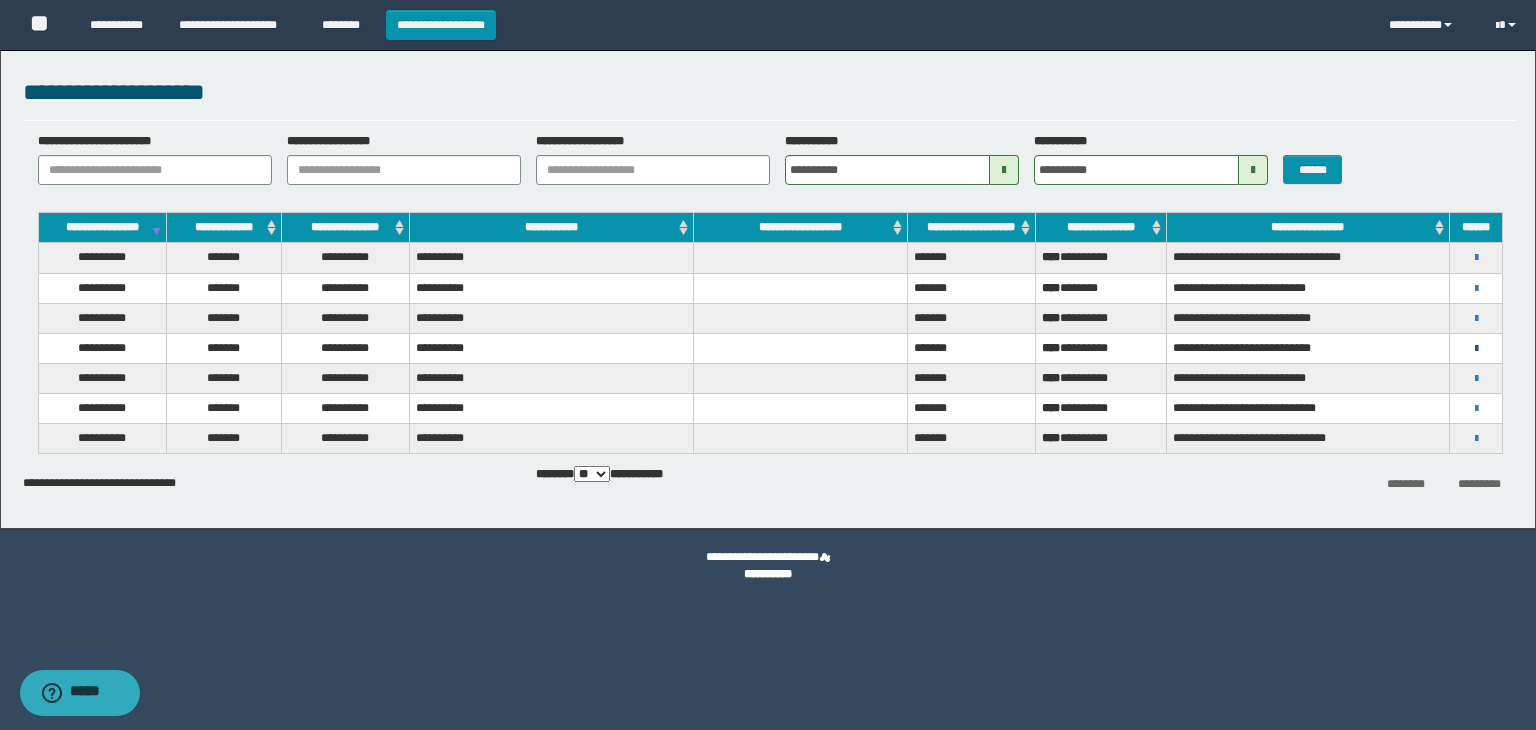 click at bounding box center [1476, 349] 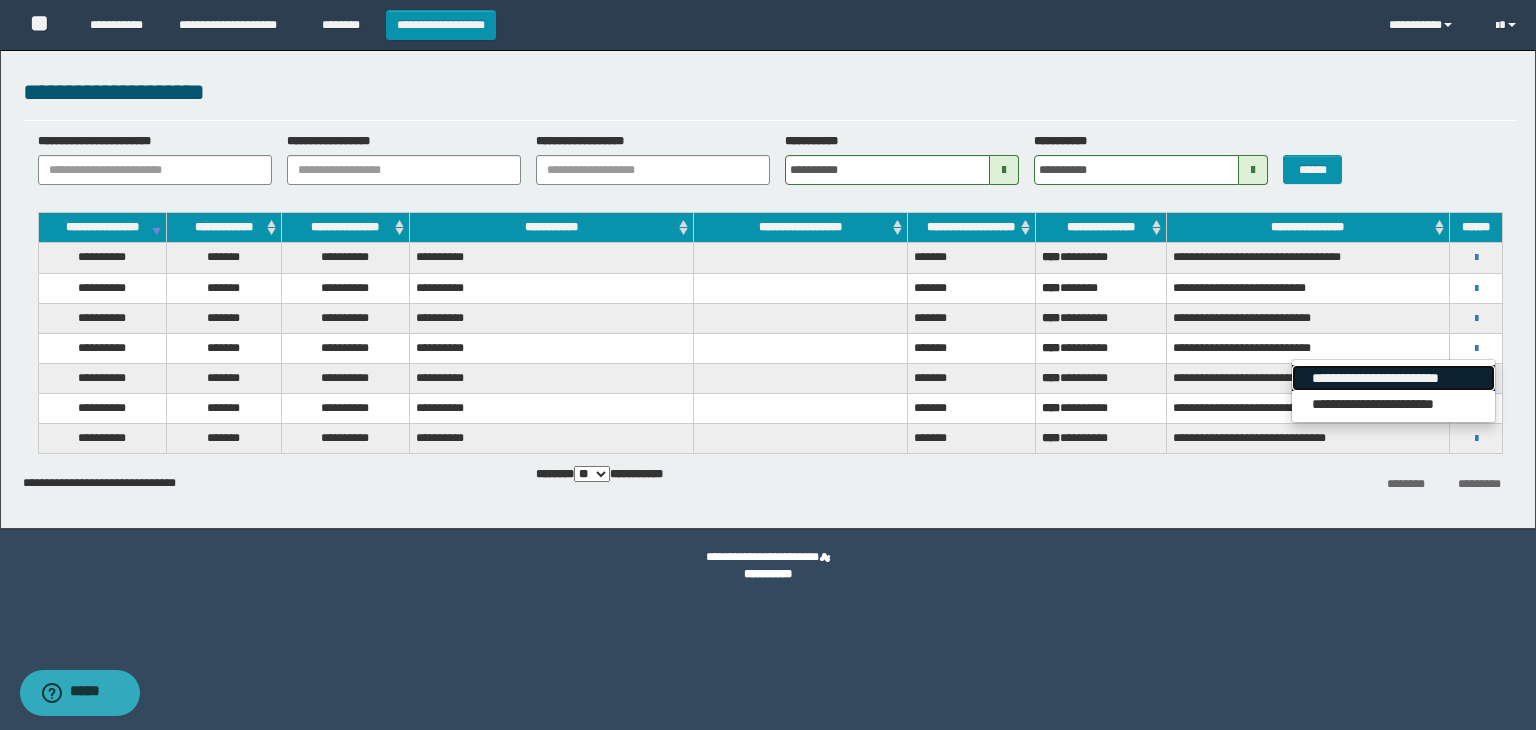 click on "**********" at bounding box center [1393, 378] 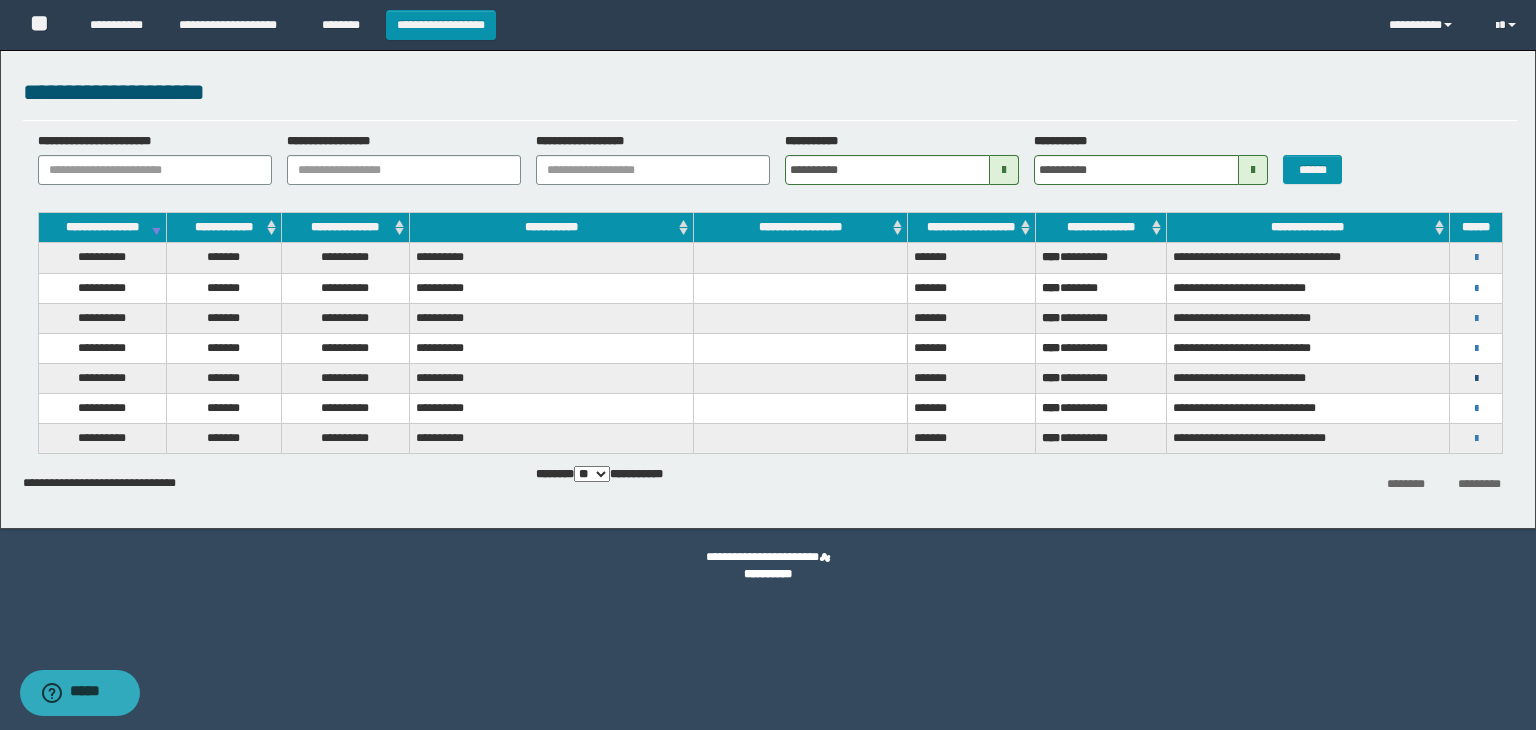 click at bounding box center (1476, 379) 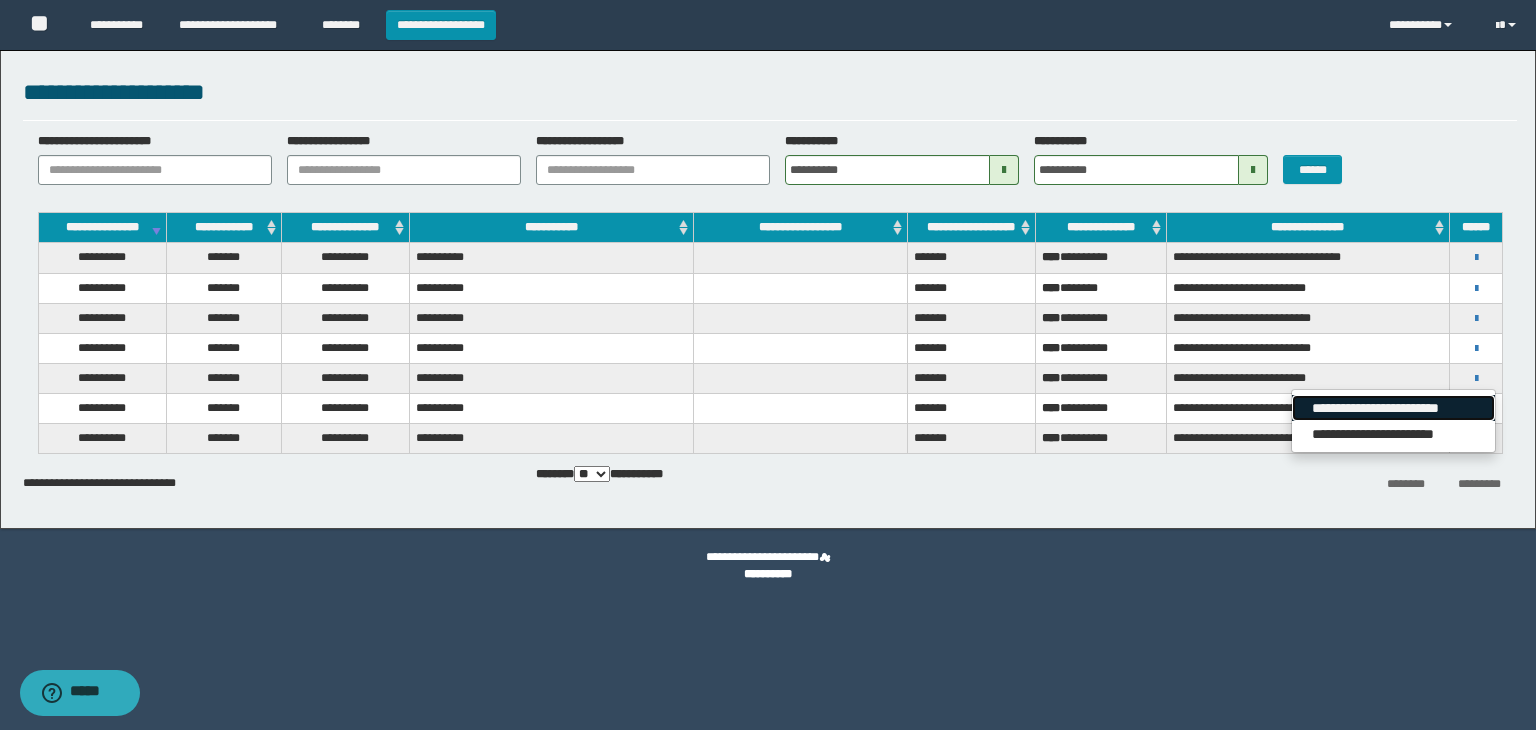 click on "**********" at bounding box center [1393, 408] 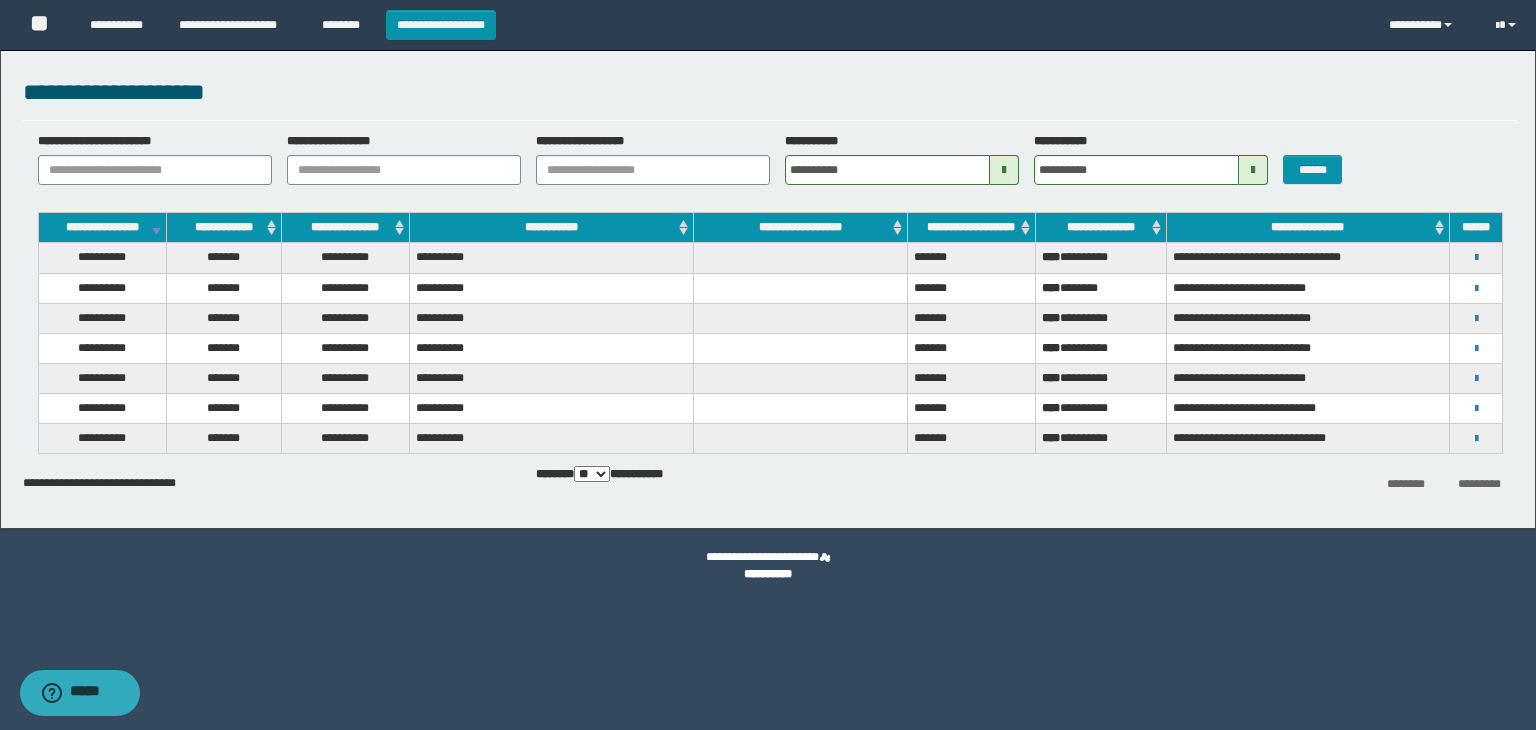 click on "**********" at bounding box center [768, 284] 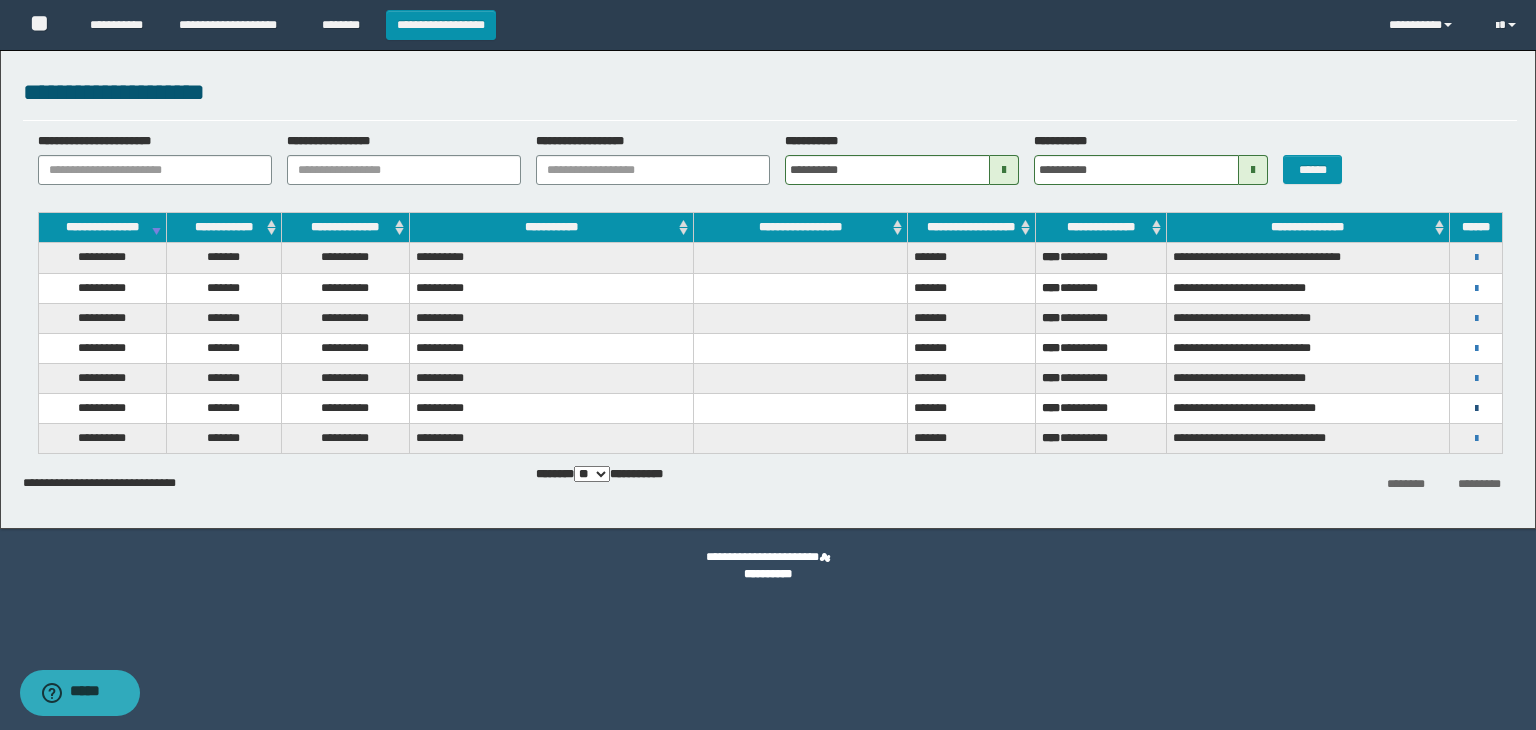 click at bounding box center (1476, 409) 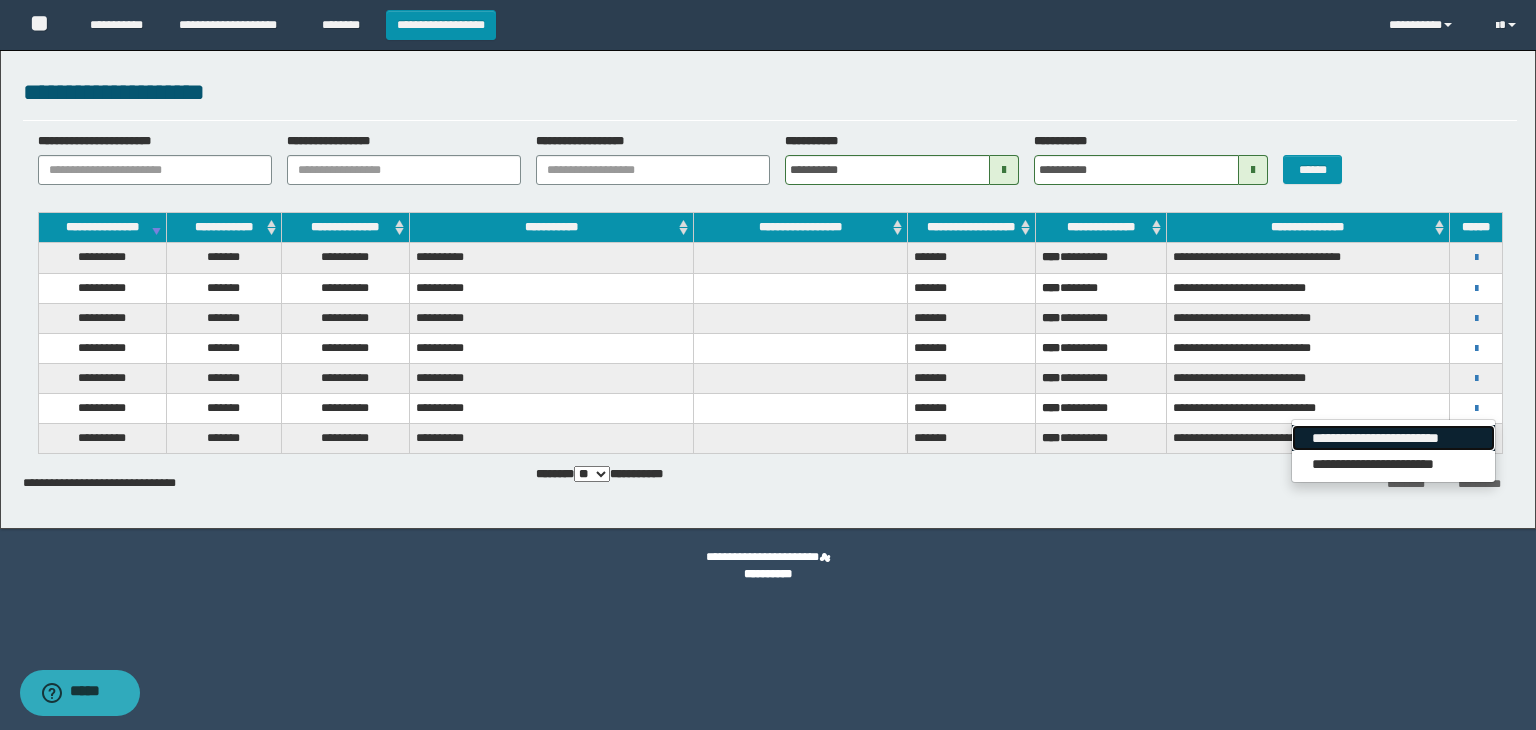 click on "**********" at bounding box center [1393, 438] 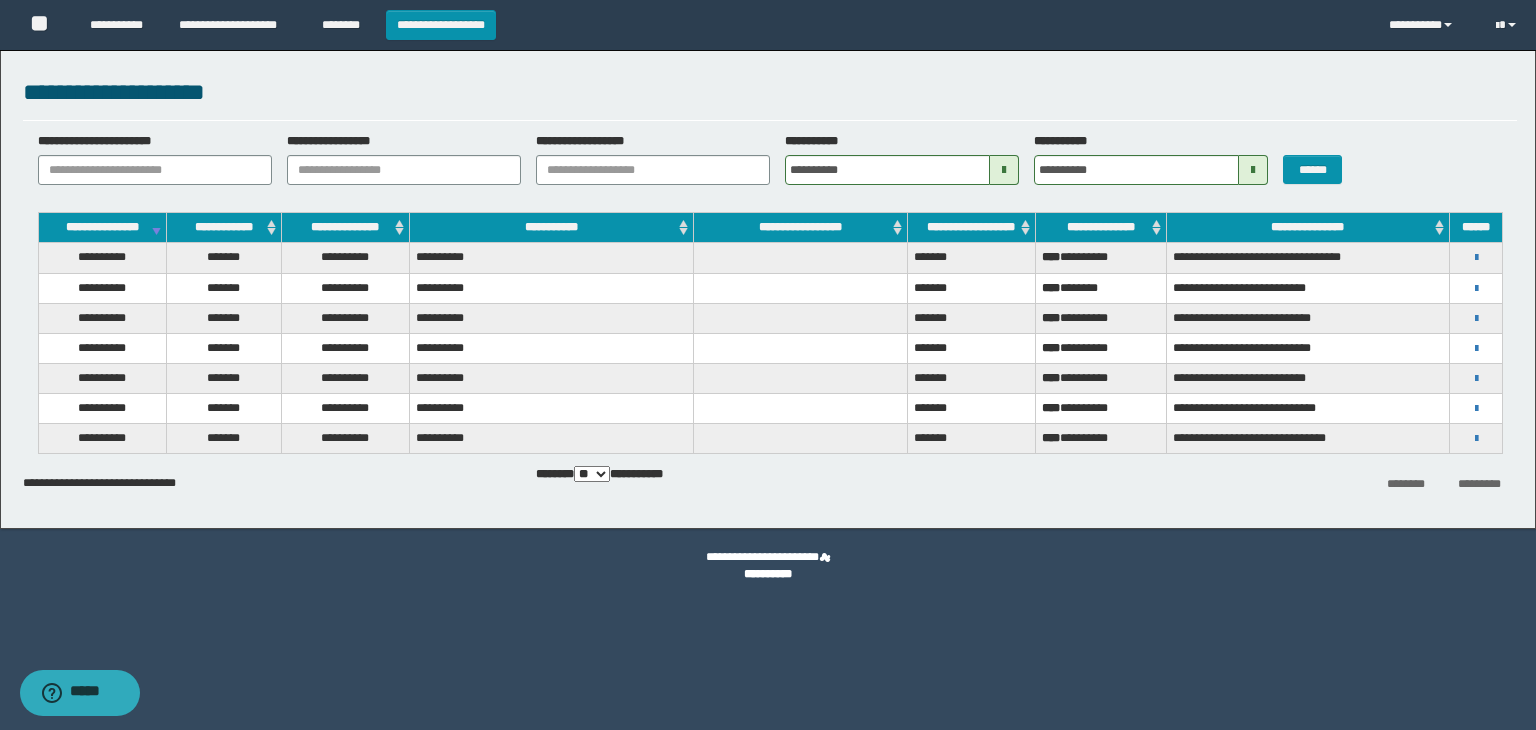 click on "******** *********" at bounding box center [1268, 483] 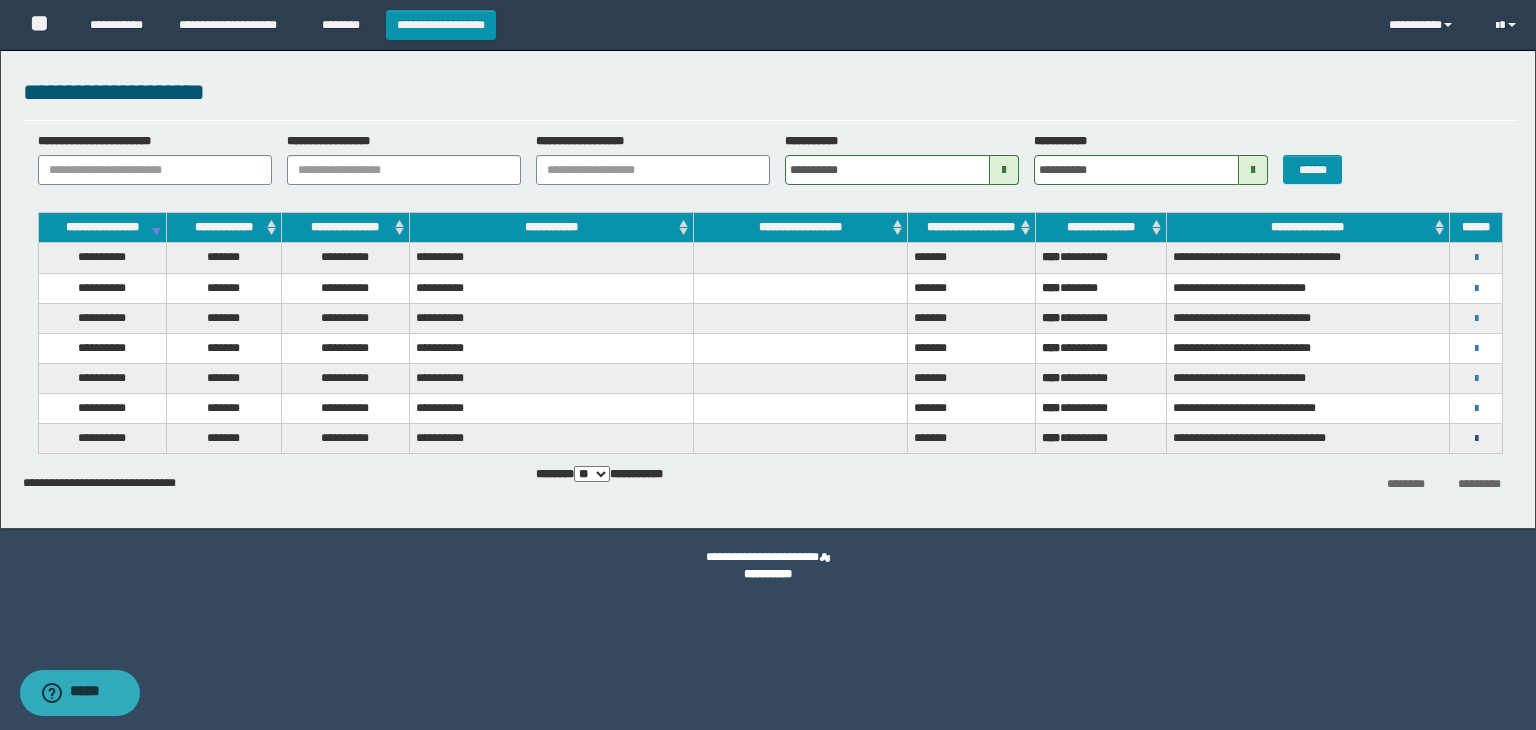 click at bounding box center [1476, 439] 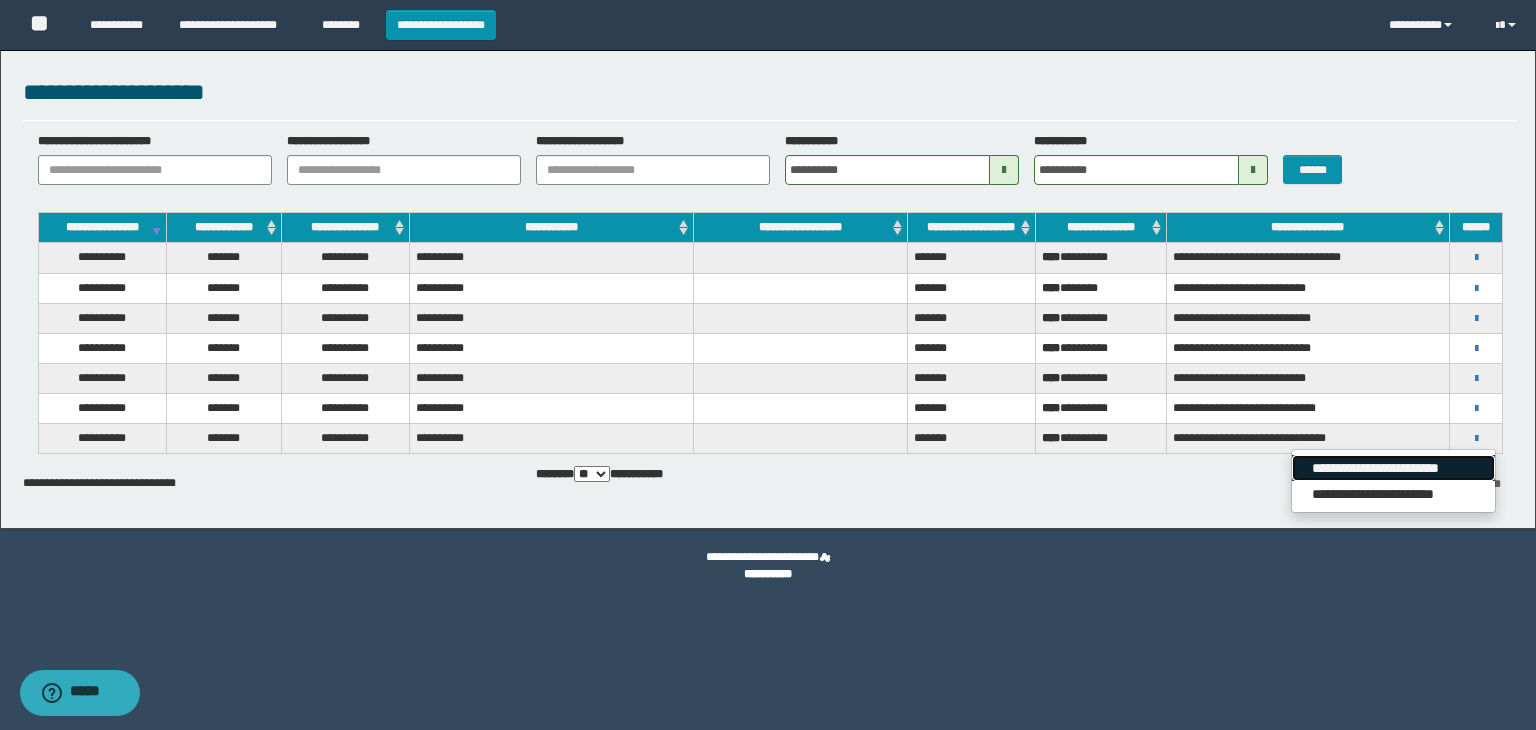 click on "**********" at bounding box center [1393, 468] 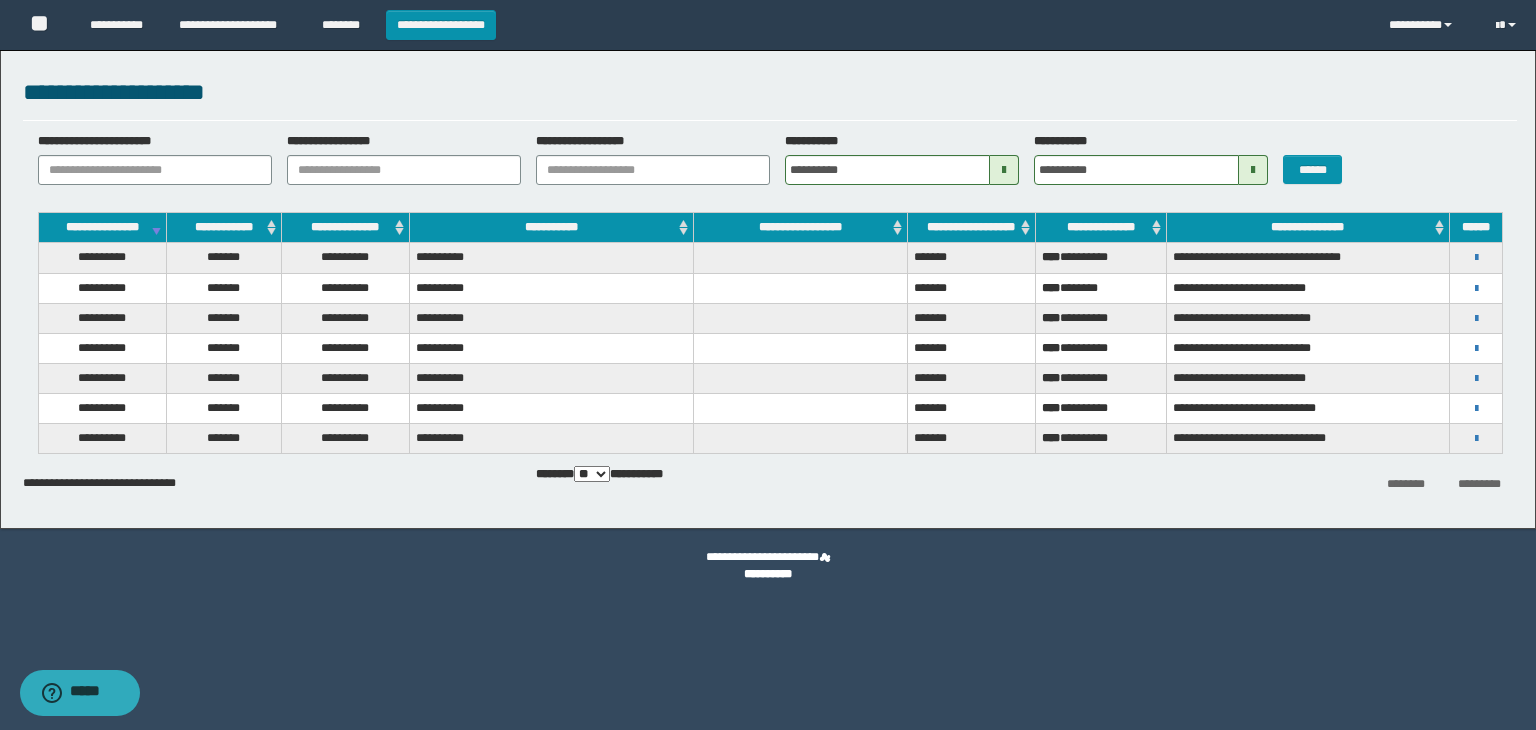 click on "******** *********" at bounding box center (1268, 483) 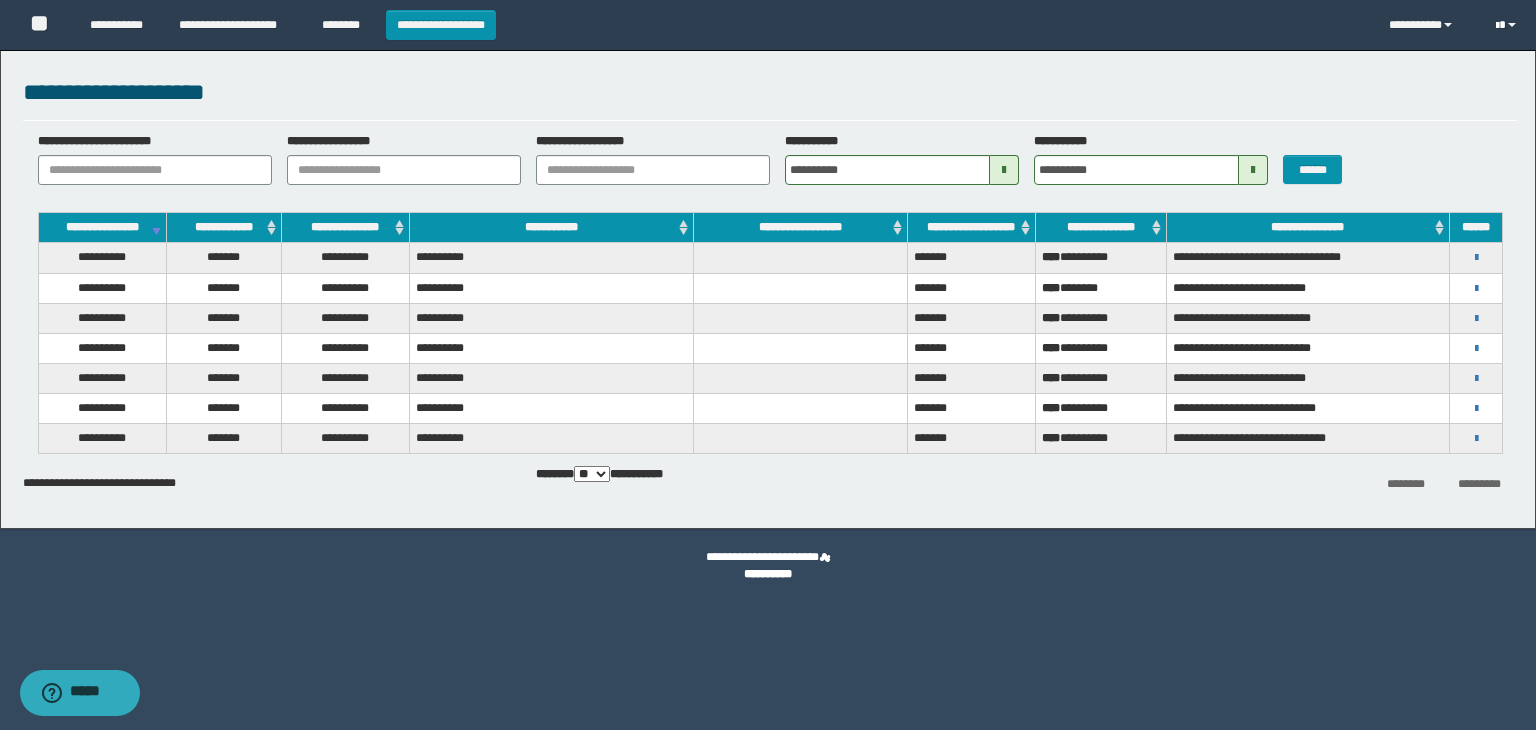 click at bounding box center [1512, 25] 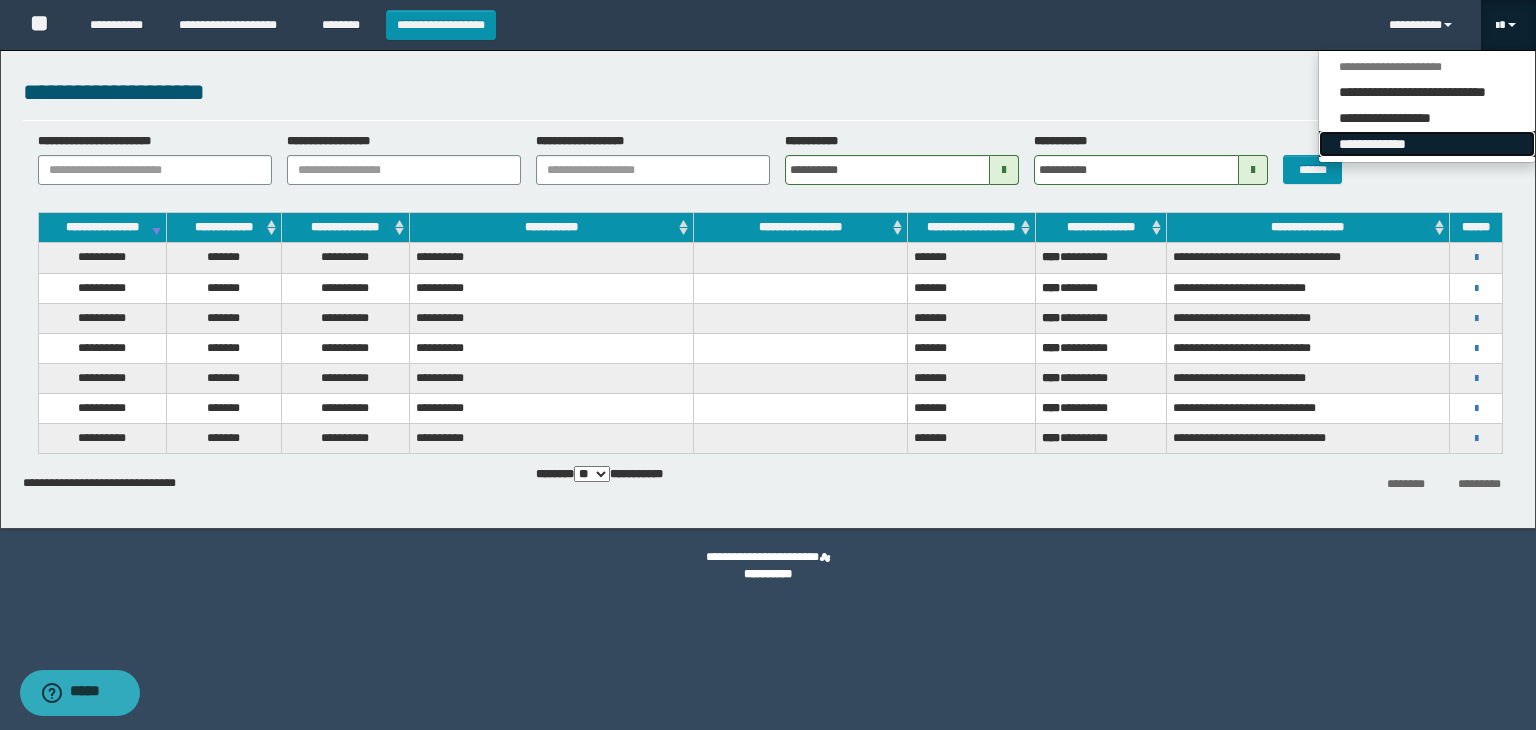click on "**********" at bounding box center (1427, 144) 